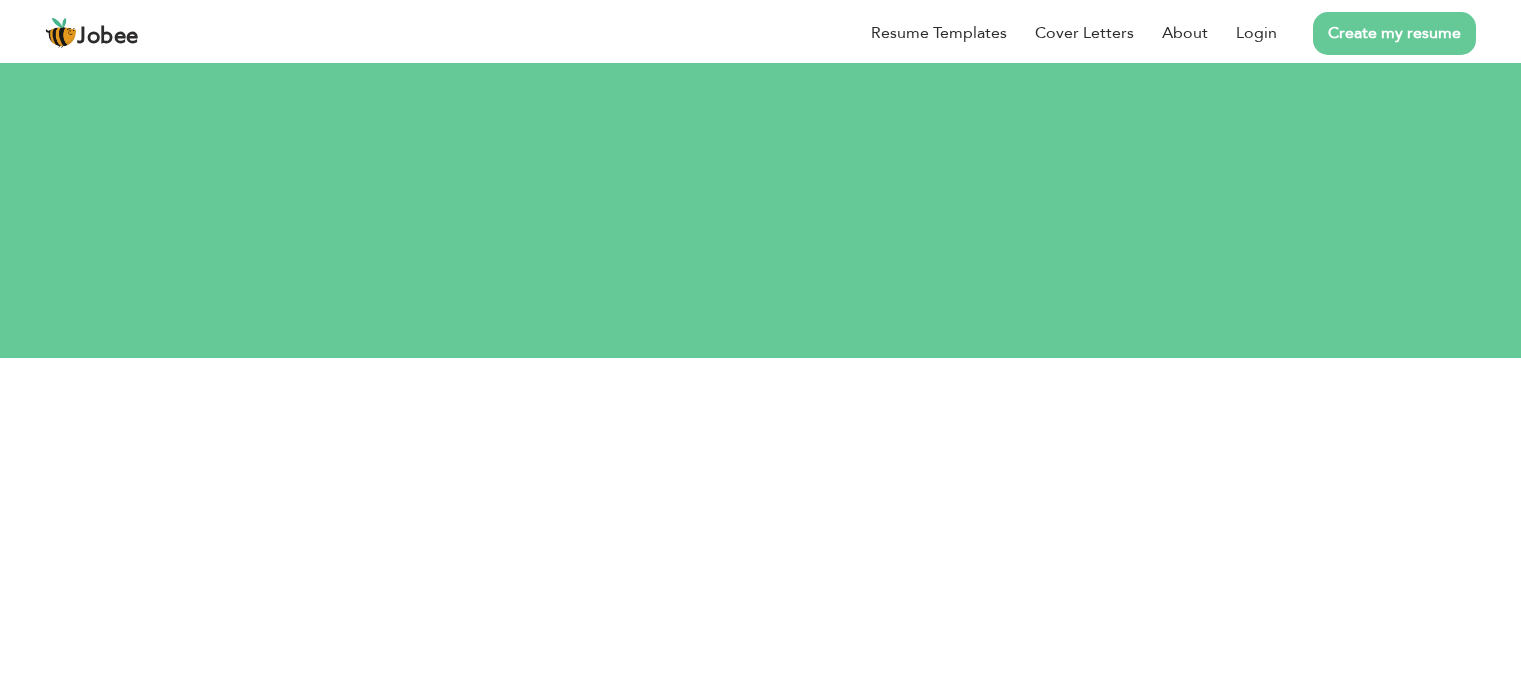 scroll, scrollTop: 0, scrollLeft: 0, axis: both 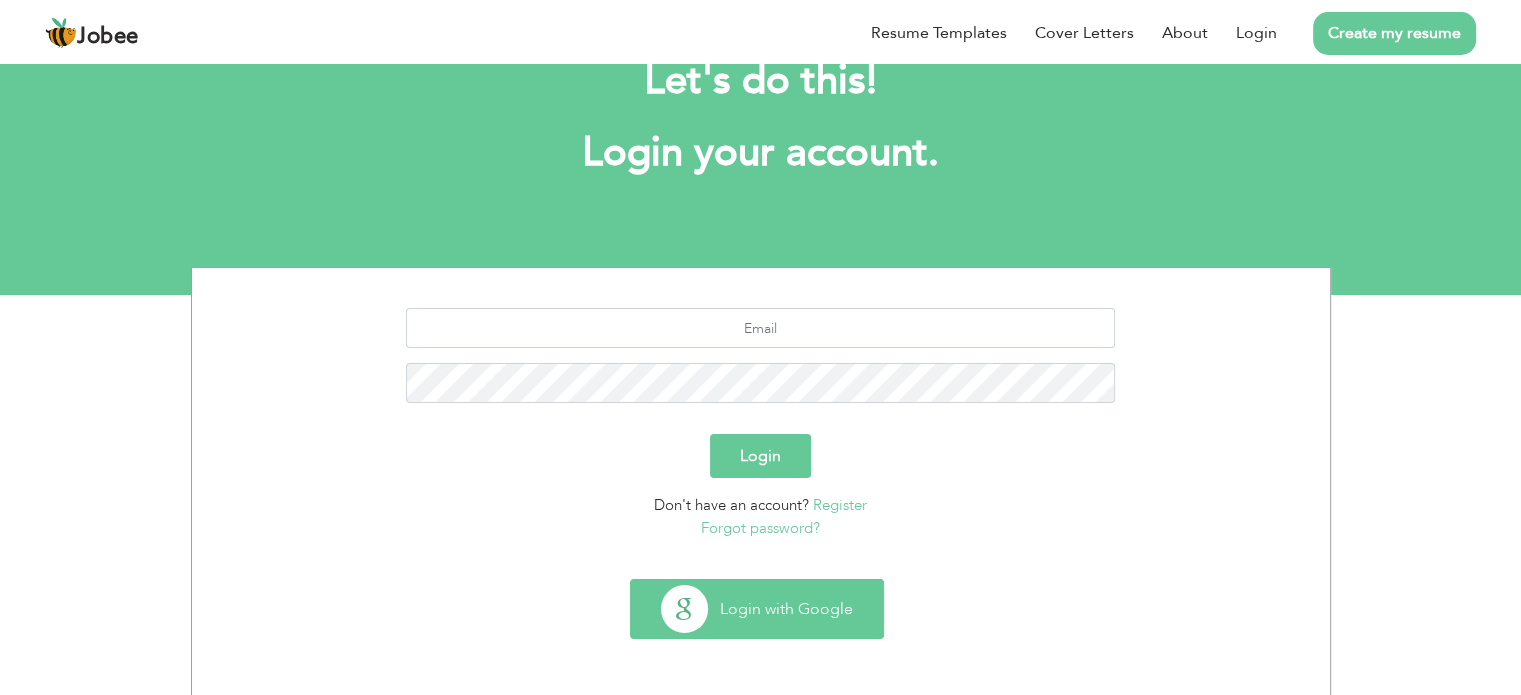 click on "Login with Google" at bounding box center (757, 609) 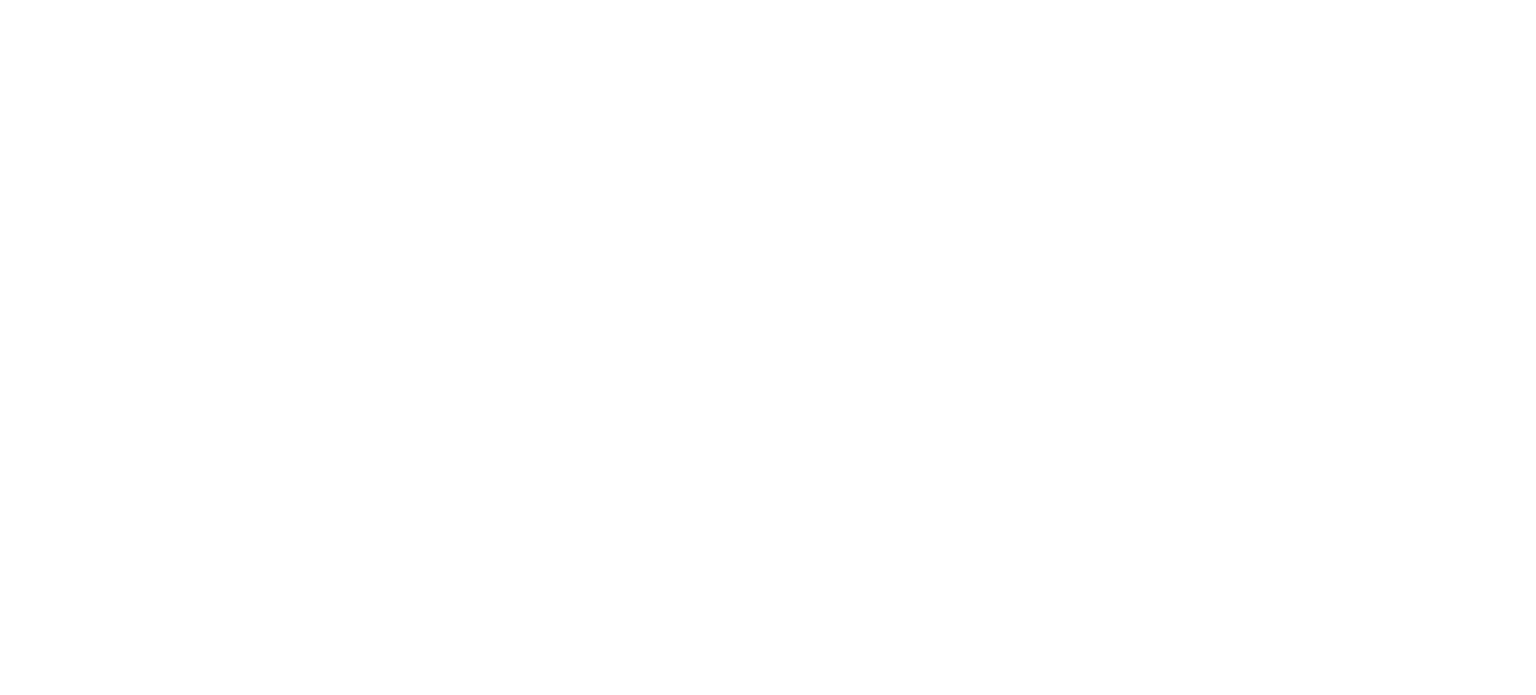 scroll, scrollTop: 0, scrollLeft: 0, axis: both 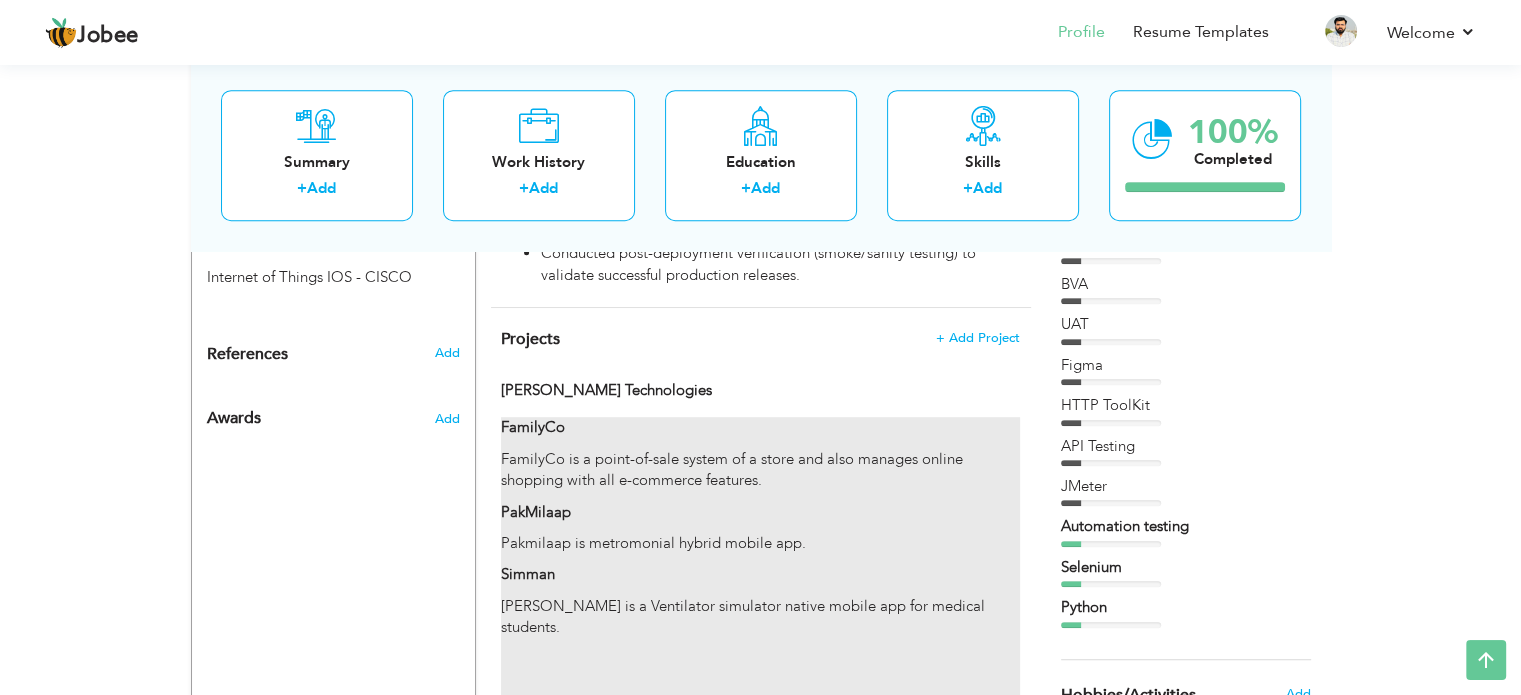 click on "Pakmilaap is metromonial hybrid mobile app." at bounding box center (760, 543) 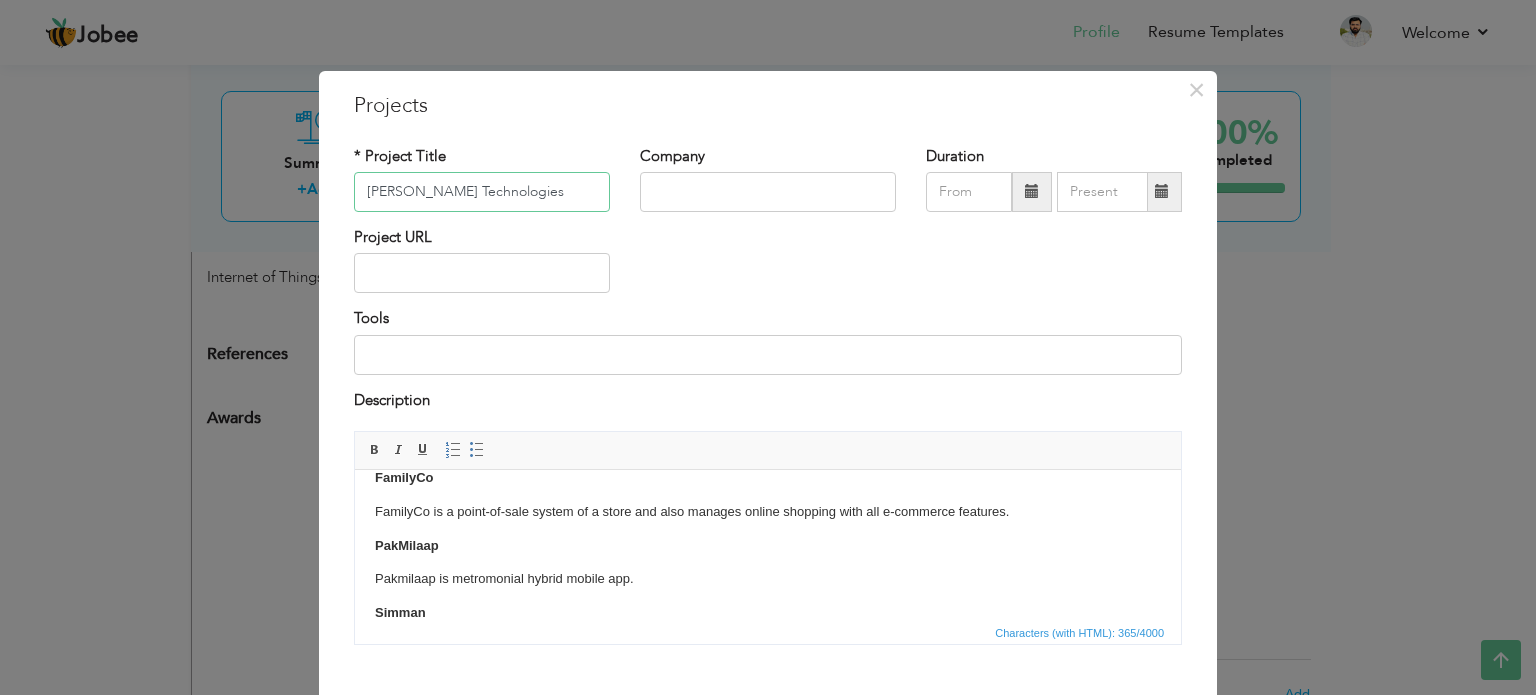 scroll, scrollTop: 9, scrollLeft: 0, axis: vertical 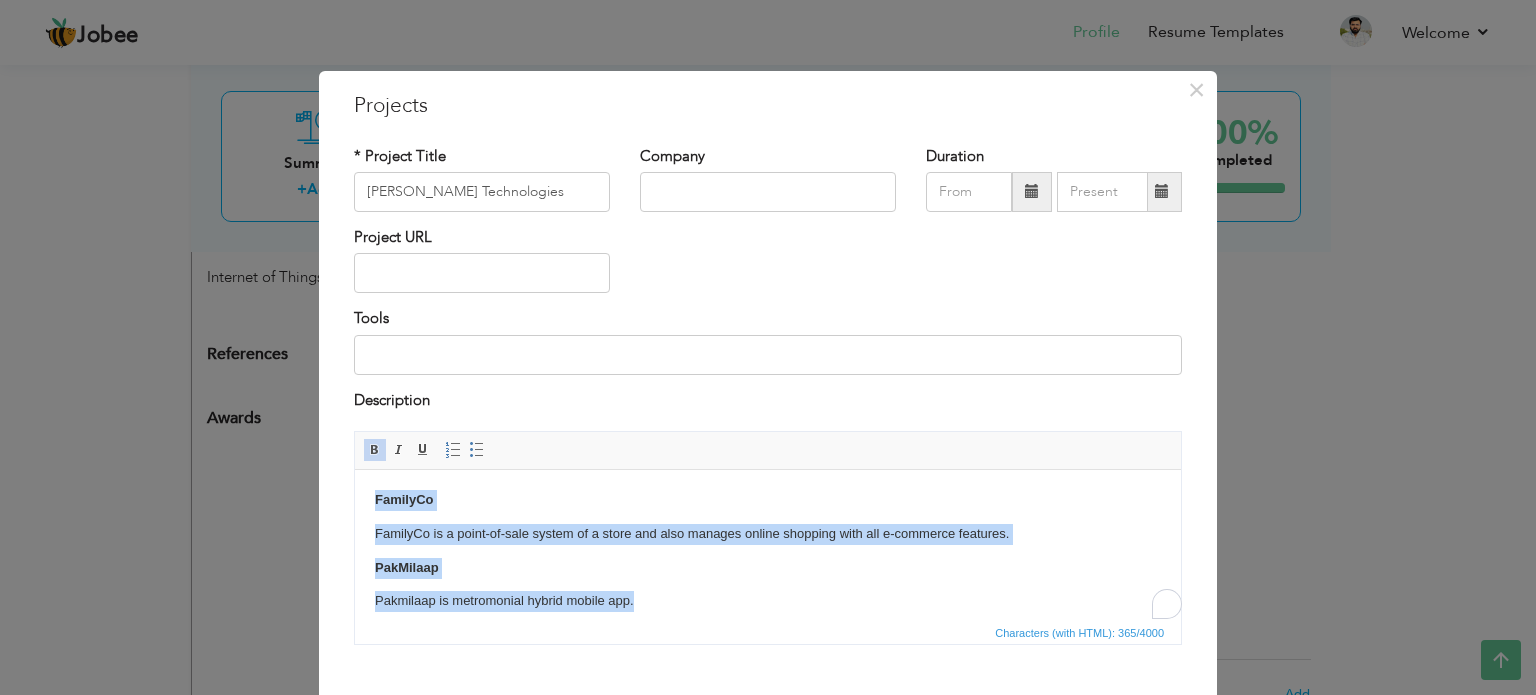 drag, startPoint x: 672, startPoint y: 600, endPoint x: 361, endPoint y: 478, distance: 334.07333 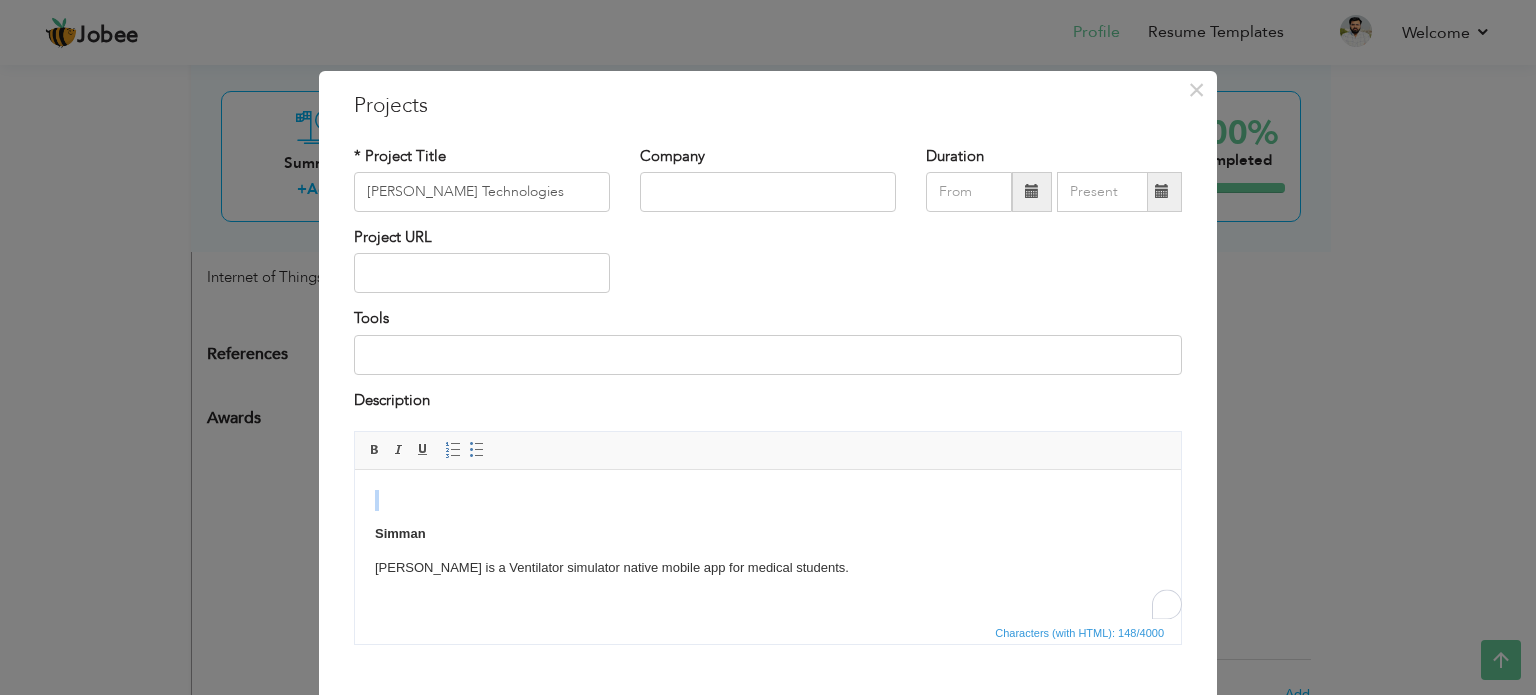 scroll, scrollTop: 0, scrollLeft: 0, axis: both 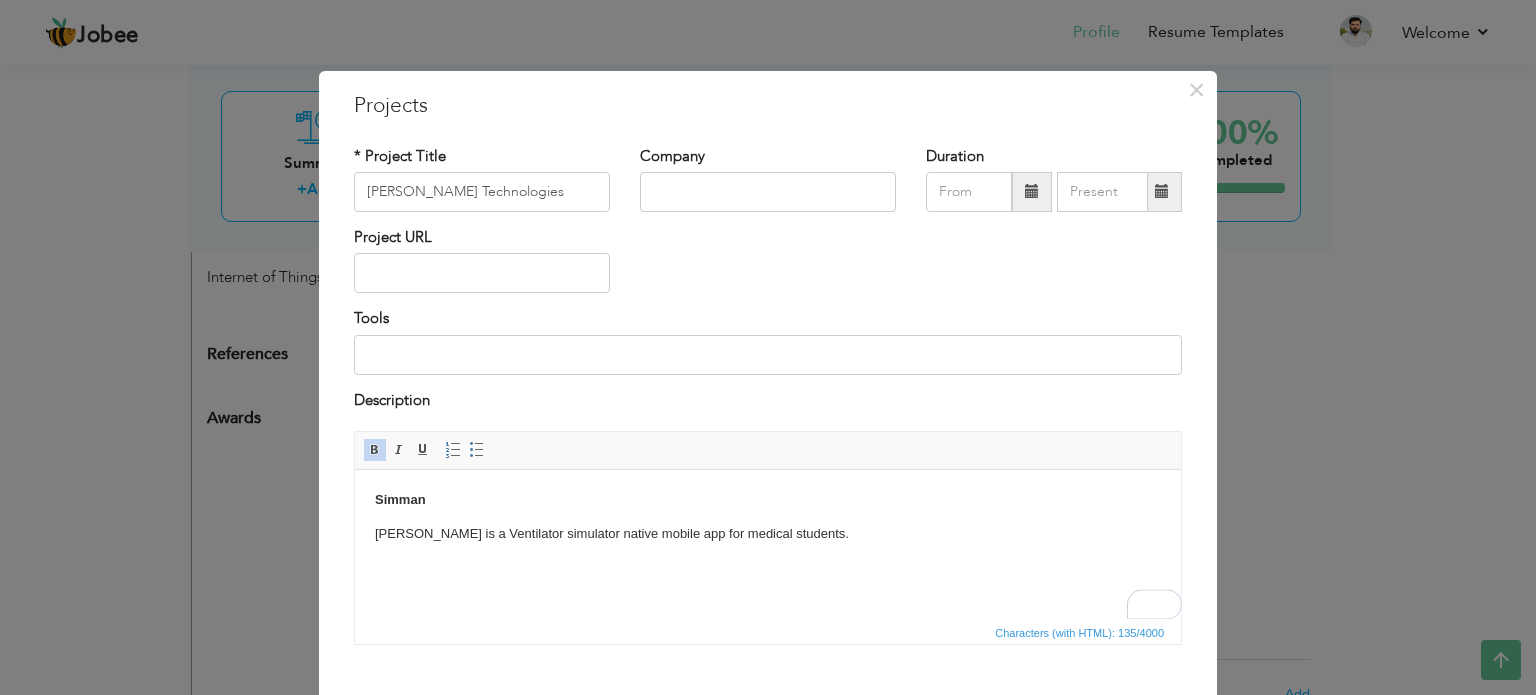 click on "Simman" at bounding box center (768, 500) 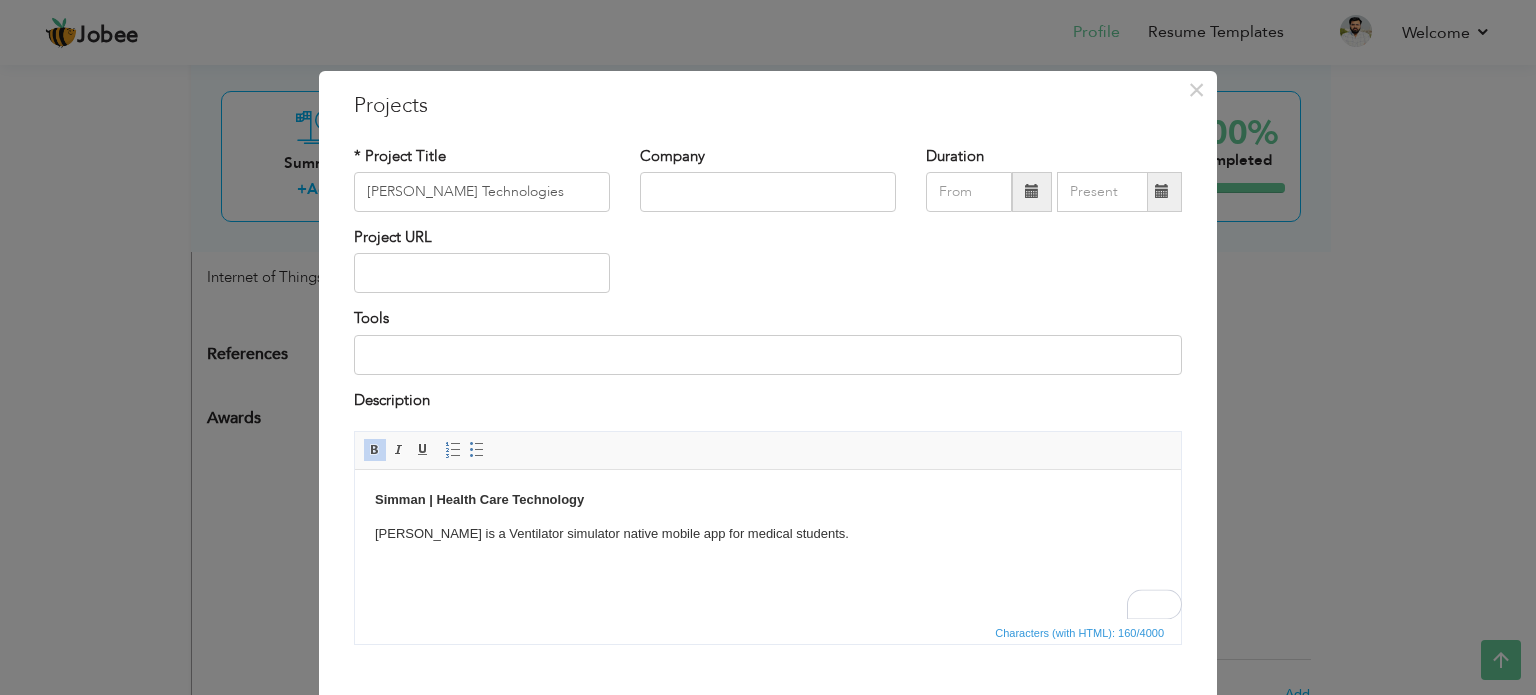 click on "[PERSON_NAME] is a Ventilator simulator native mobile app for medical students." at bounding box center (768, 534) 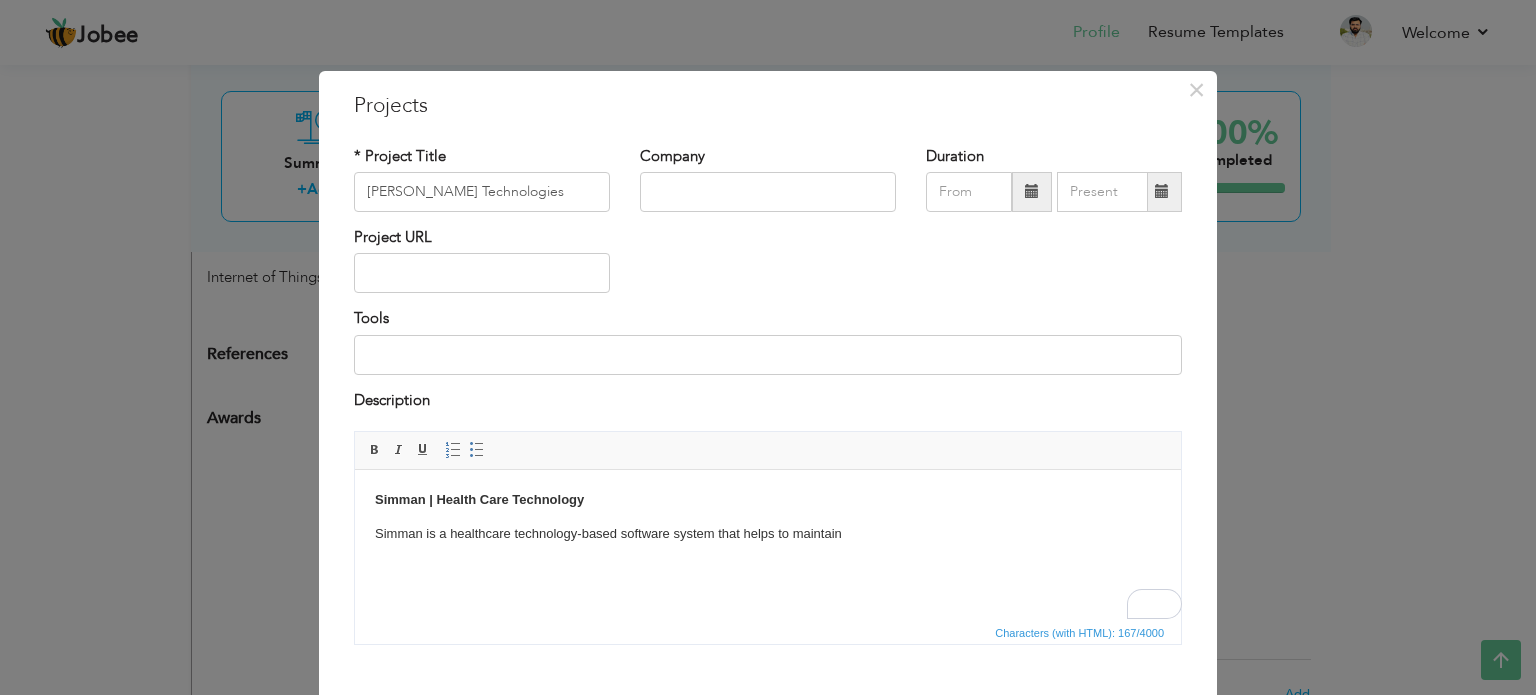 click on "Simman is a healthcare technology-based software system that helps to maintain" at bounding box center (768, 534) 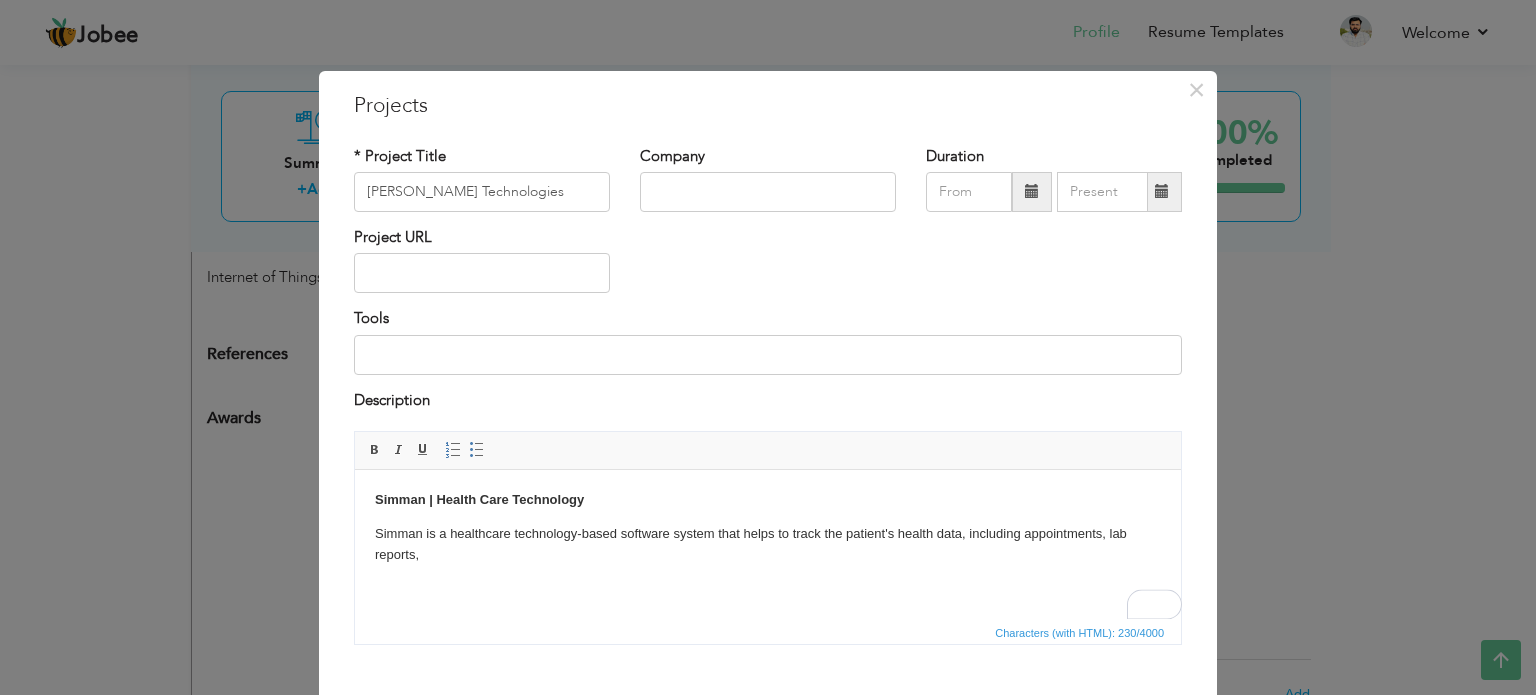 click on "Simman | Health Care Technology Simman is a healthcare technology-based software system that helps to track the patient's health data, including appointments, lab reports," at bounding box center [768, 561] 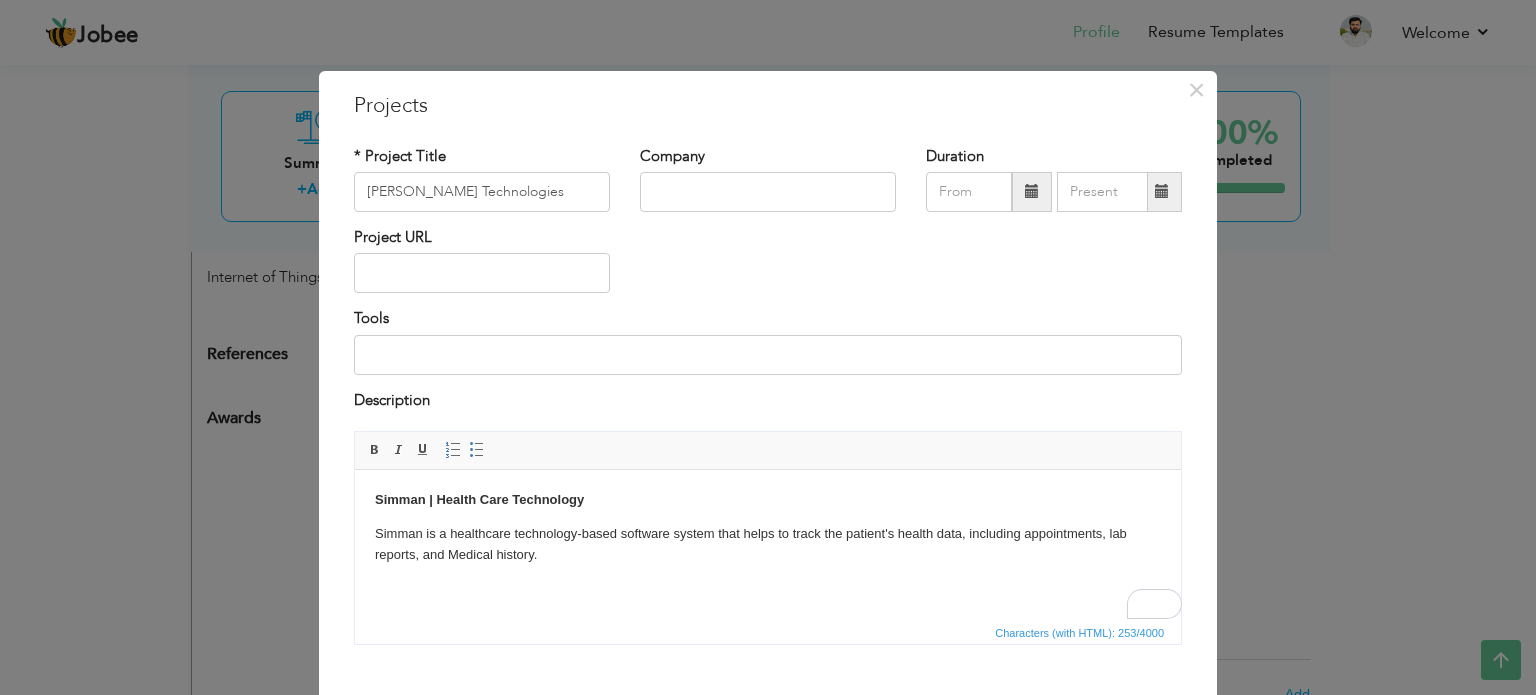 click on "Simman is a healthcare technology-based software system that helps to track the patient's health data, including appointments, lab reports, and Medical history." at bounding box center (768, 545) 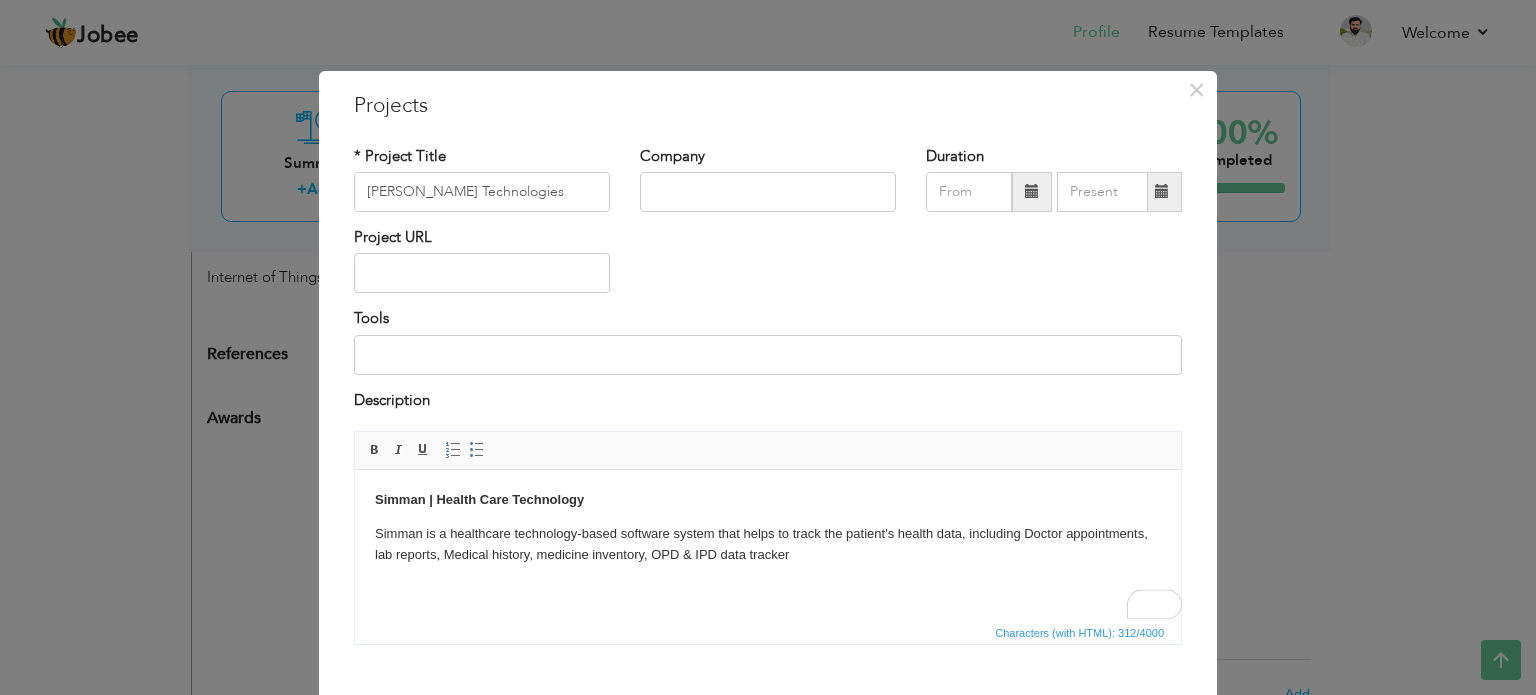click on "Simman is a healthcare technology-based software system that helps to track the patient's health data, including Doctor appointments, lab reports, Medical history, medicine inventory, OPD & IPD data tracker" at bounding box center (768, 545) 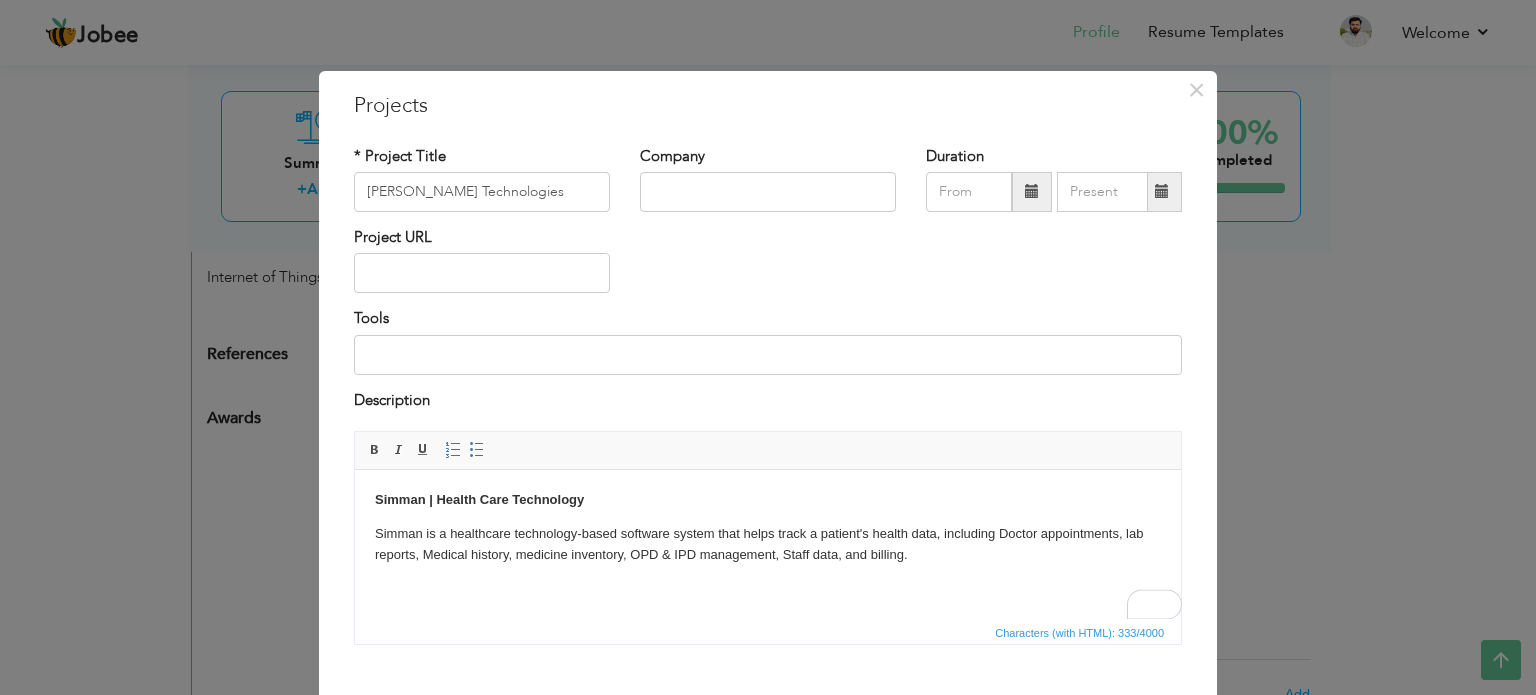click on "Simman is a healthcare technology-based software system that helps track a patient's health data, including Doctor appointments, lab reports, Medical history, medicine inventory, OPD & IPD management, Staff data, and billing." at bounding box center [768, 545] 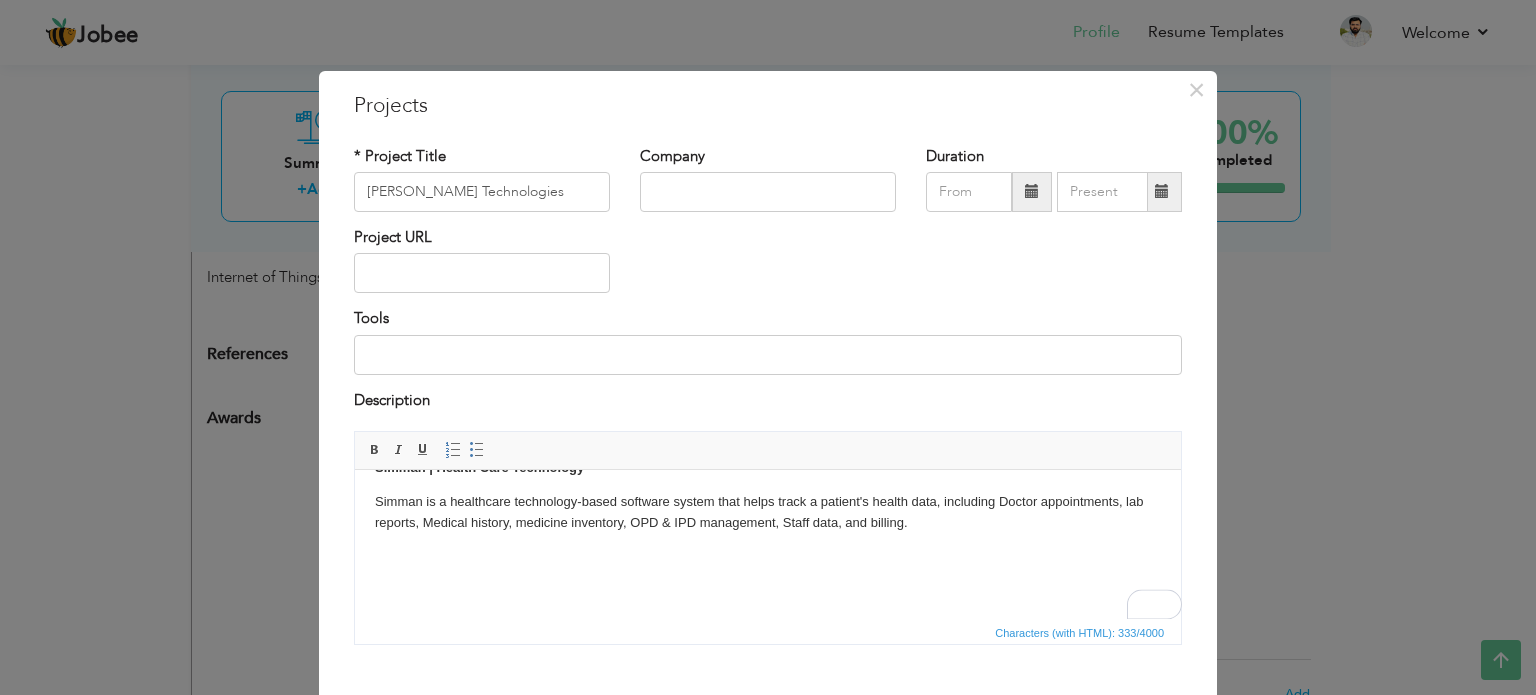 scroll, scrollTop: 0, scrollLeft: 0, axis: both 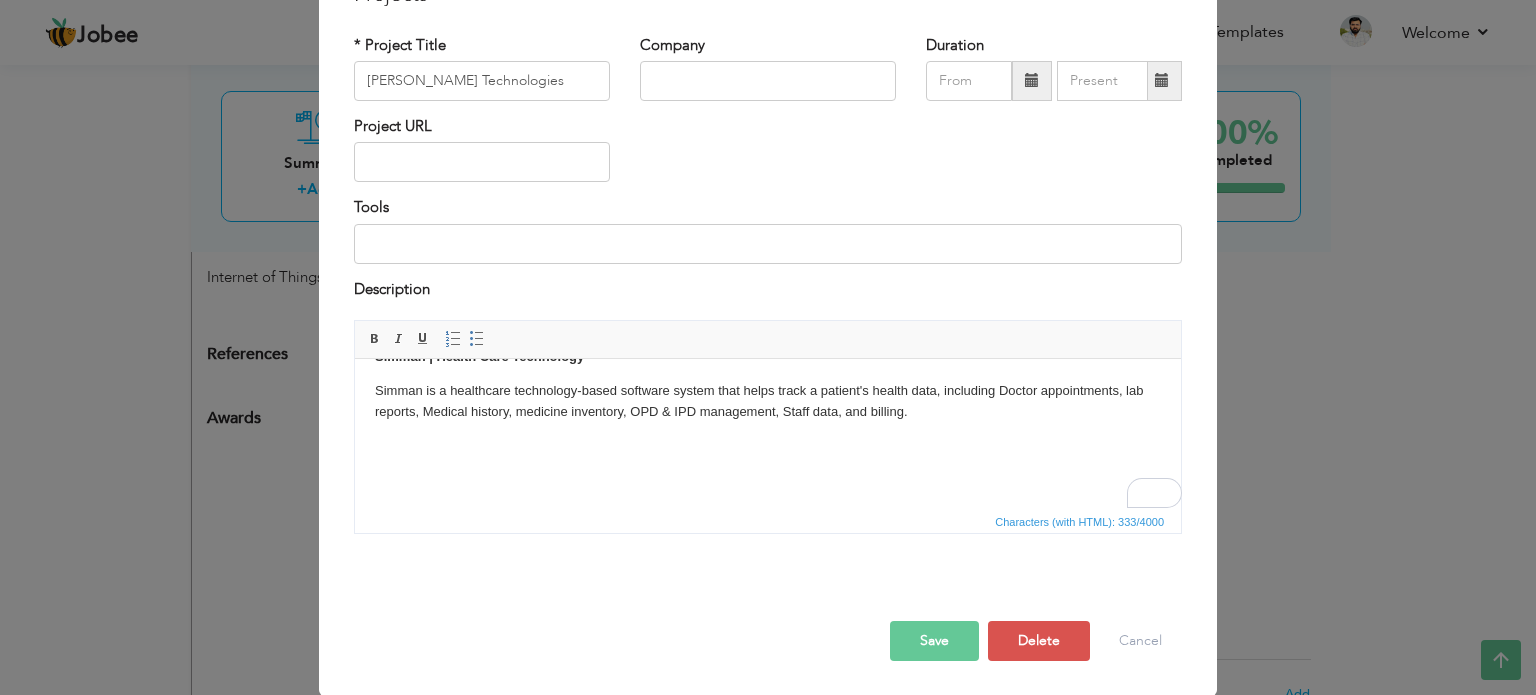 click on "Save" at bounding box center [934, 641] 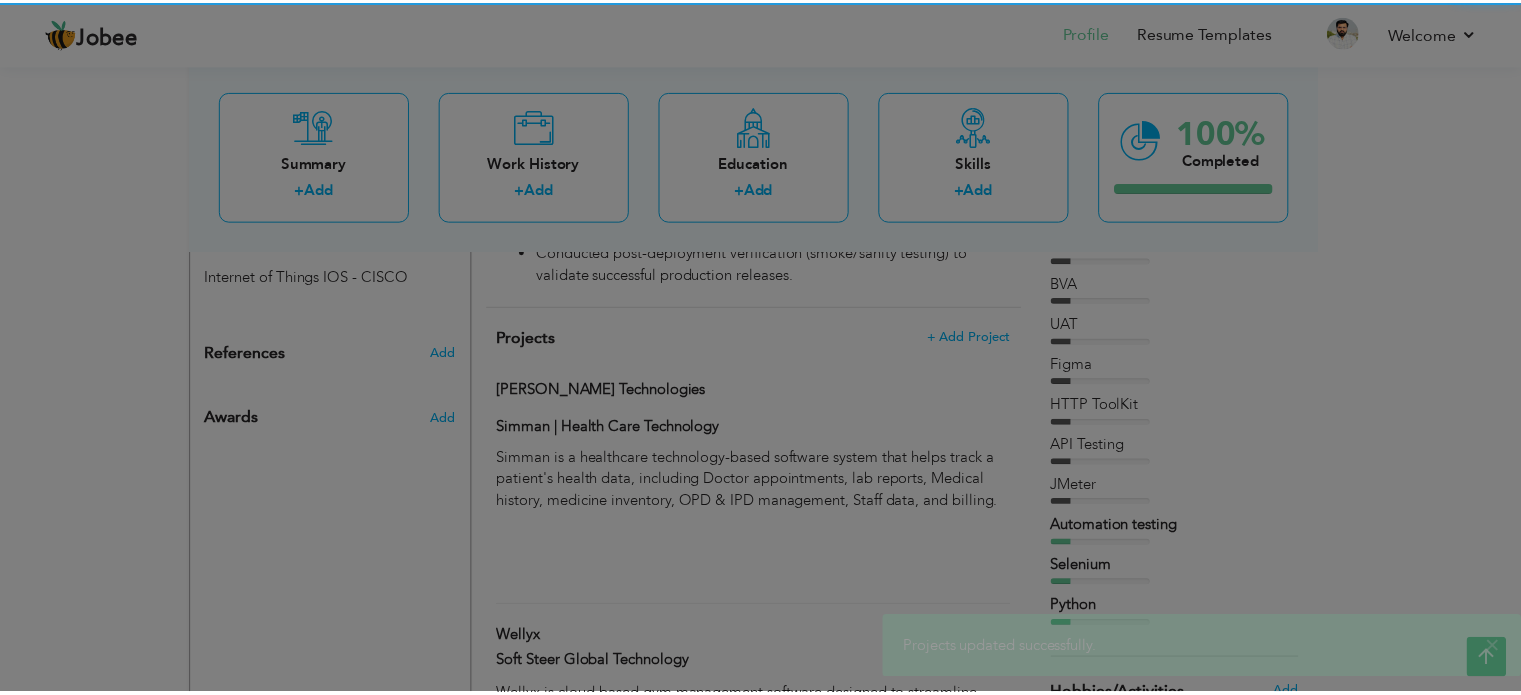 scroll, scrollTop: 0, scrollLeft: 0, axis: both 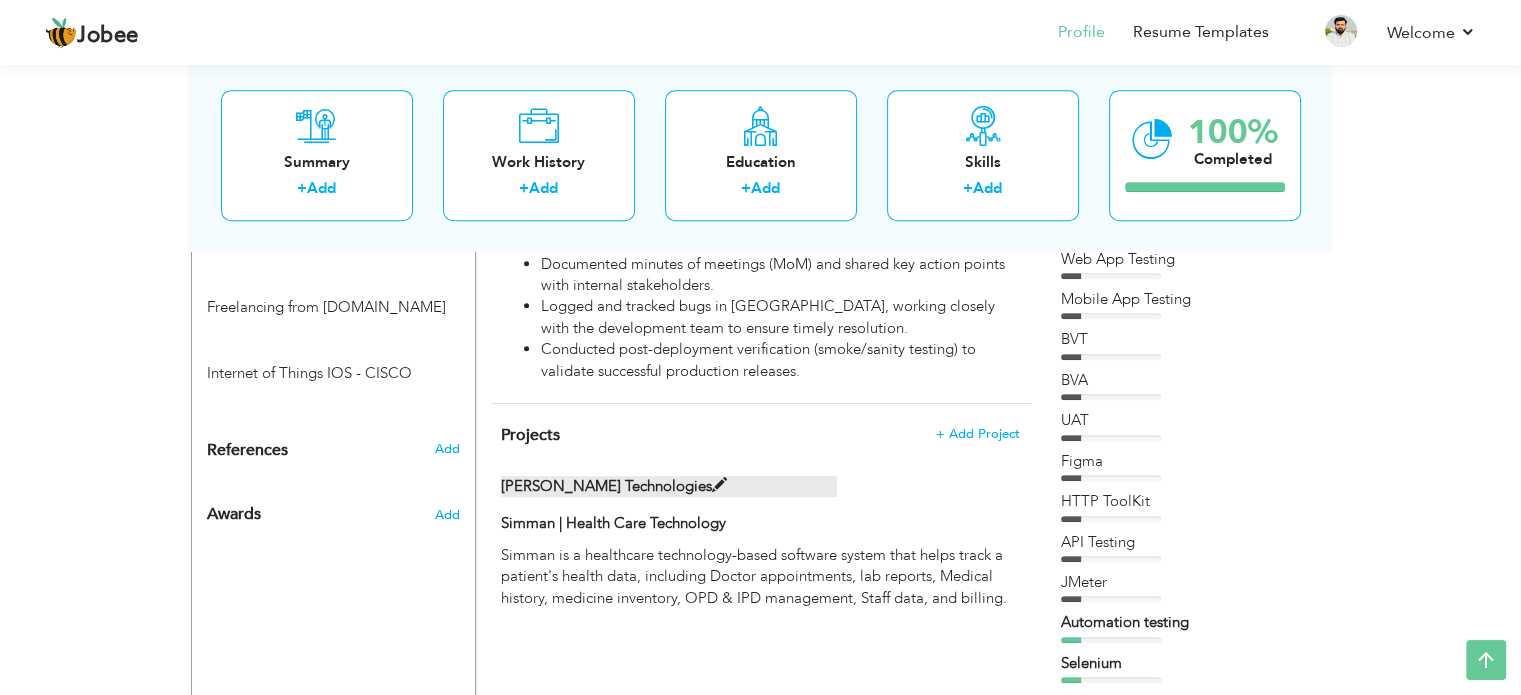 click at bounding box center [719, 485] 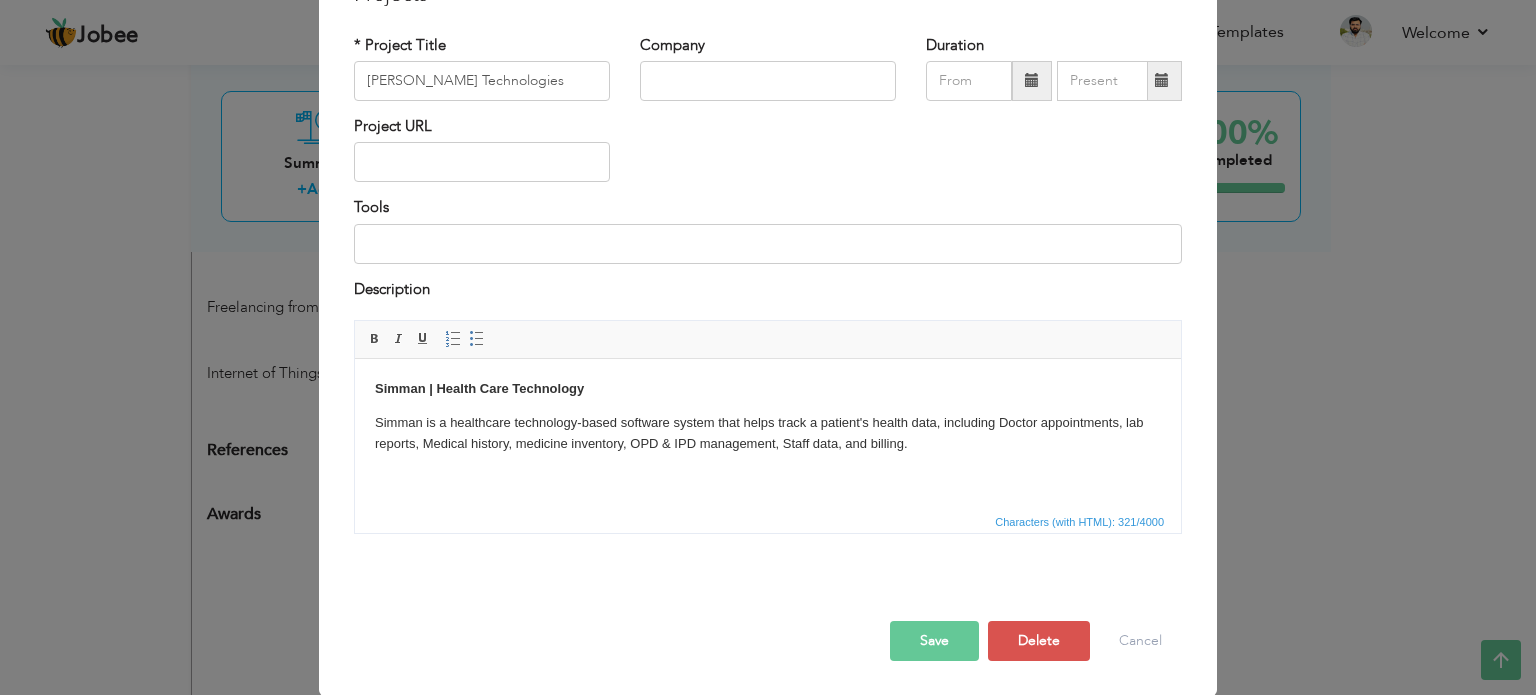 scroll, scrollTop: 0, scrollLeft: 0, axis: both 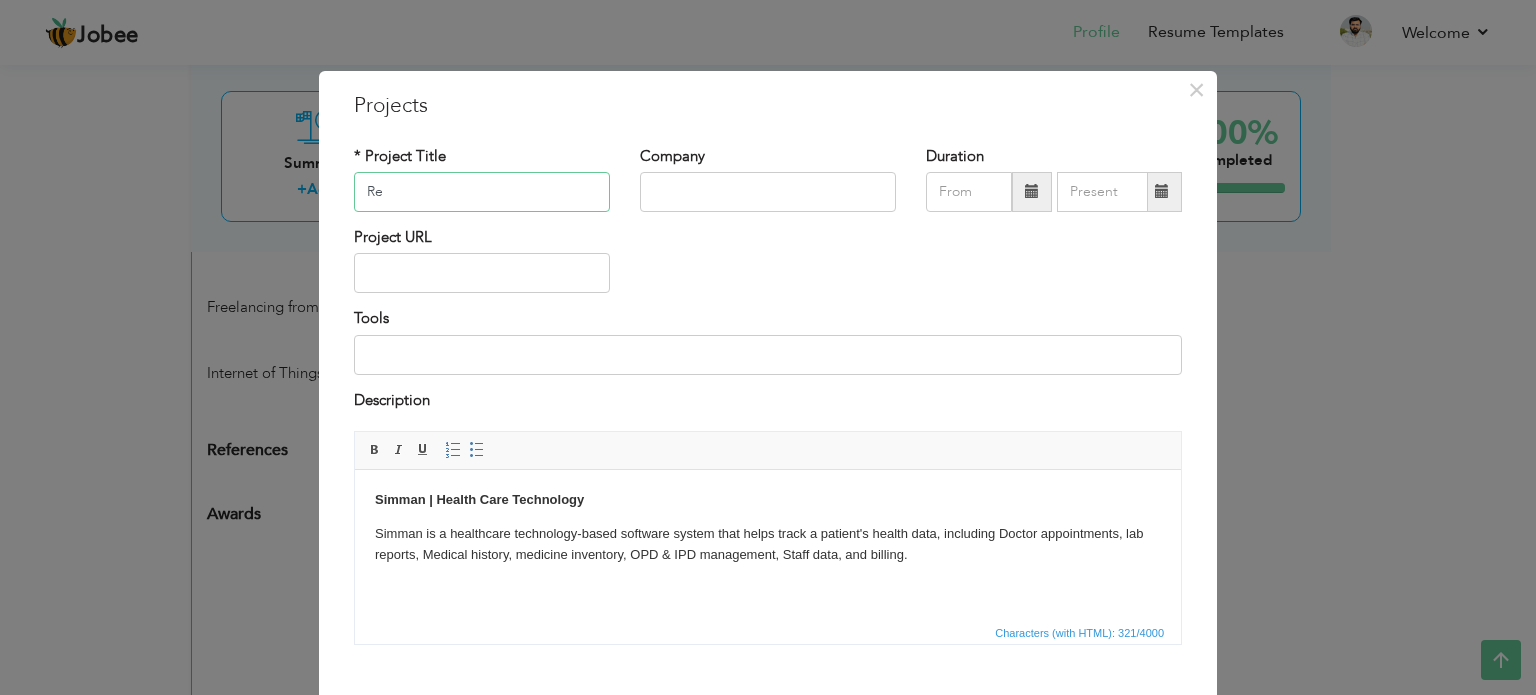 type on "R" 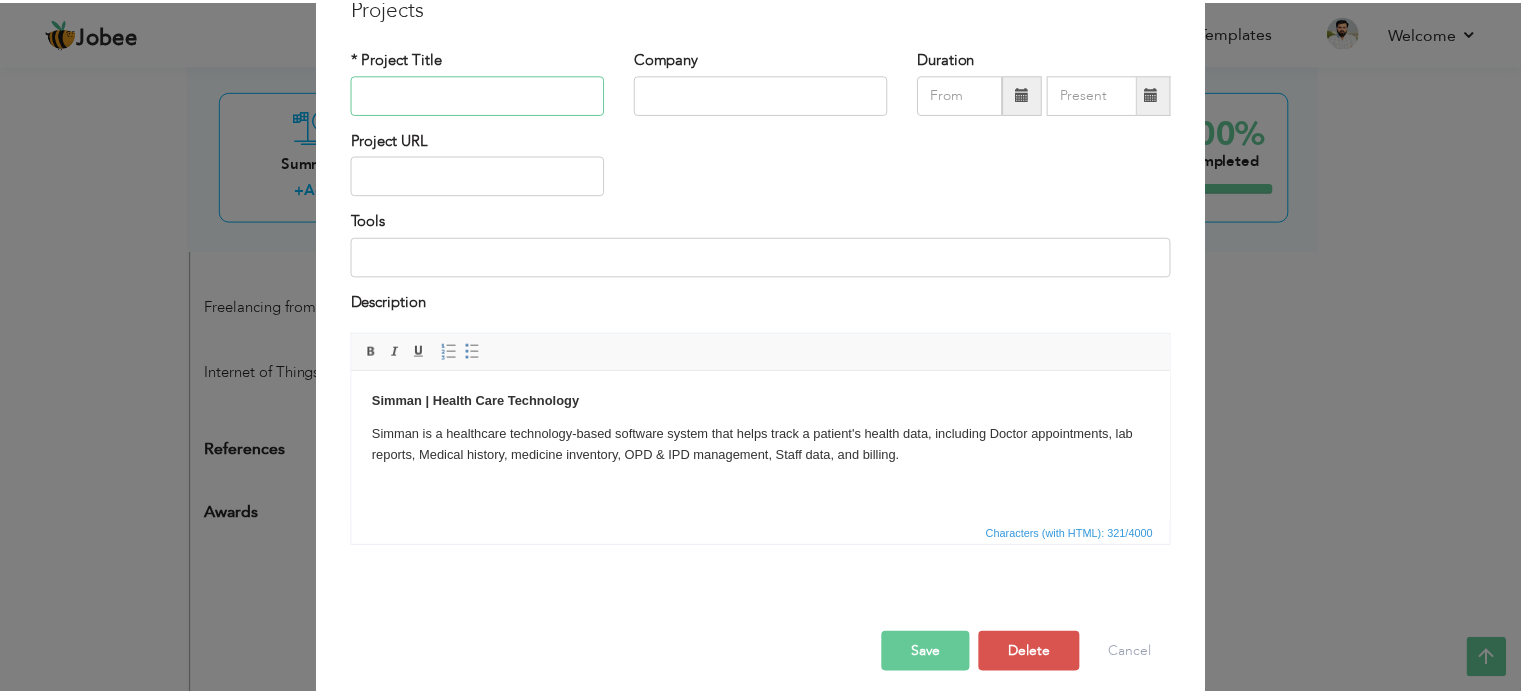 scroll, scrollTop: 99, scrollLeft: 0, axis: vertical 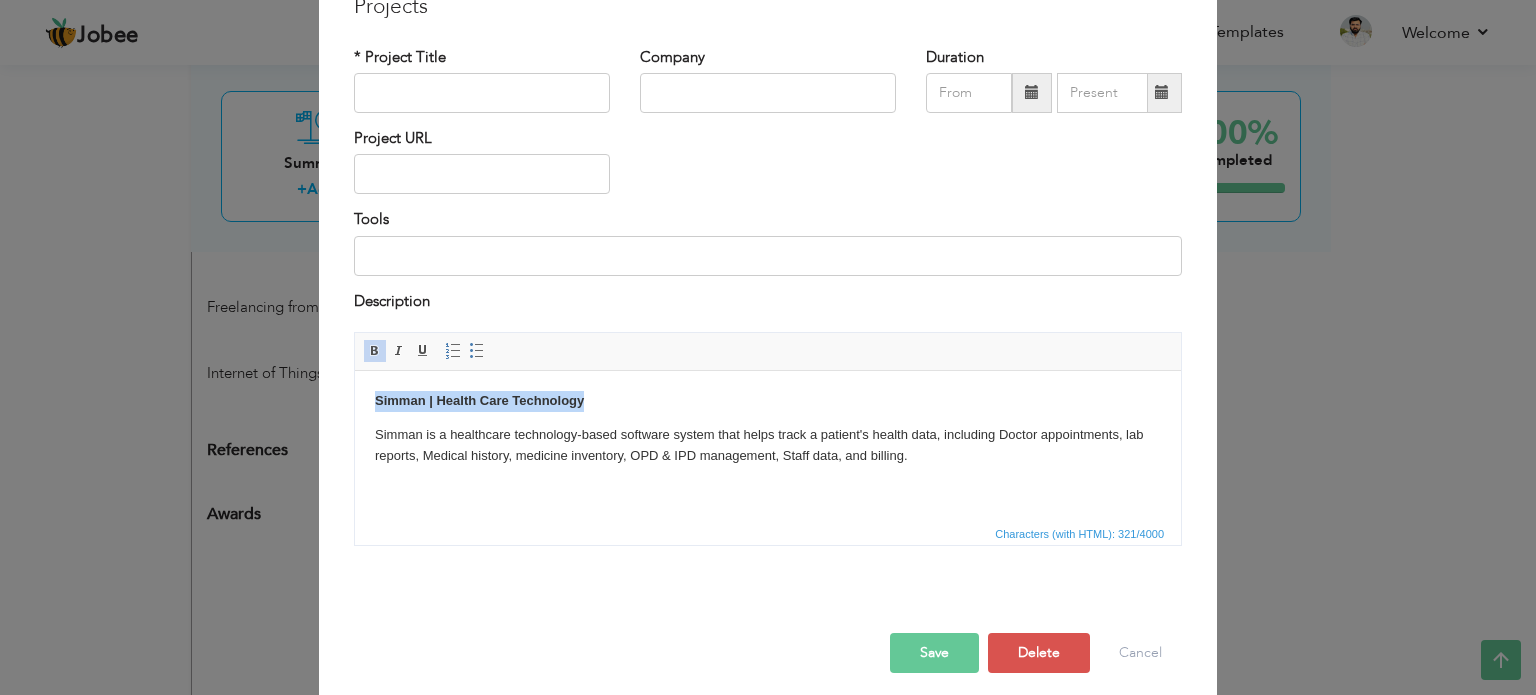 drag, startPoint x: 595, startPoint y: 400, endPoint x: 368, endPoint y: 400, distance: 227 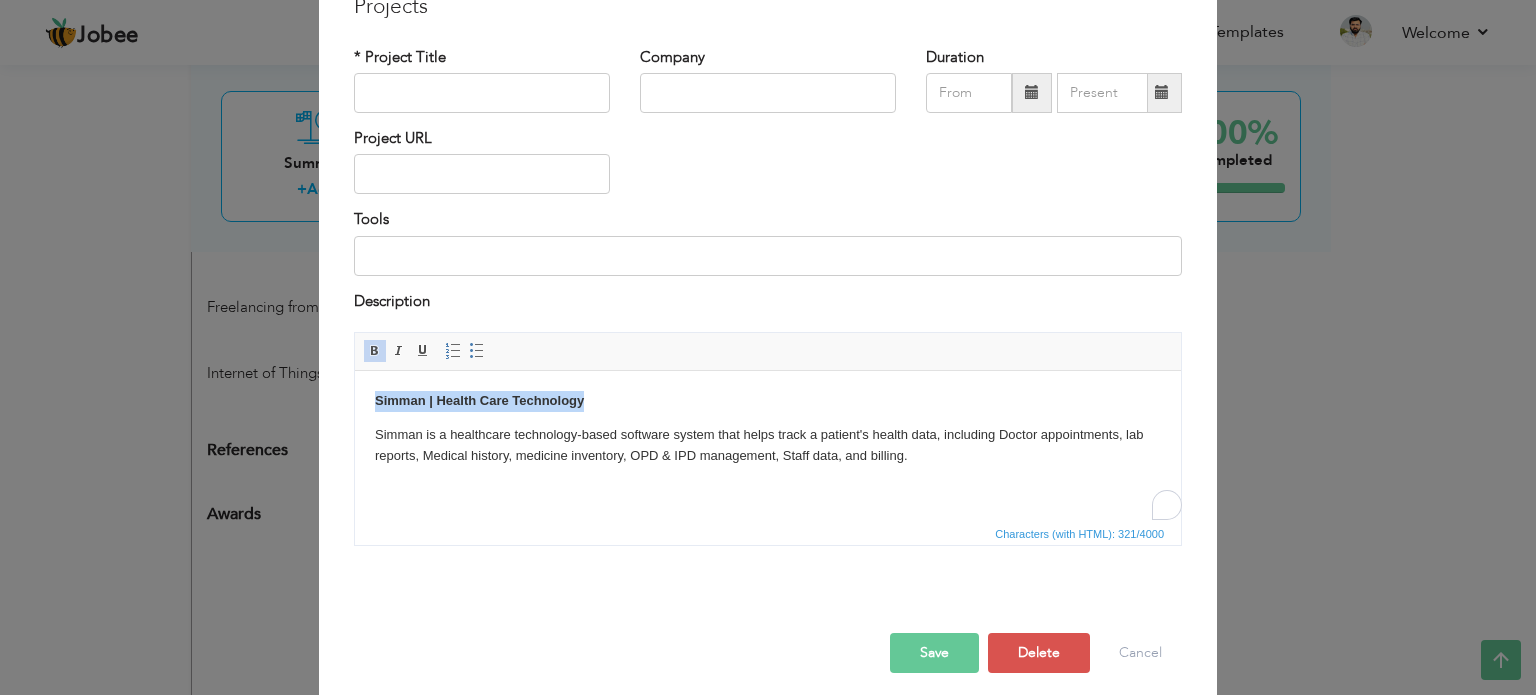 copy on "Simman | Health Care Technology" 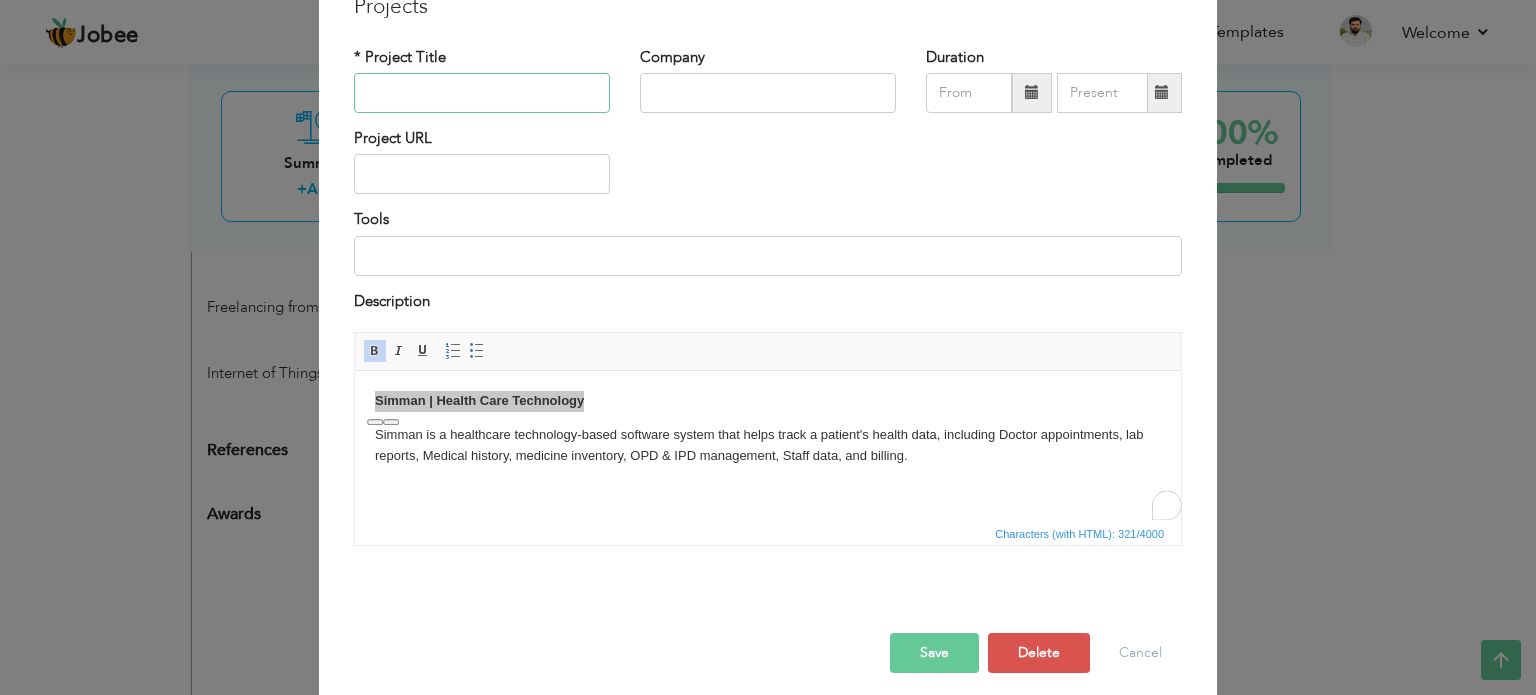 click at bounding box center [482, 93] 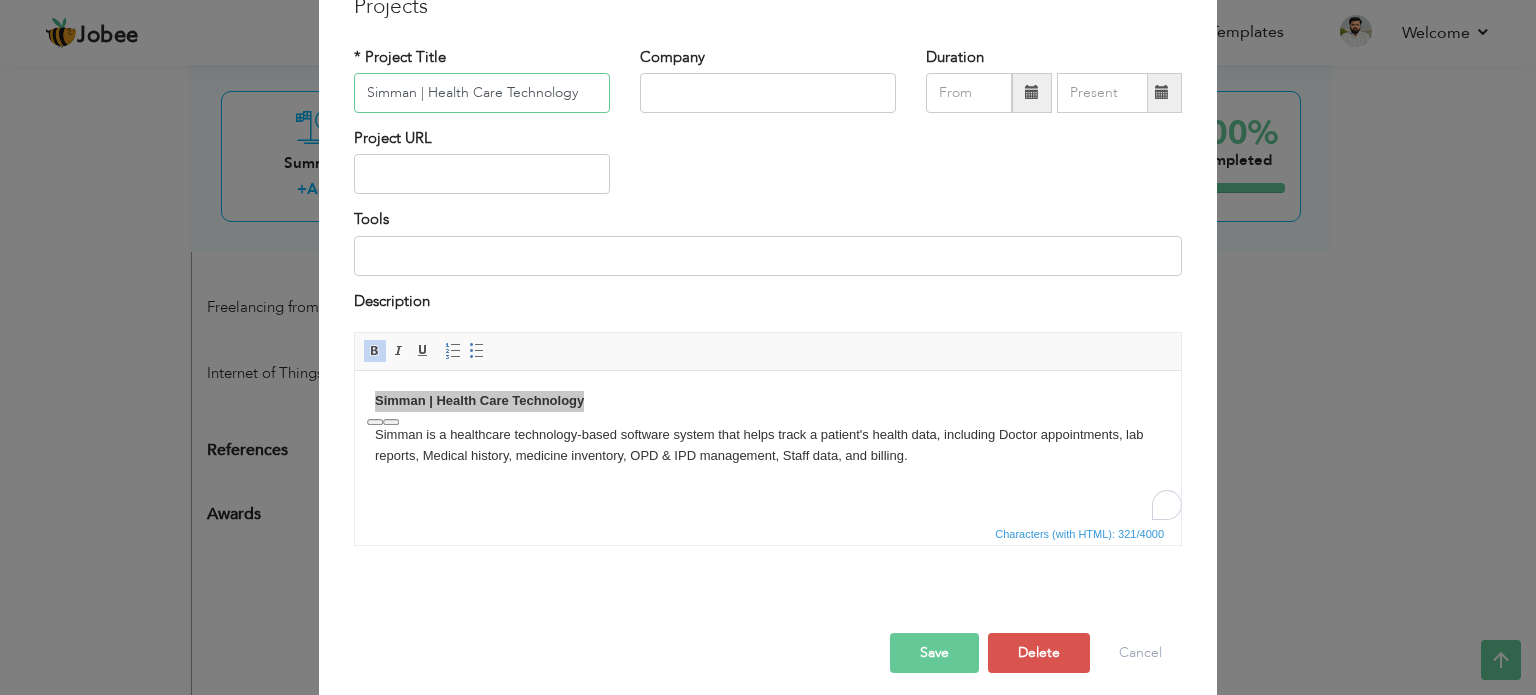 type on "Simman | Health Care Technology" 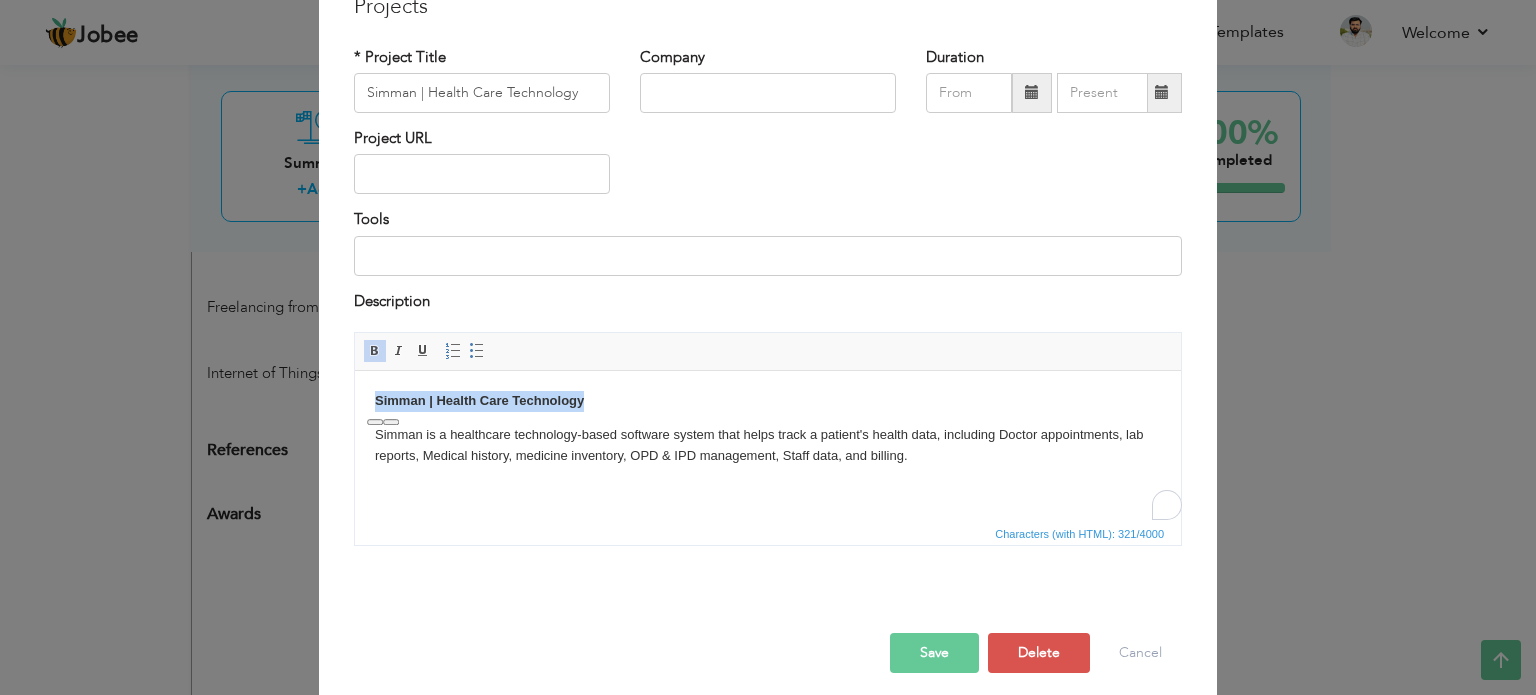 click on "Simman | Health Care Technology" at bounding box center (768, 401) 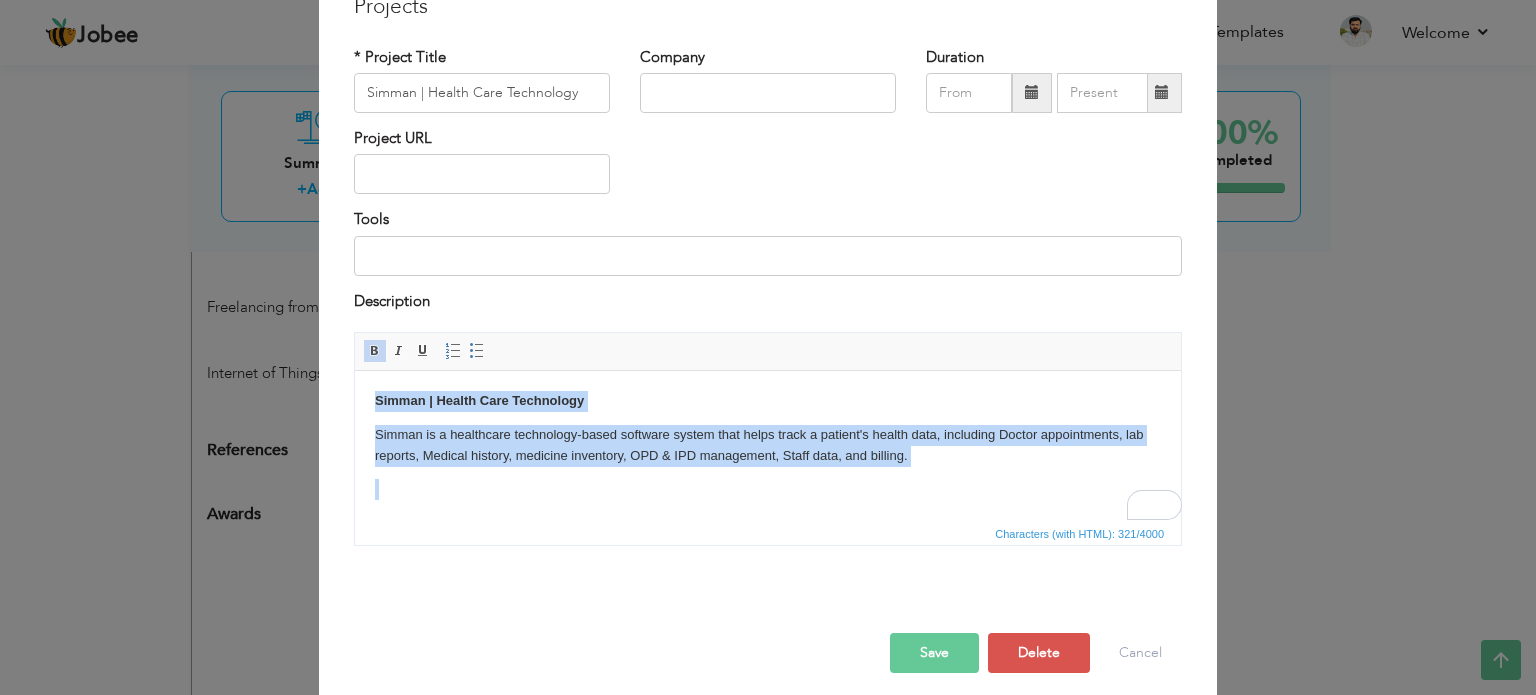 click on "Simman | Health Care Technology" at bounding box center [768, 401] 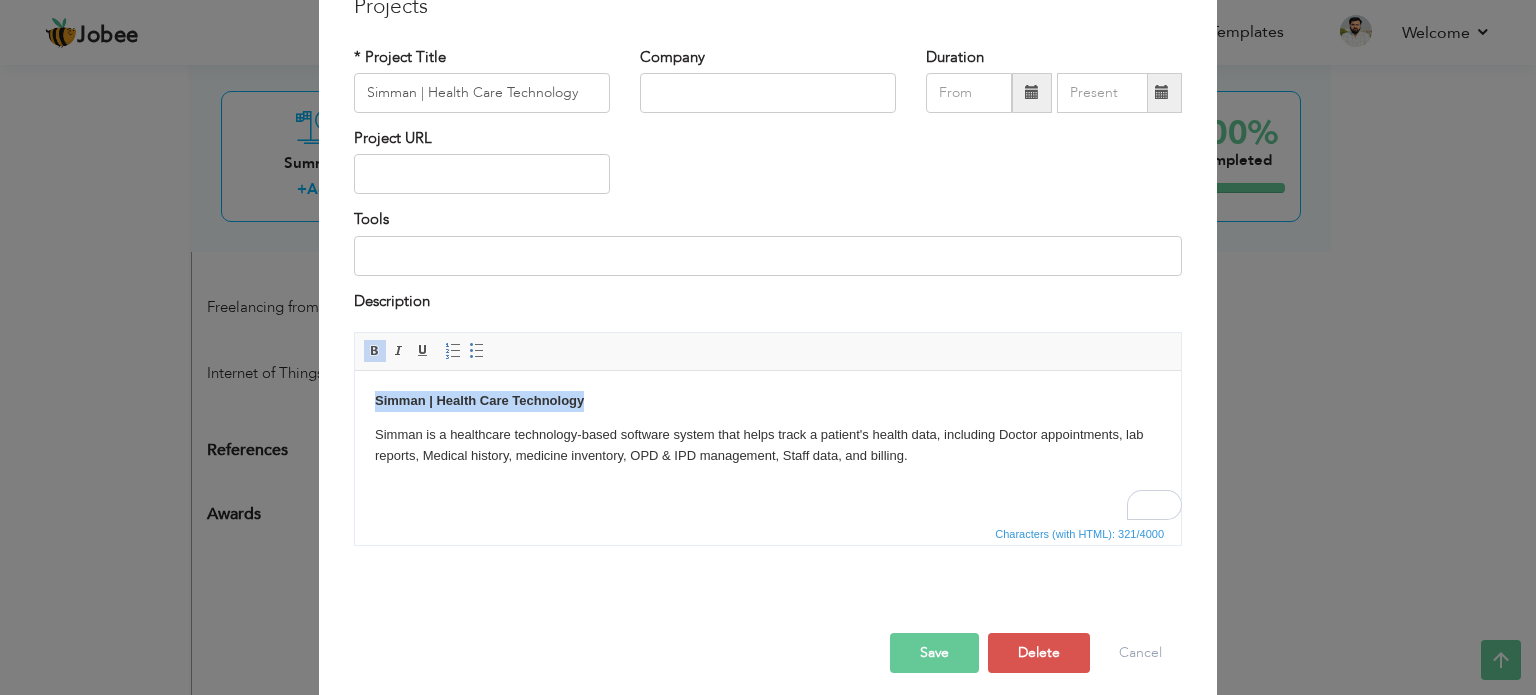 drag, startPoint x: 592, startPoint y: 397, endPoint x: 367, endPoint y: 386, distance: 225.26872 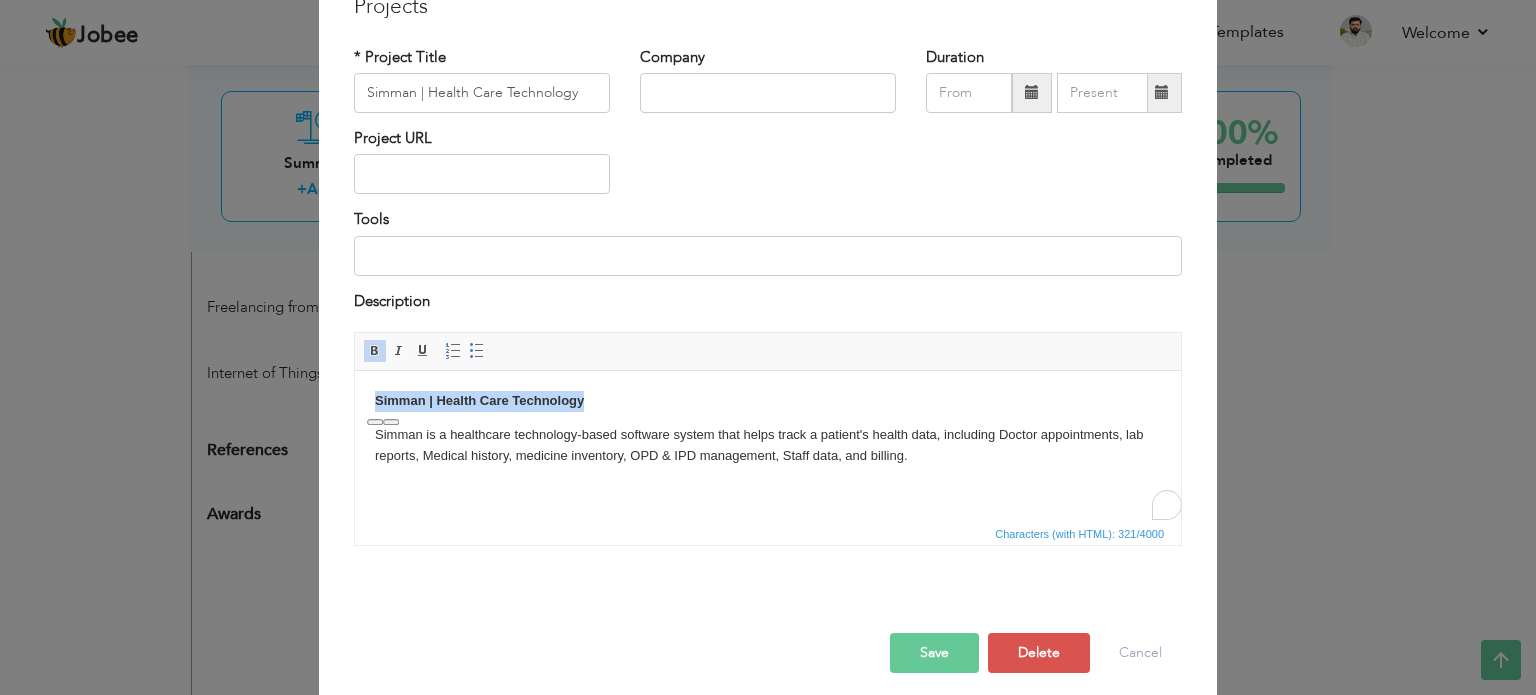 type 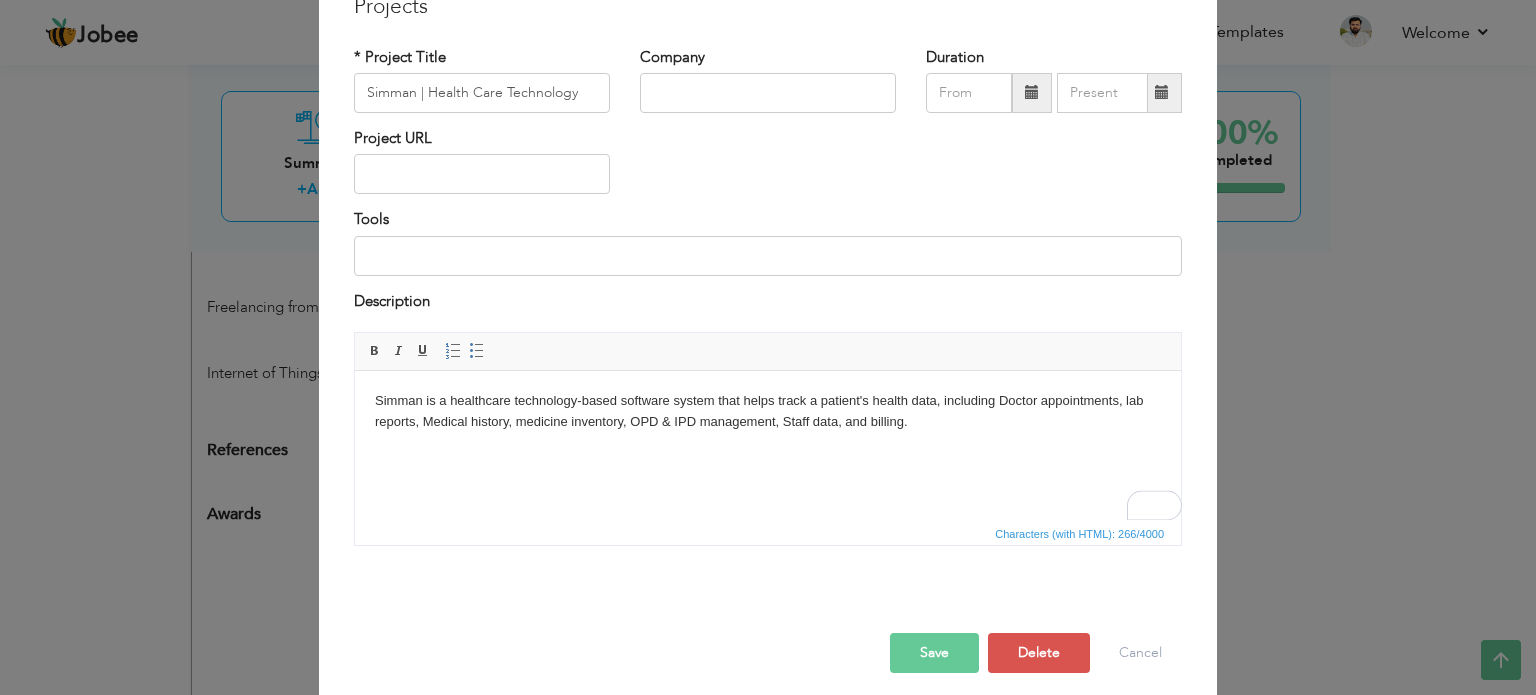 click on "Save" at bounding box center [934, 653] 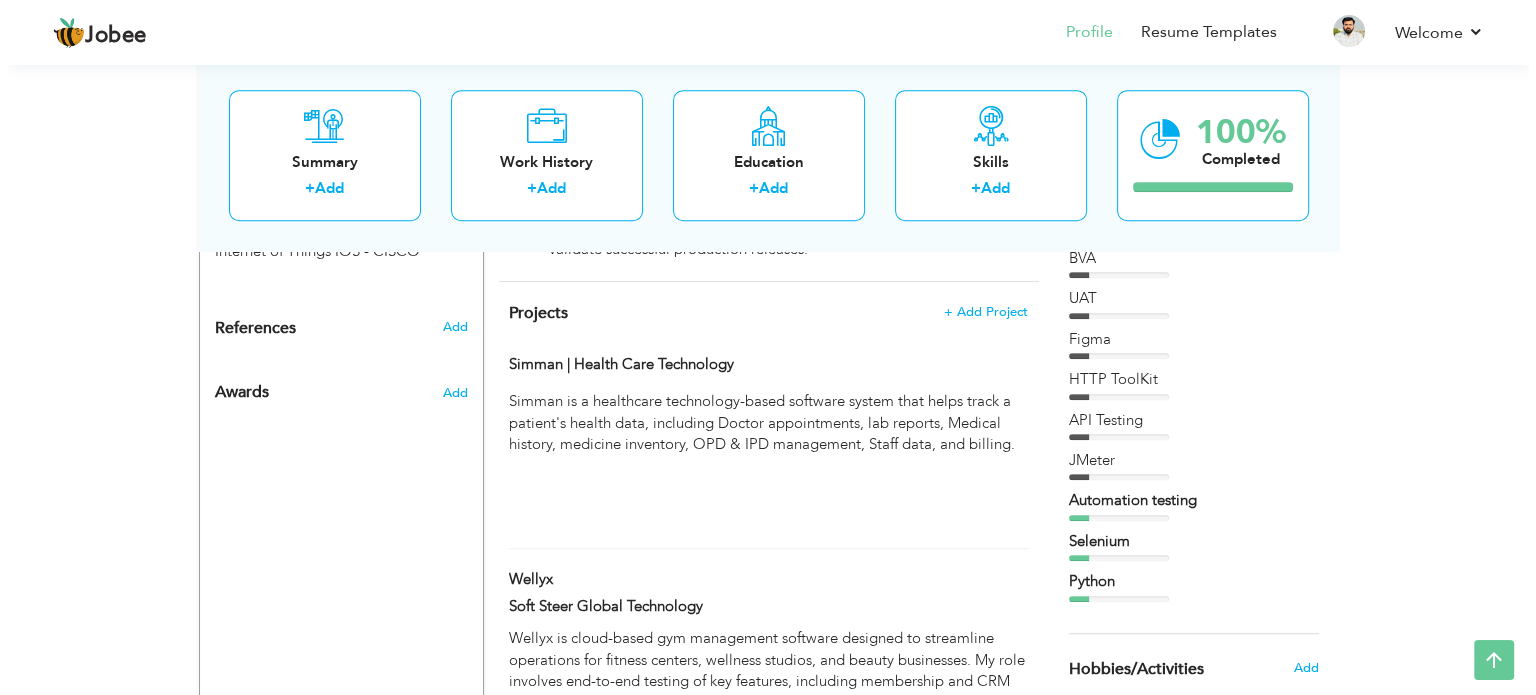 scroll, scrollTop: 1223, scrollLeft: 0, axis: vertical 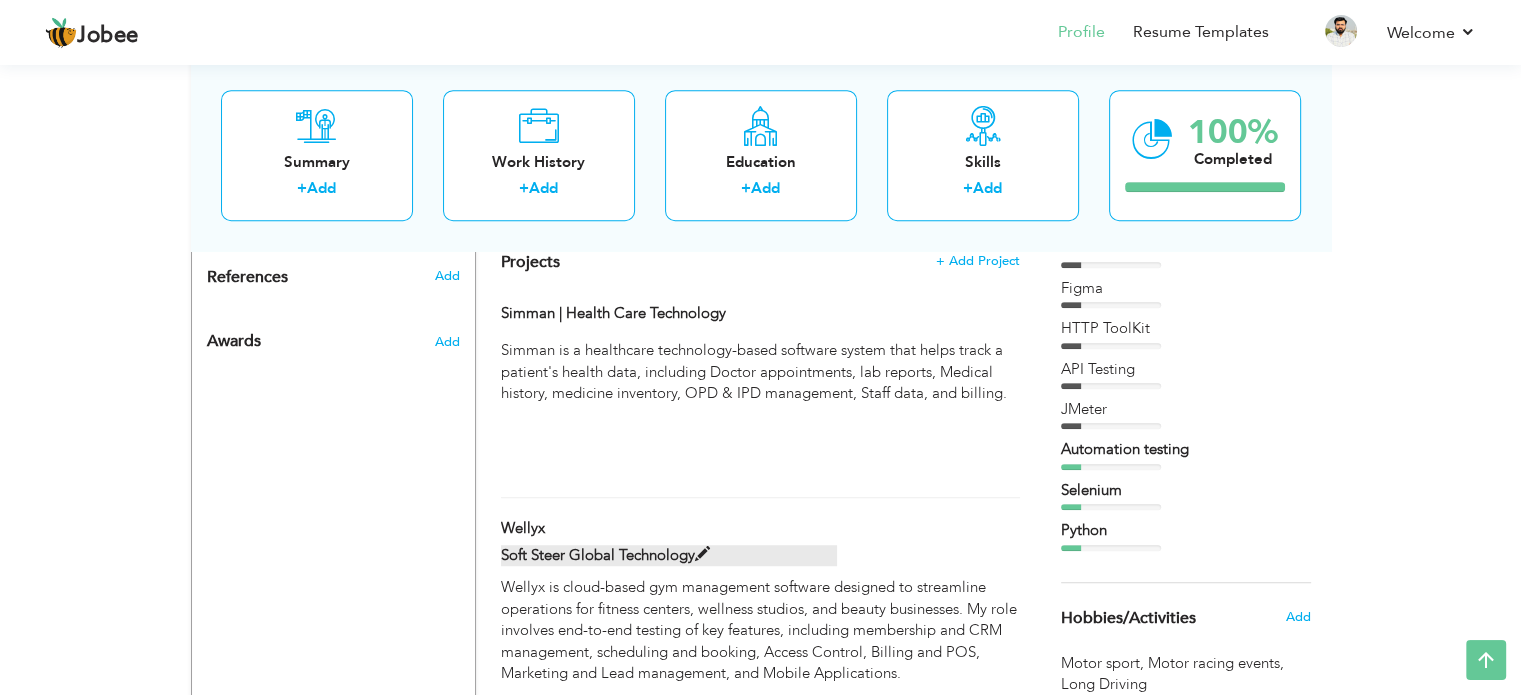 click at bounding box center (702, 554) 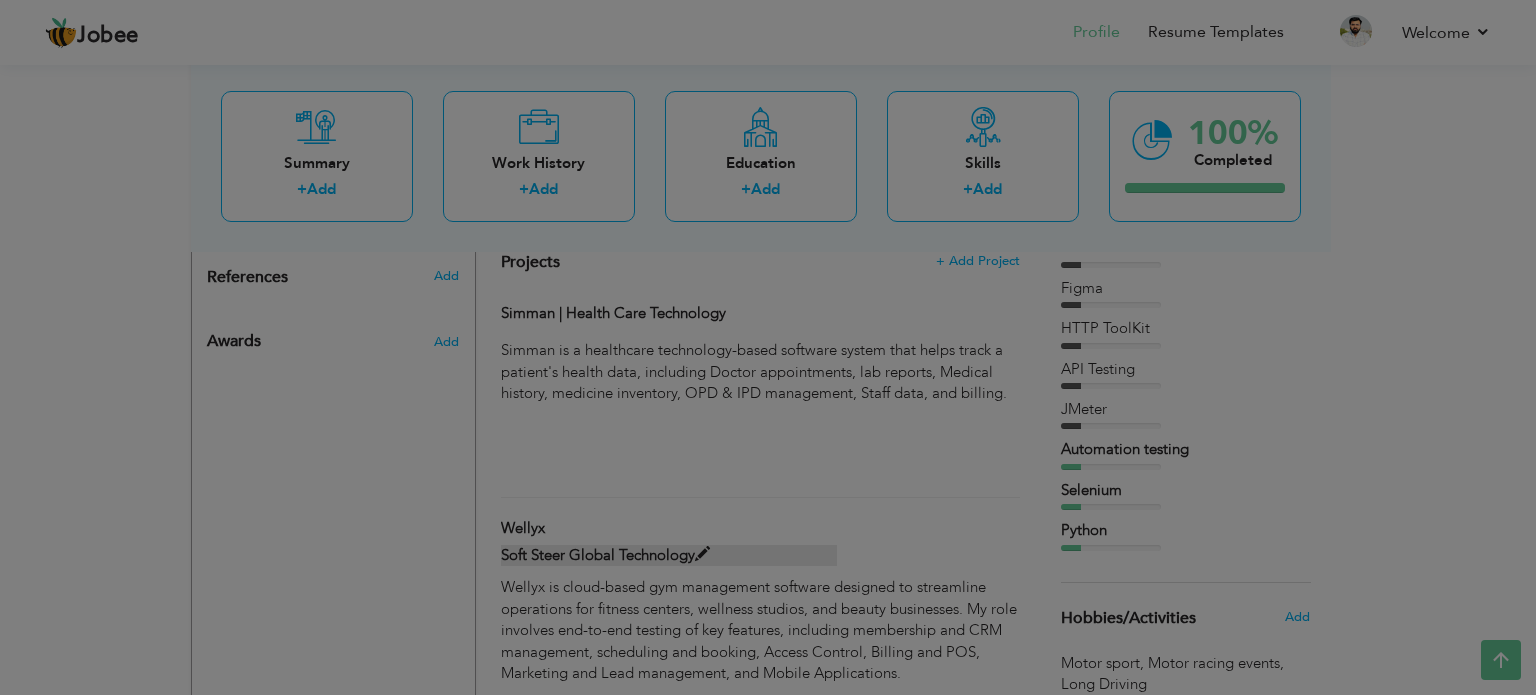 scroll, scrollTop: 0, scrollLeft: 0, axis: both 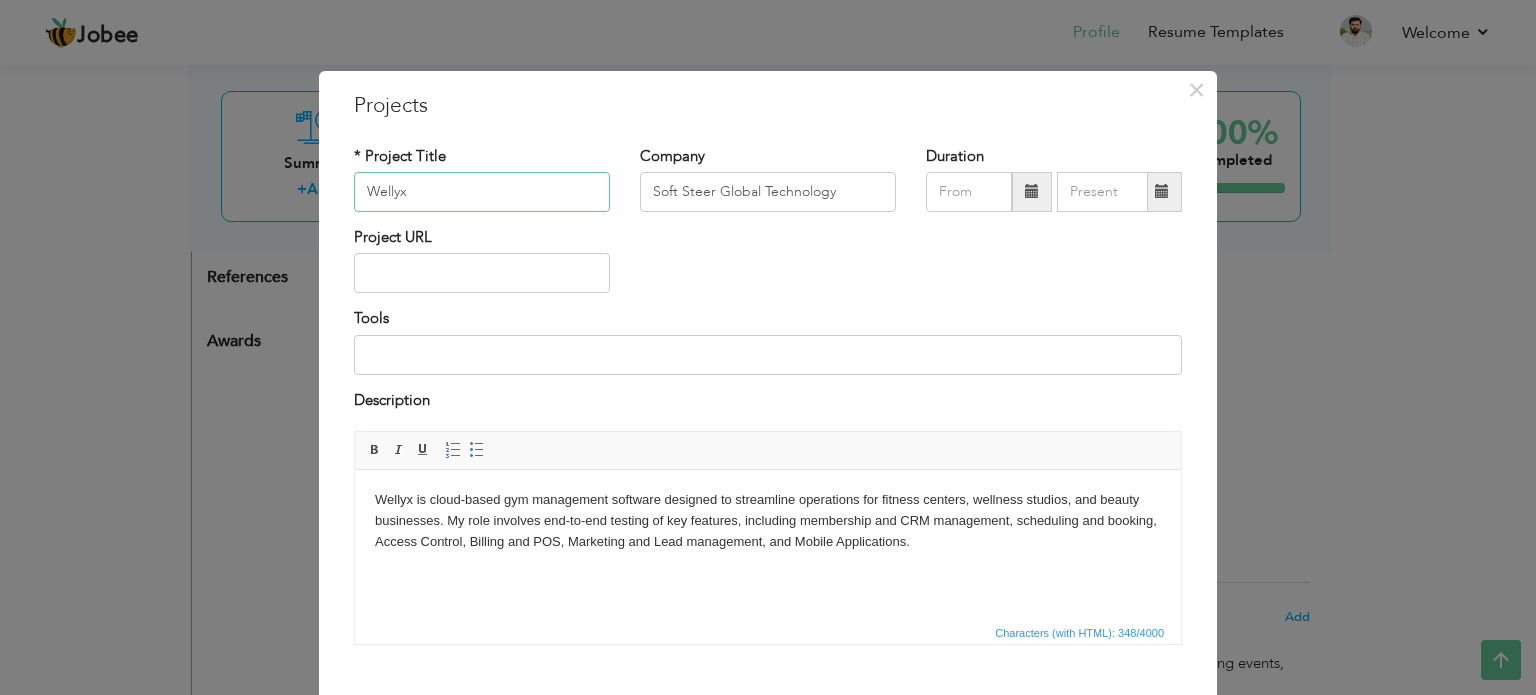 click on "Wellyx" at bounding box center [482, 192] 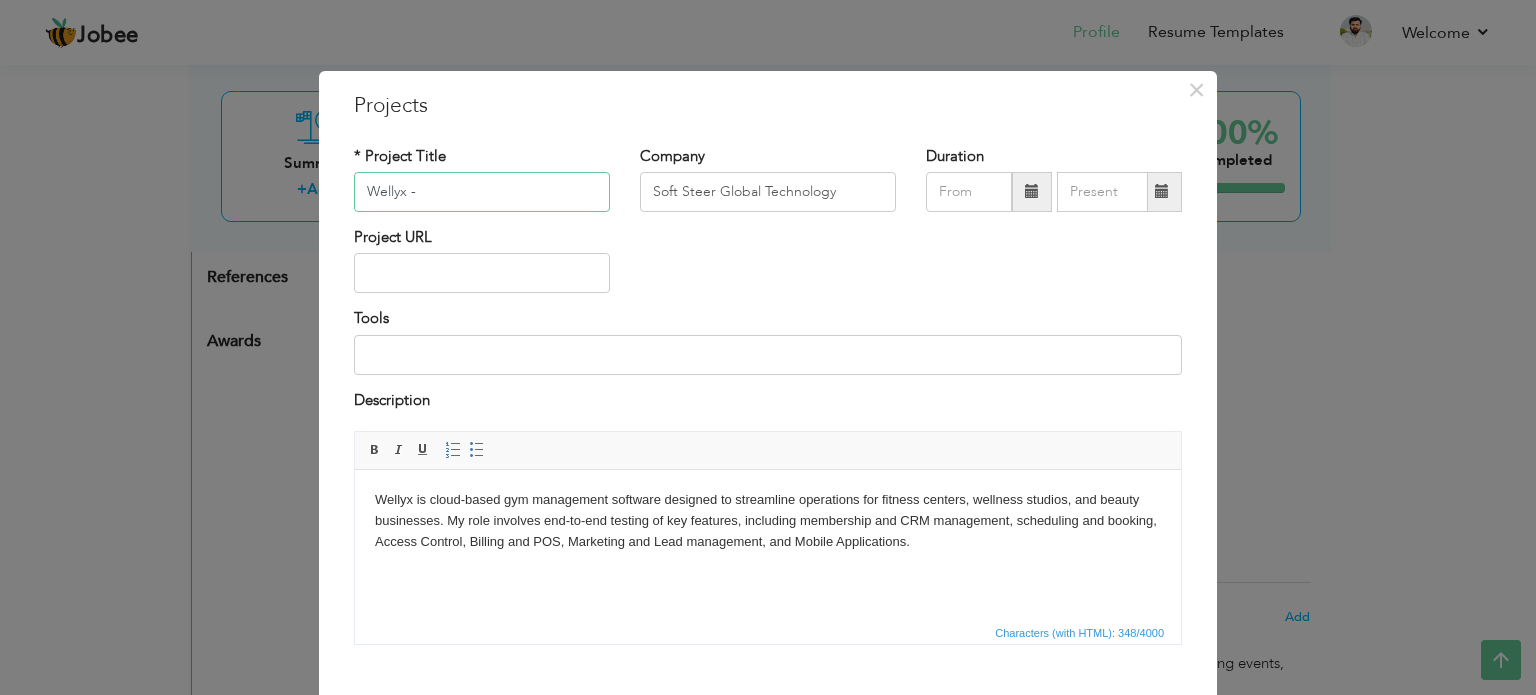 type on "Wellyx -" 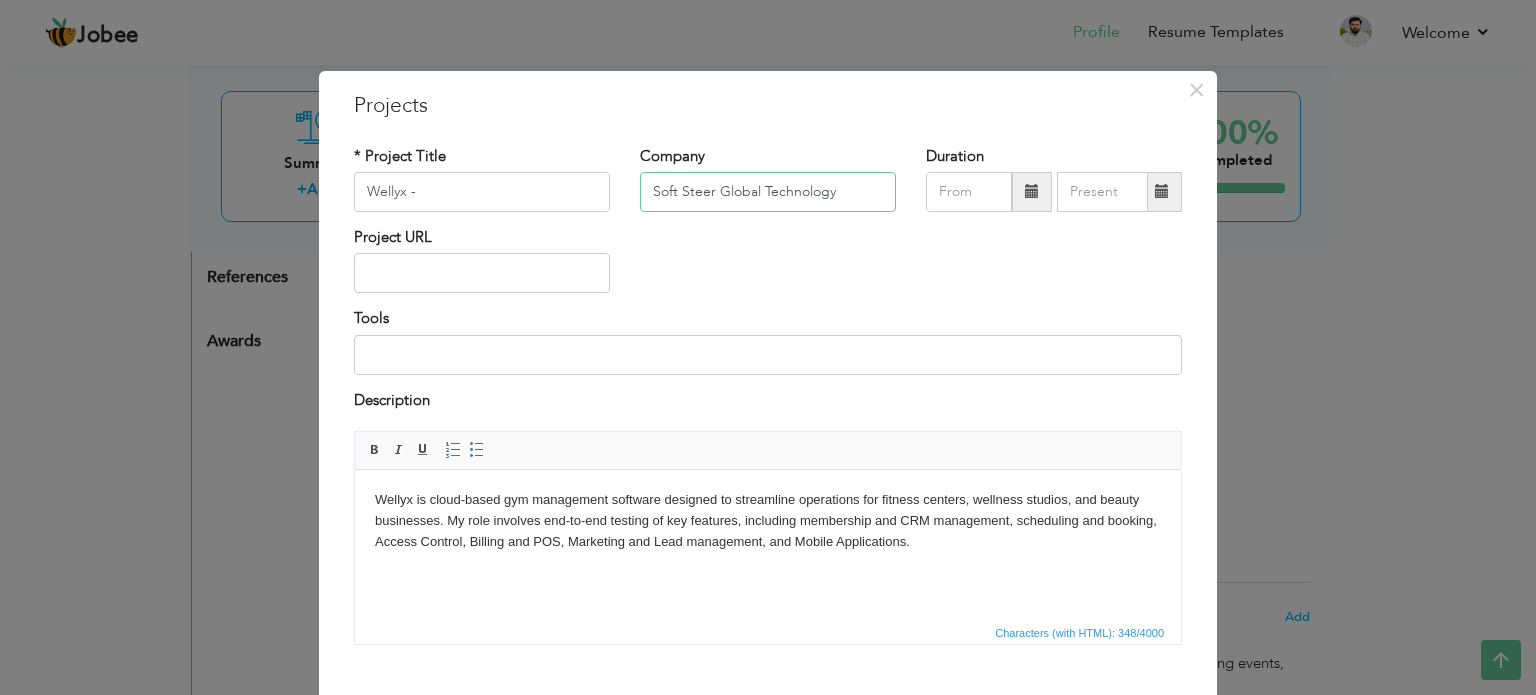 click on "Soft Steer Global Technology" at bounding box center [768, 192] 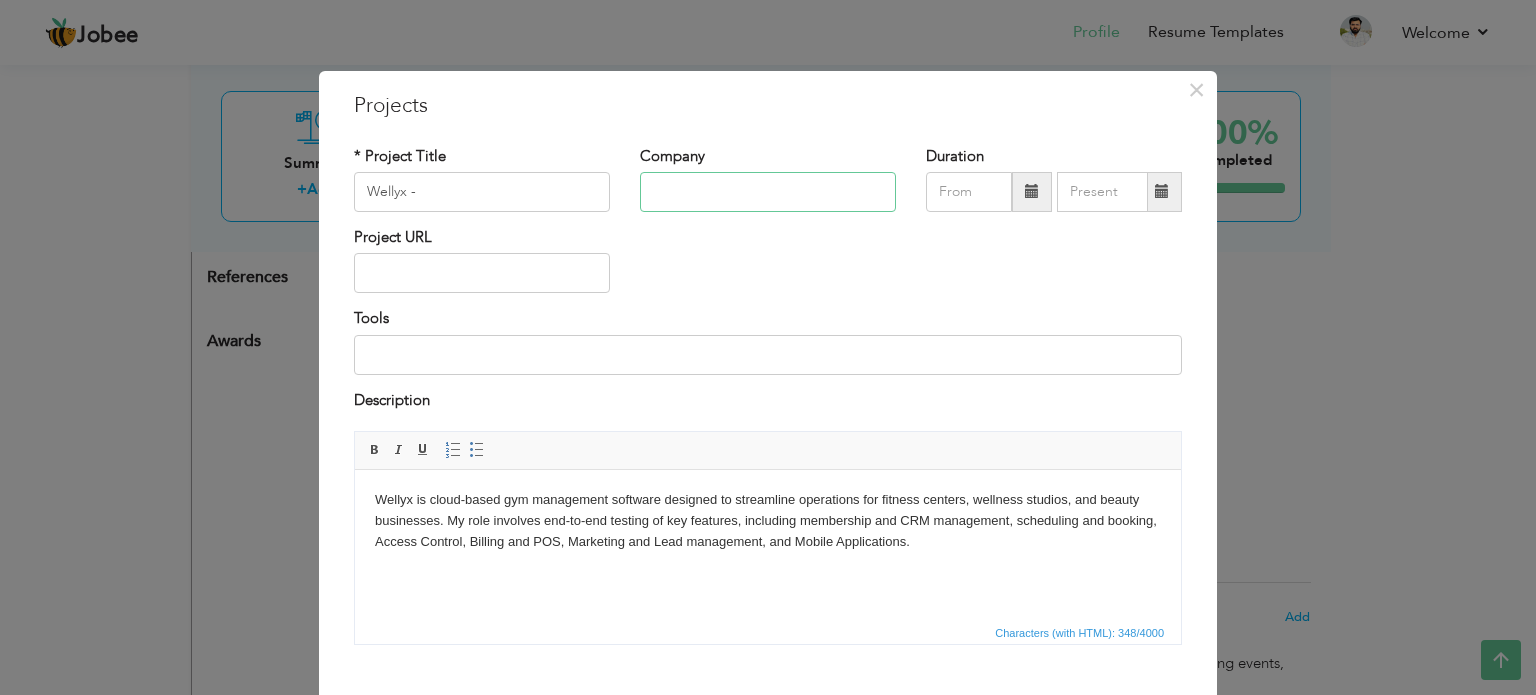 type 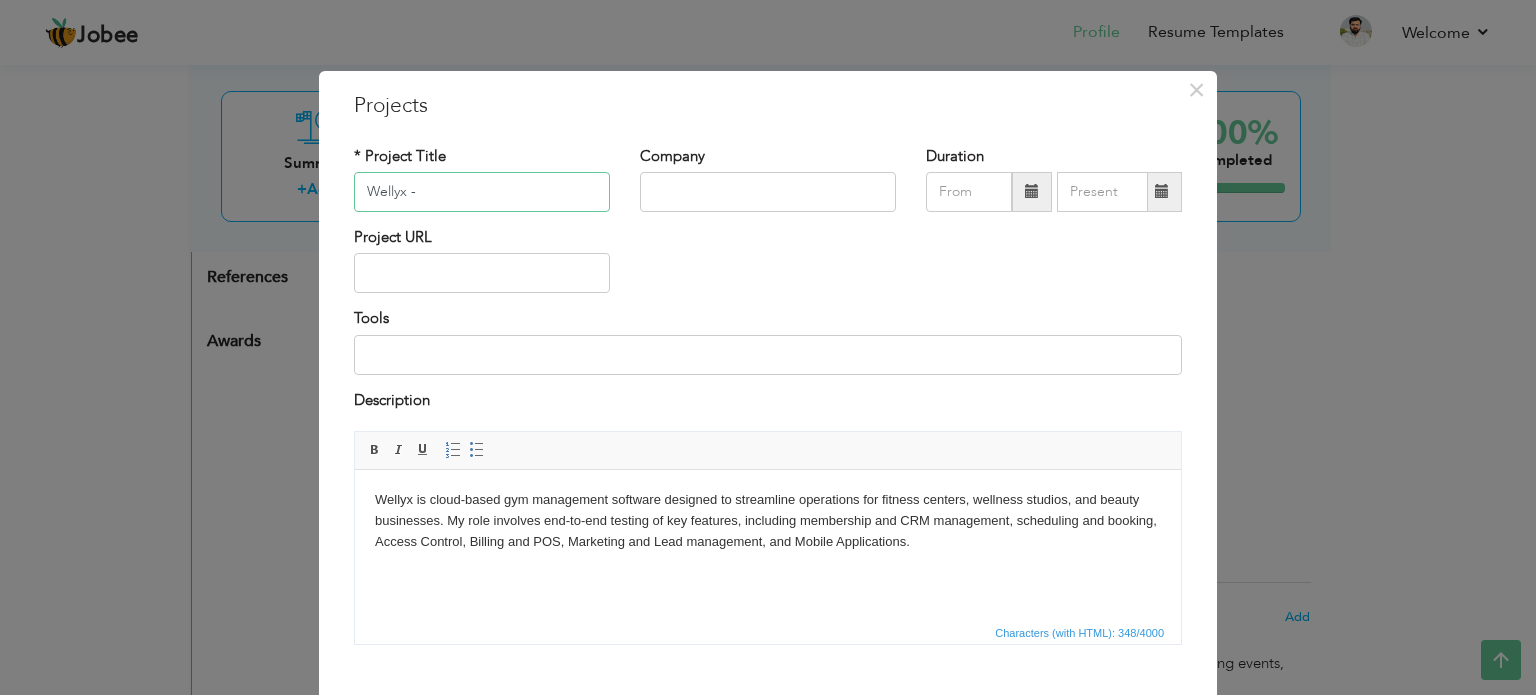 click on "Wellyx -" at bounding box center [482, 192] 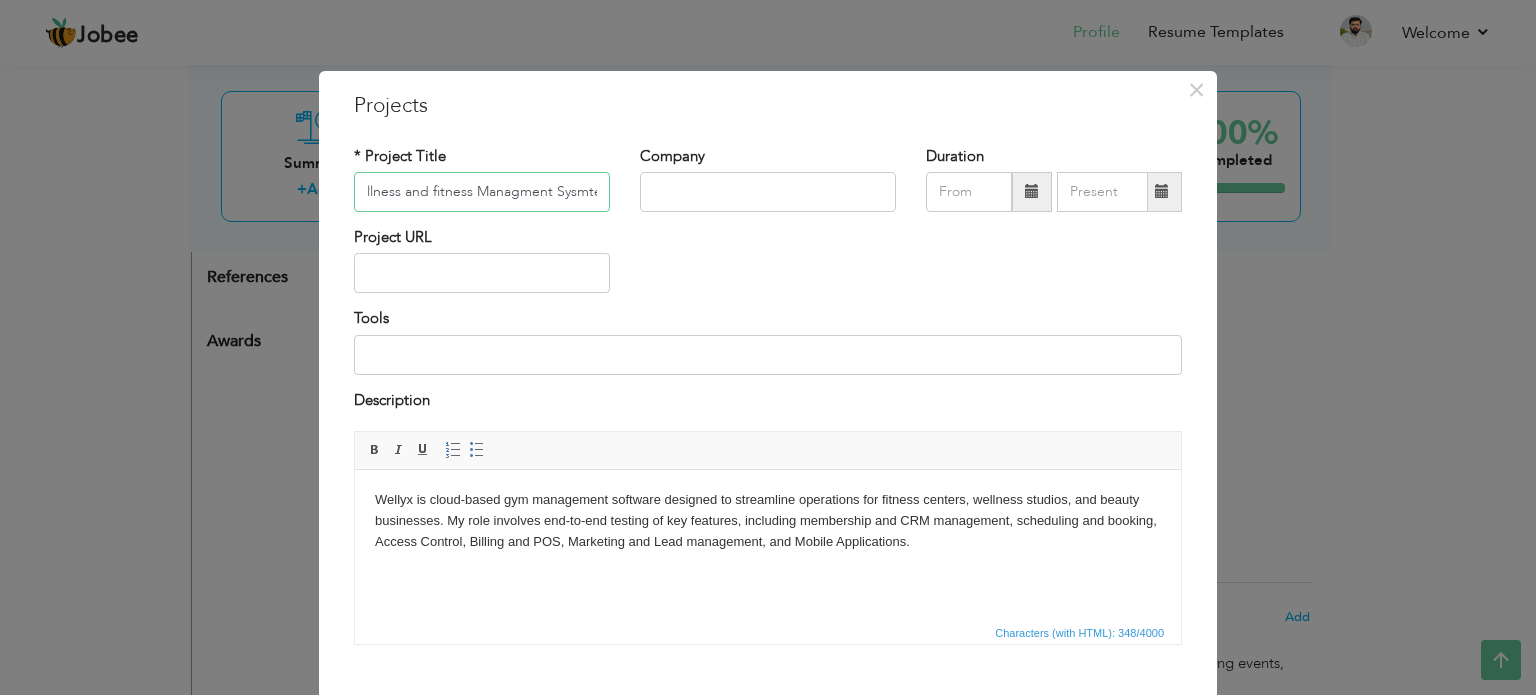 scroll, scrollTop: 0, scrollLeft: 86, axis: horizontal 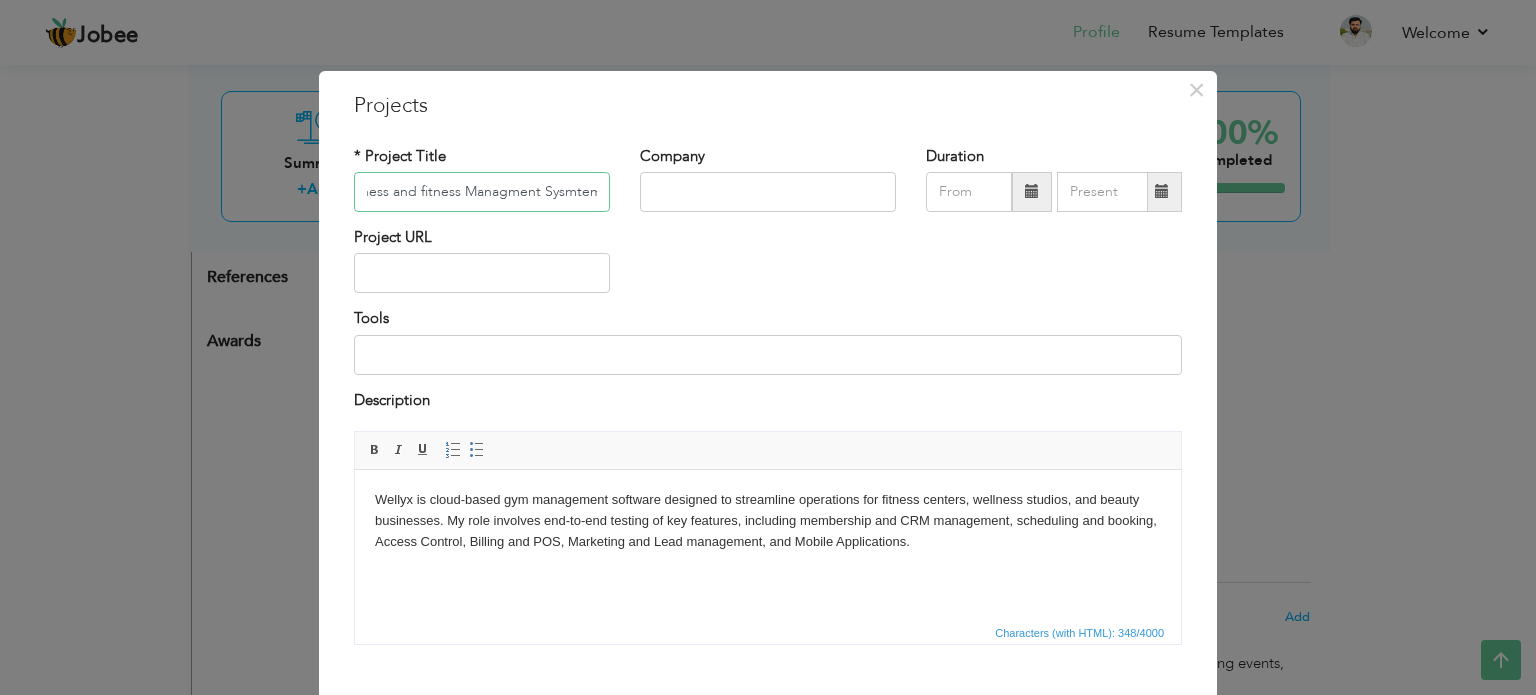 click on "Wellyx - Wellness and fitness Managment Sysmtem" at bounding box center (482, 192) 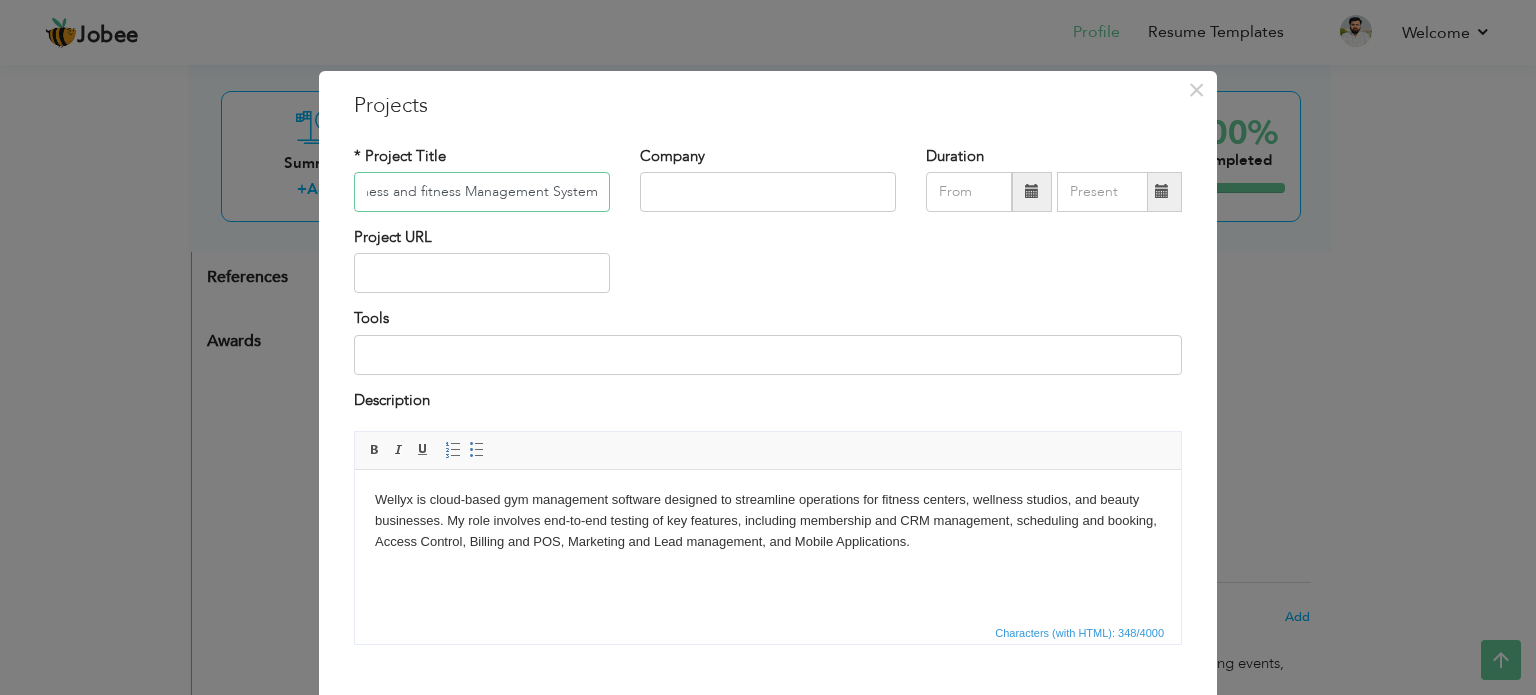 scroll, scrollTop: 0, scrollLeft: 83, axis: horizontal 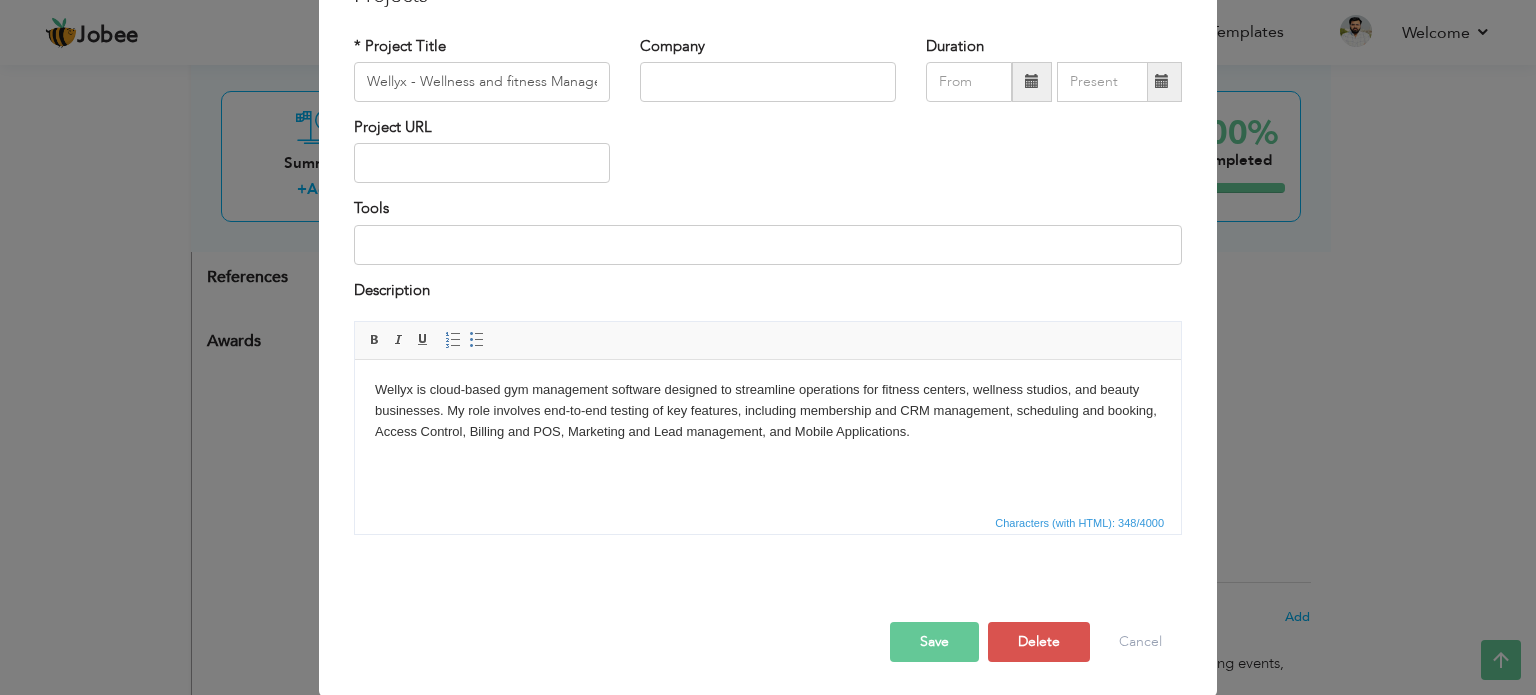 click on "Save" at bounding box center [934, 642] 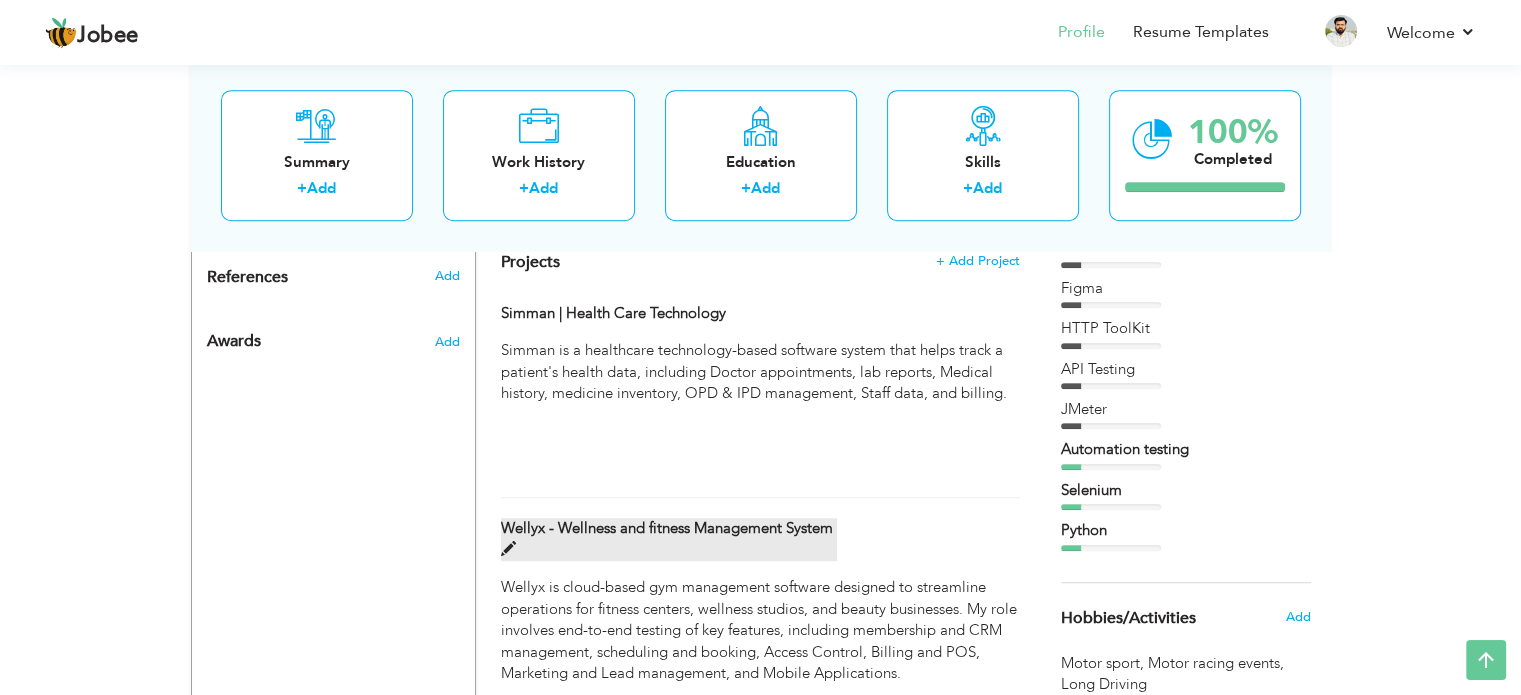 click on "Wellyx - Wellness and fitness Management System" at bounding box center [669, 539] 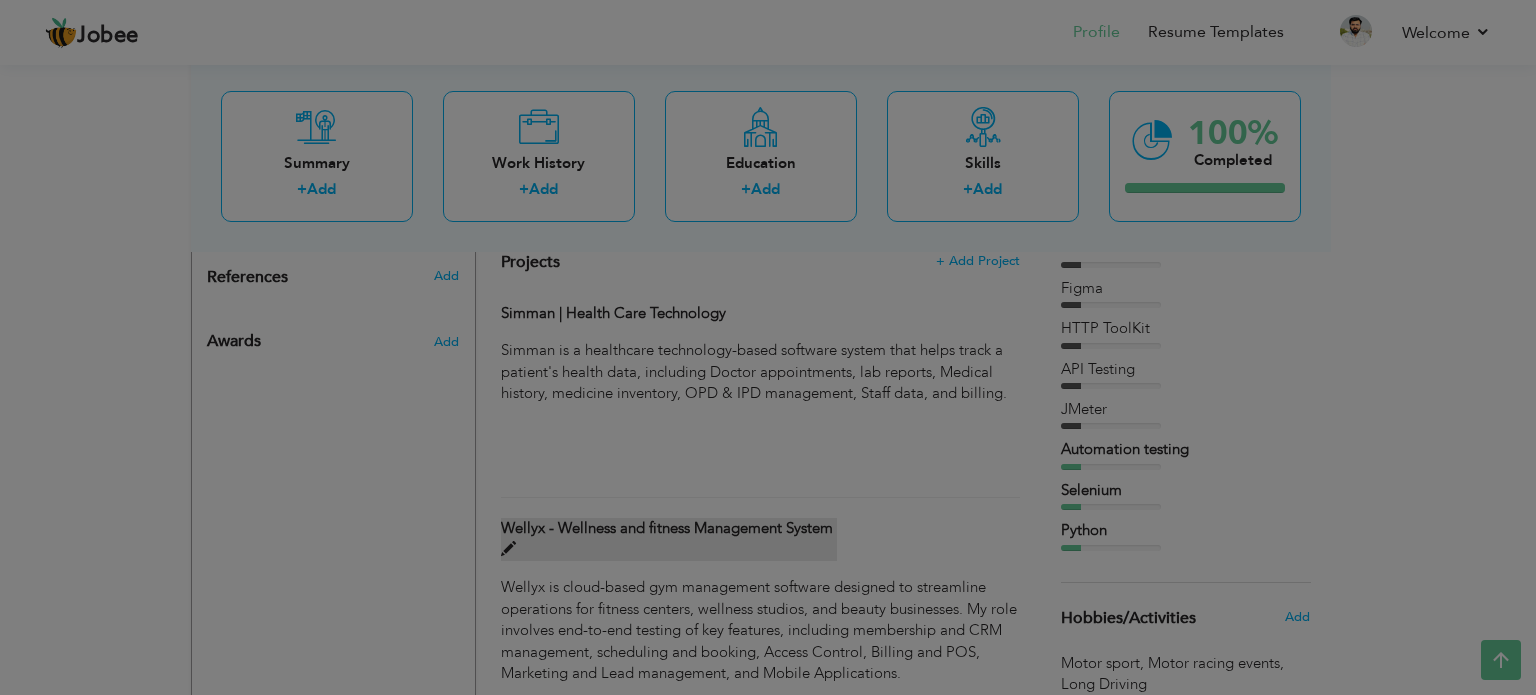 scroll, scrollTop: 0, scrollLeft: 0, axis: both 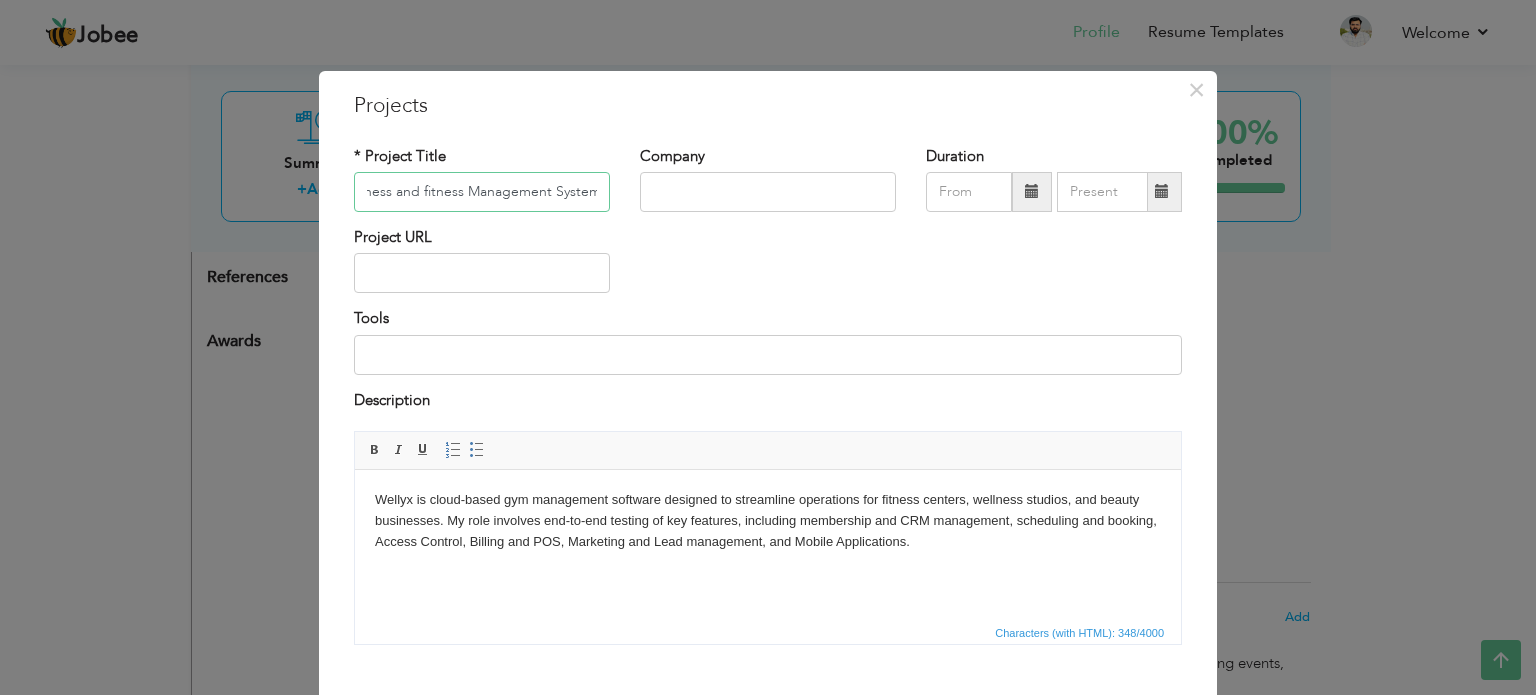 click on "Wellyx - Wellness and fitness Management System" at bounding box center [482, 192] 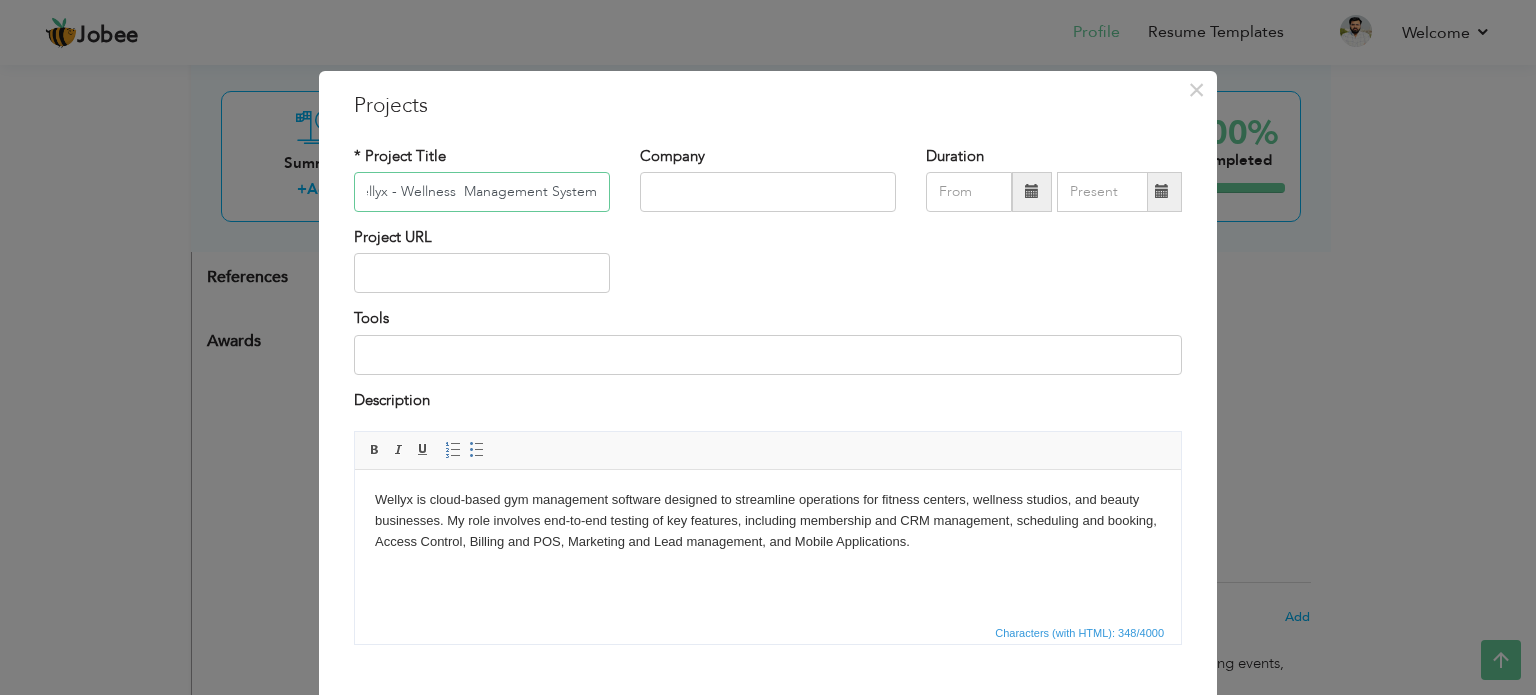 scroll, scrollTop: 0, scrollLeft: 16, axis: horizontal 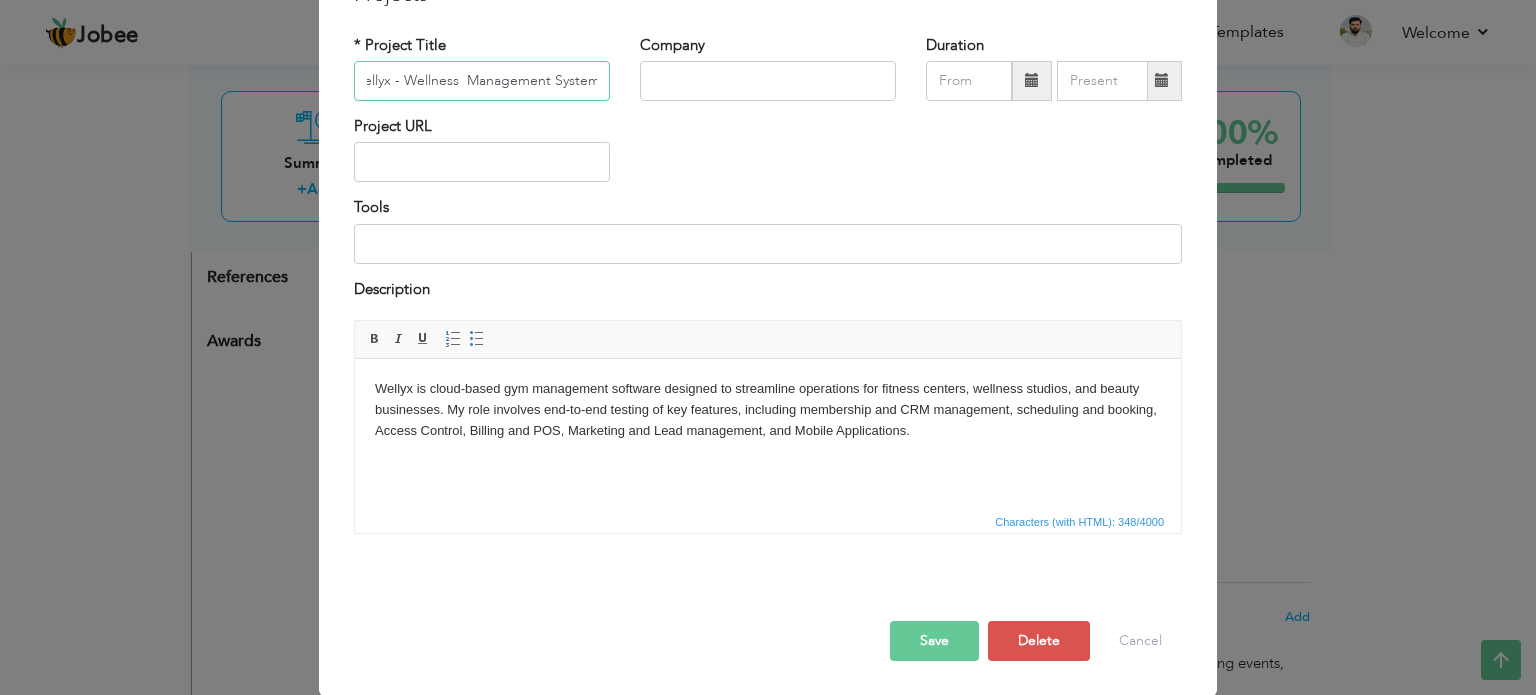 type on "Wellyx - Wellness  Management System" 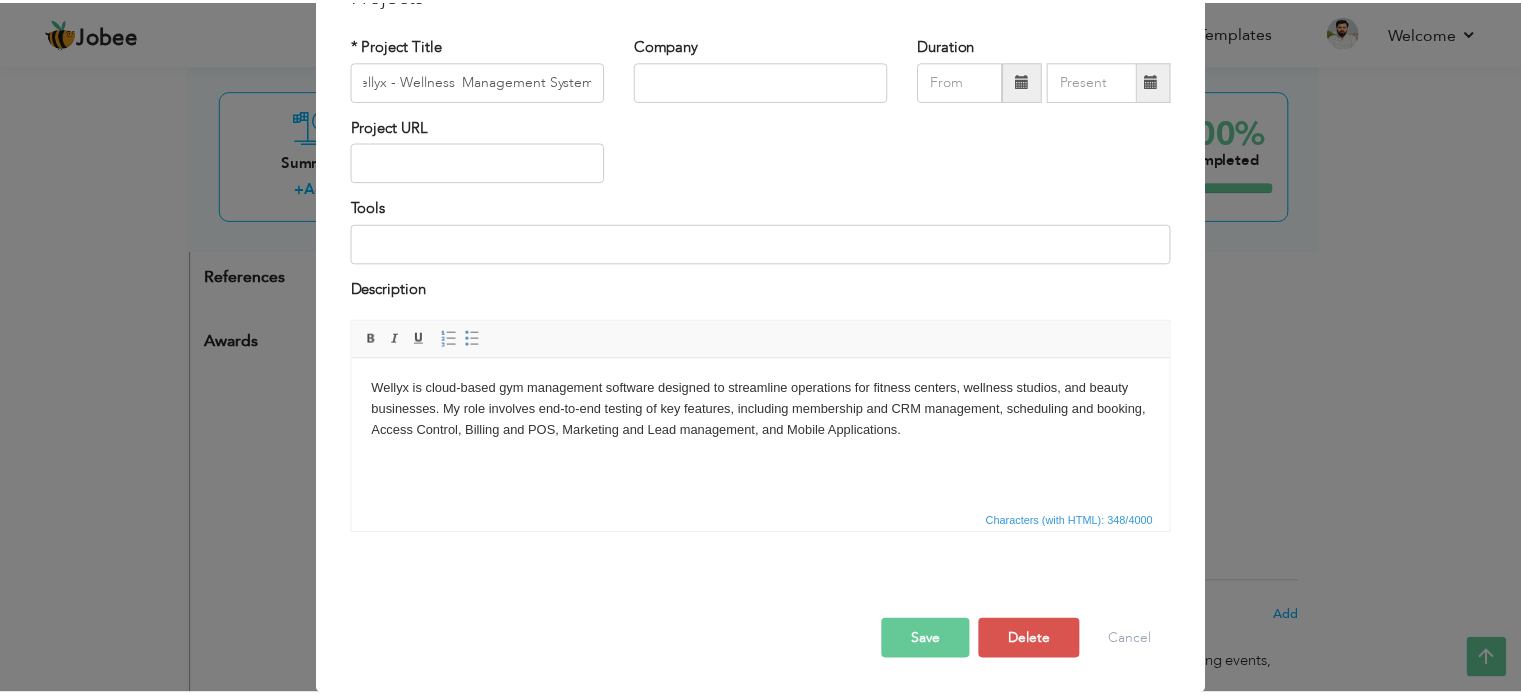 scroll, scrollTop: 0, scrollLeft: 0, axis: both 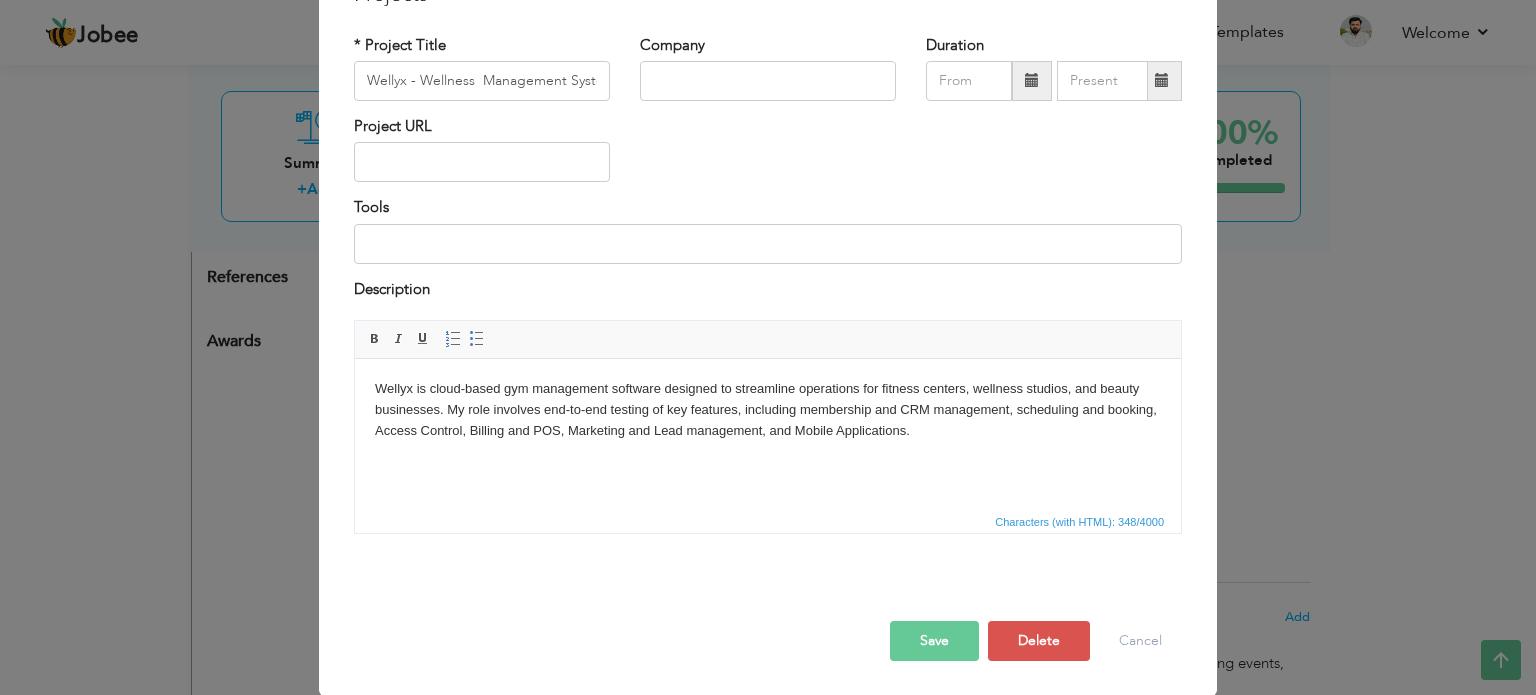 click on "Save" at bounding box center [934, 641] 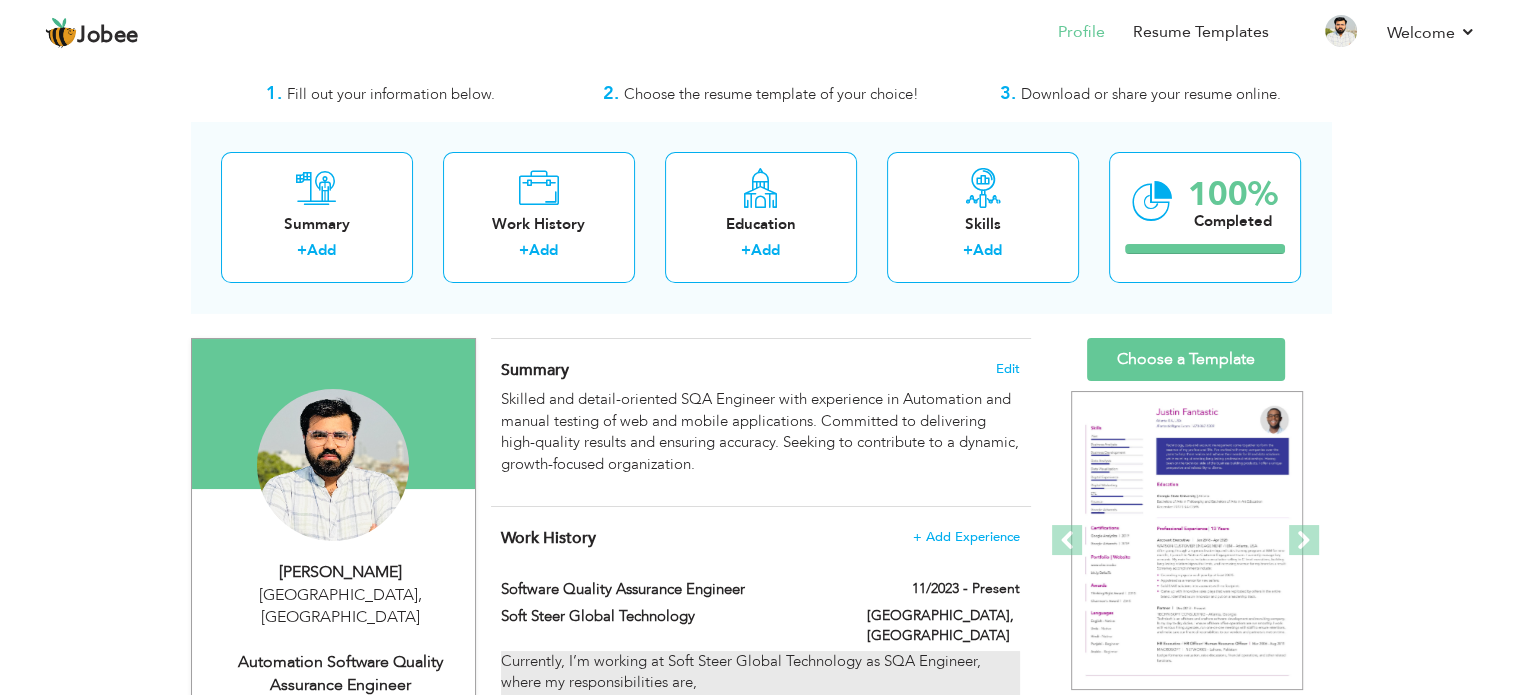 scroll, scrollTop: 20, scrollLeft: 0, axis: vertical 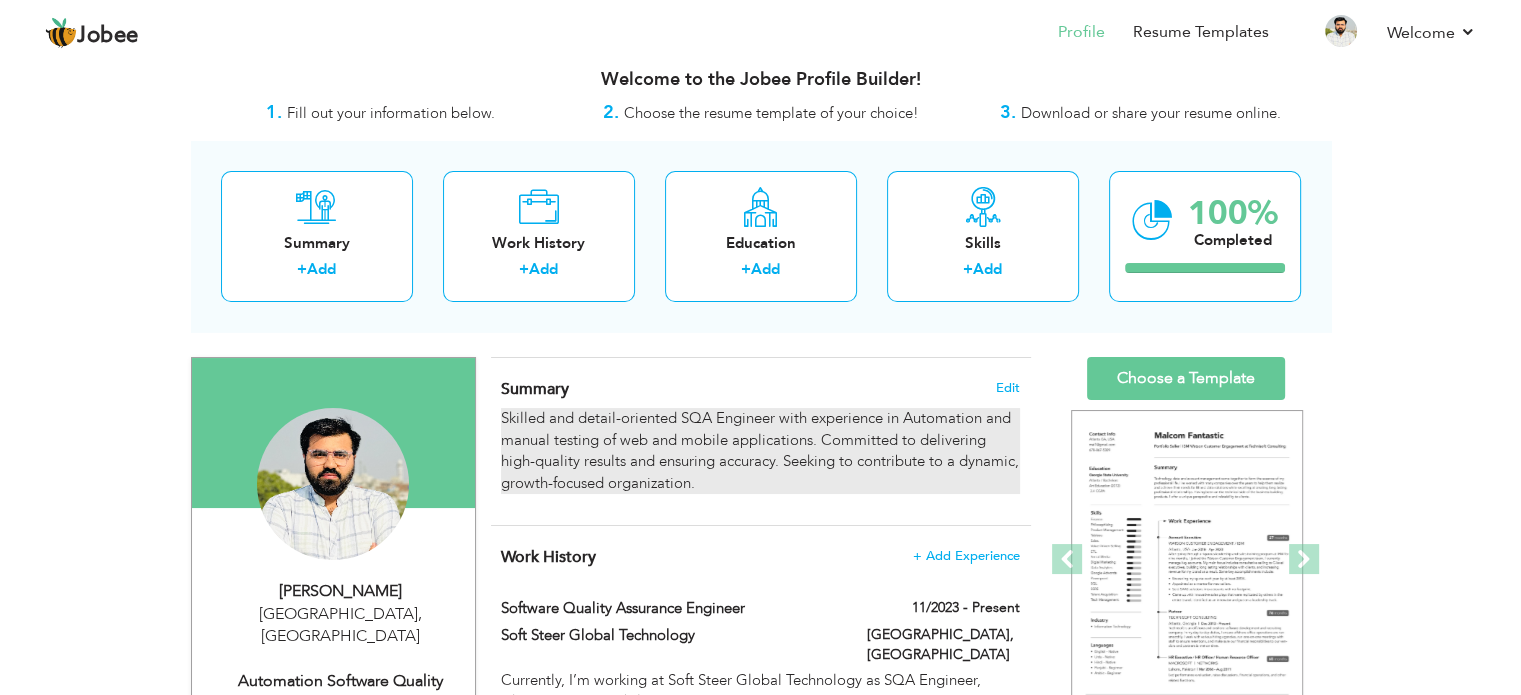 click on "Skilled and detail-oriented SQA Engineer with experience in Automation and manual testing of web and mobile applications. Committed to delivering high-quality results and ensuring accuracy. Seeking to contribute to a dynamic, growth-focused organization." at bounding box center [760, 451] 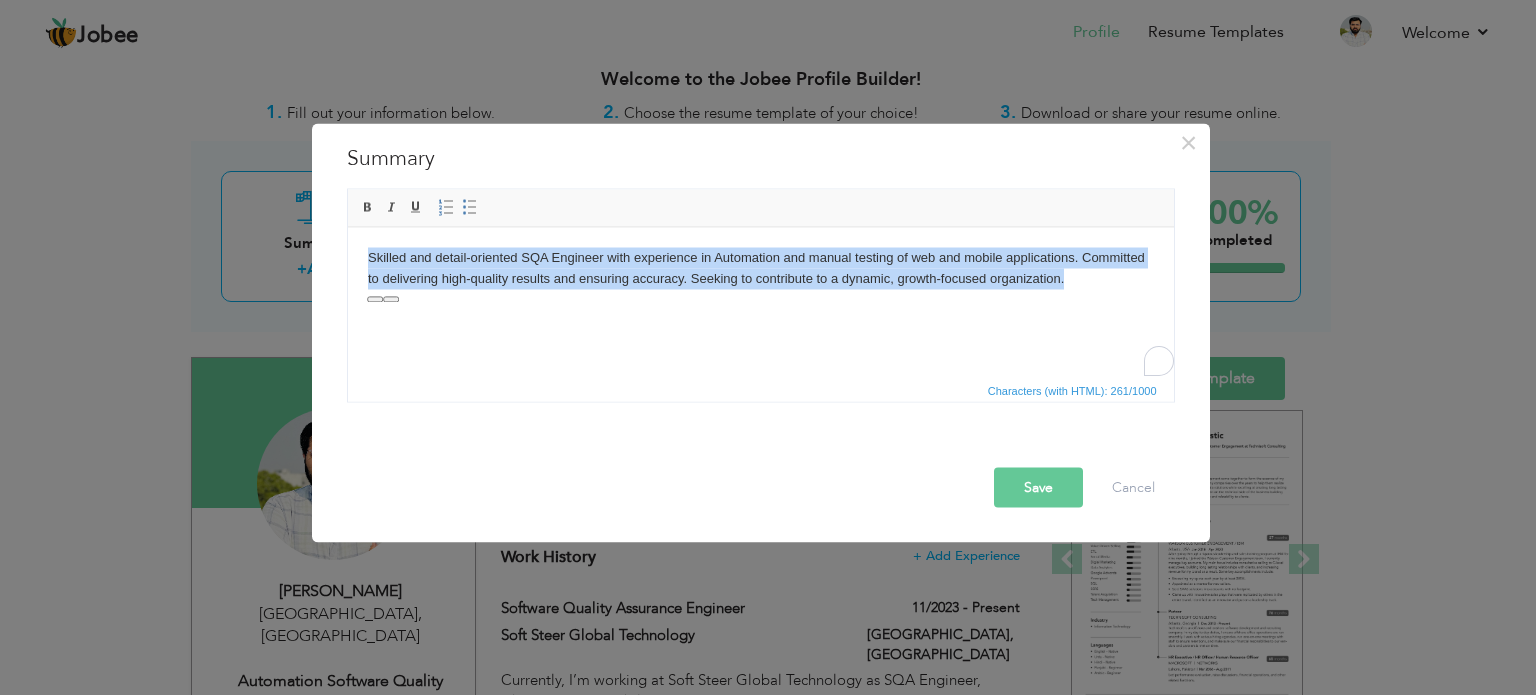 type 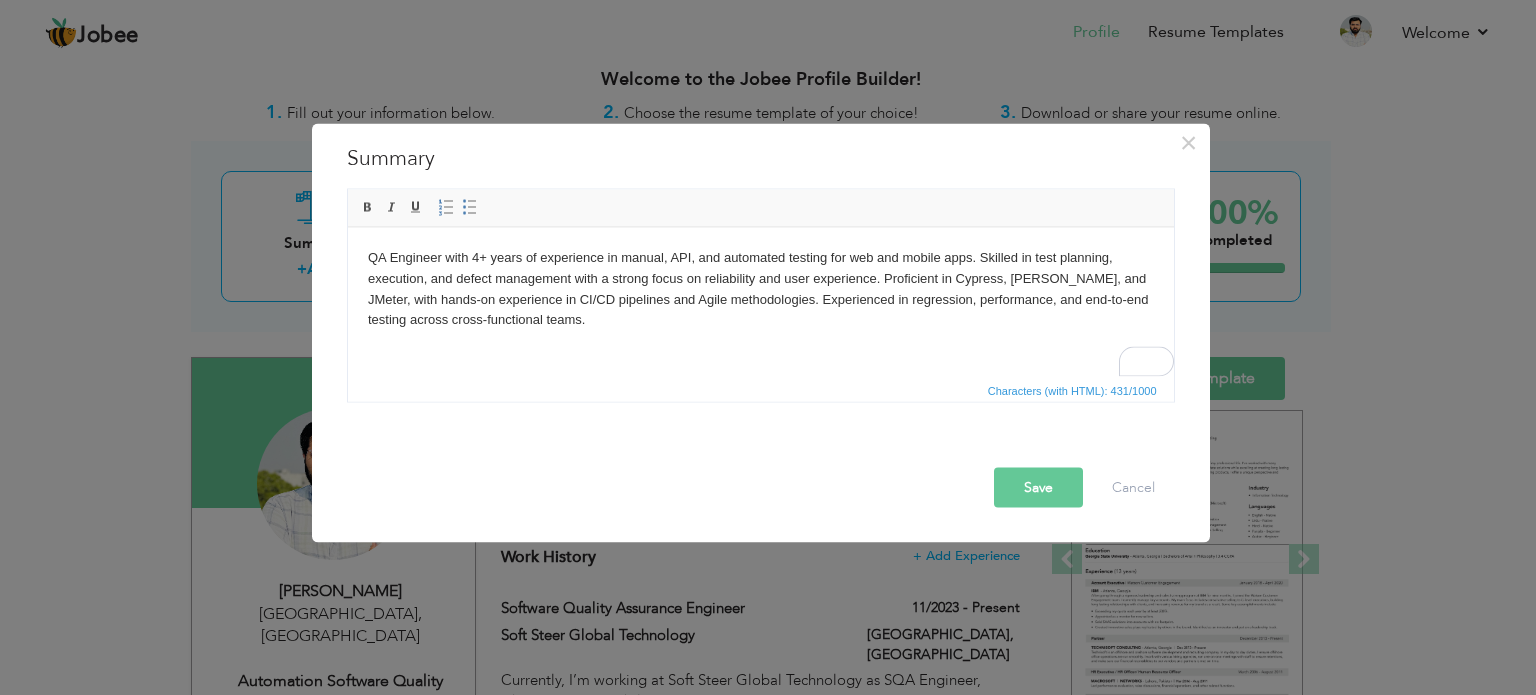 click on "QA Engineer with 4+ years of experience in manual, API, and automated testing for web and mobile apps. Skilled in test planning, execution, and defect management with a strong focus on reliability and user experience. Proficient in Cypress, [PERSON_NAME], and JMeter, with hands-on experience in CI/CD pipelines and Agile methodologies. Experienced in regression, performance, and end-to-end testing across cross-functional teams." at bounding box center [760, 288] 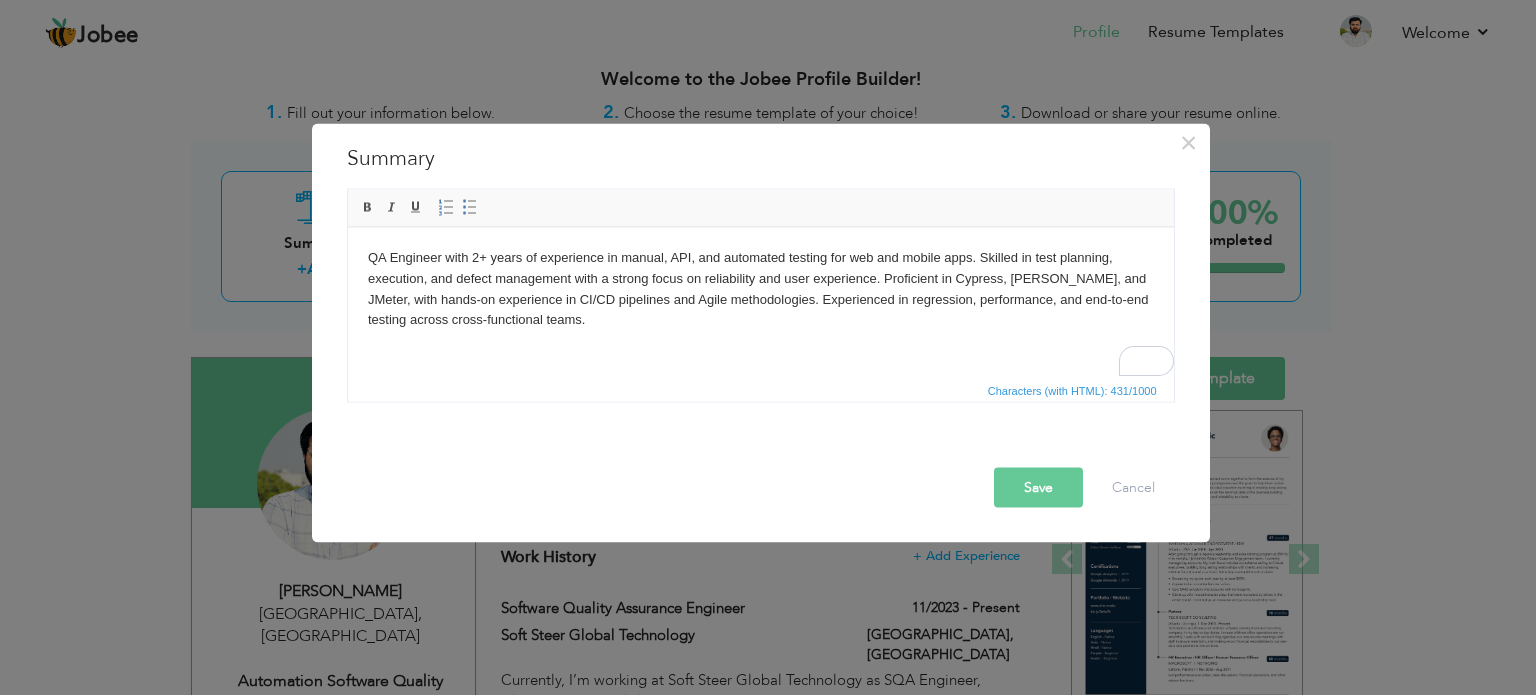 click on "QA Engineer with 2 + years of experience in manual, API, and automated testing for web and mobile apps. Skilled in test planning, execution, and defect management with a strong focus on reliability and user experience. Proficient in Cypress, [PERSON_NAME], and JMeter, with hands-on experience in CI/CD pipelines and Agile methodologies. Experienced in regression, performance, and end-to-end testing across cross-functional teams." at bounding box center [760, 288] 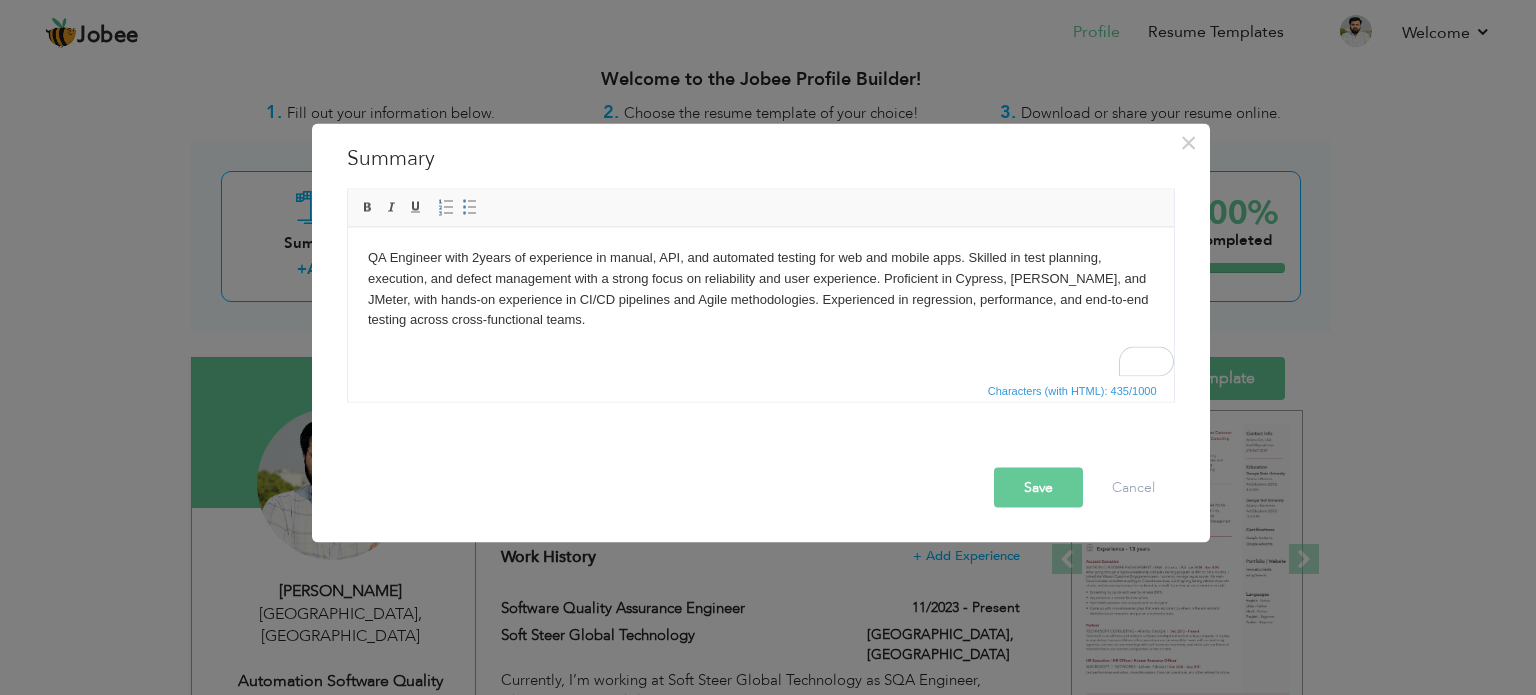 click on "Save" at bounding box center (1038, 487) 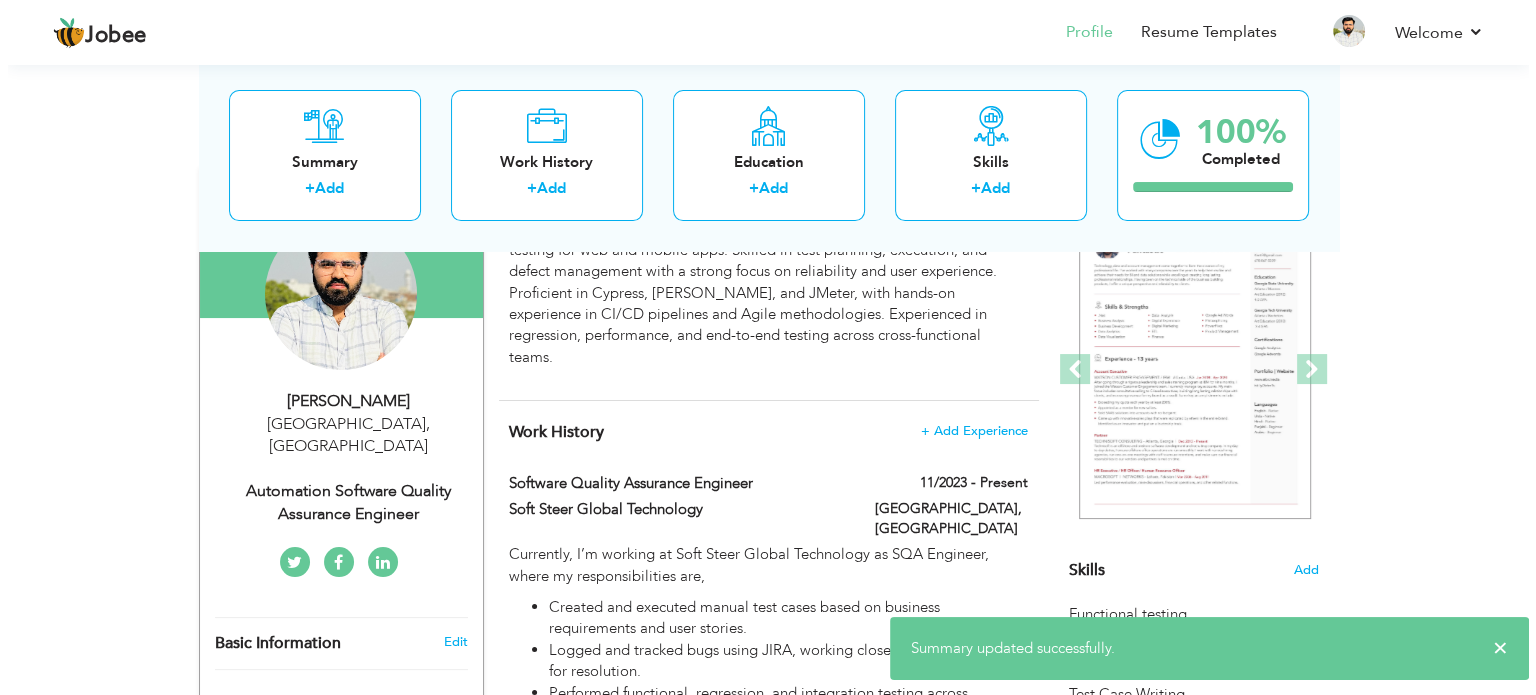 scroll, scrollTop: 211, scrollLeft: 0, axis: vertical 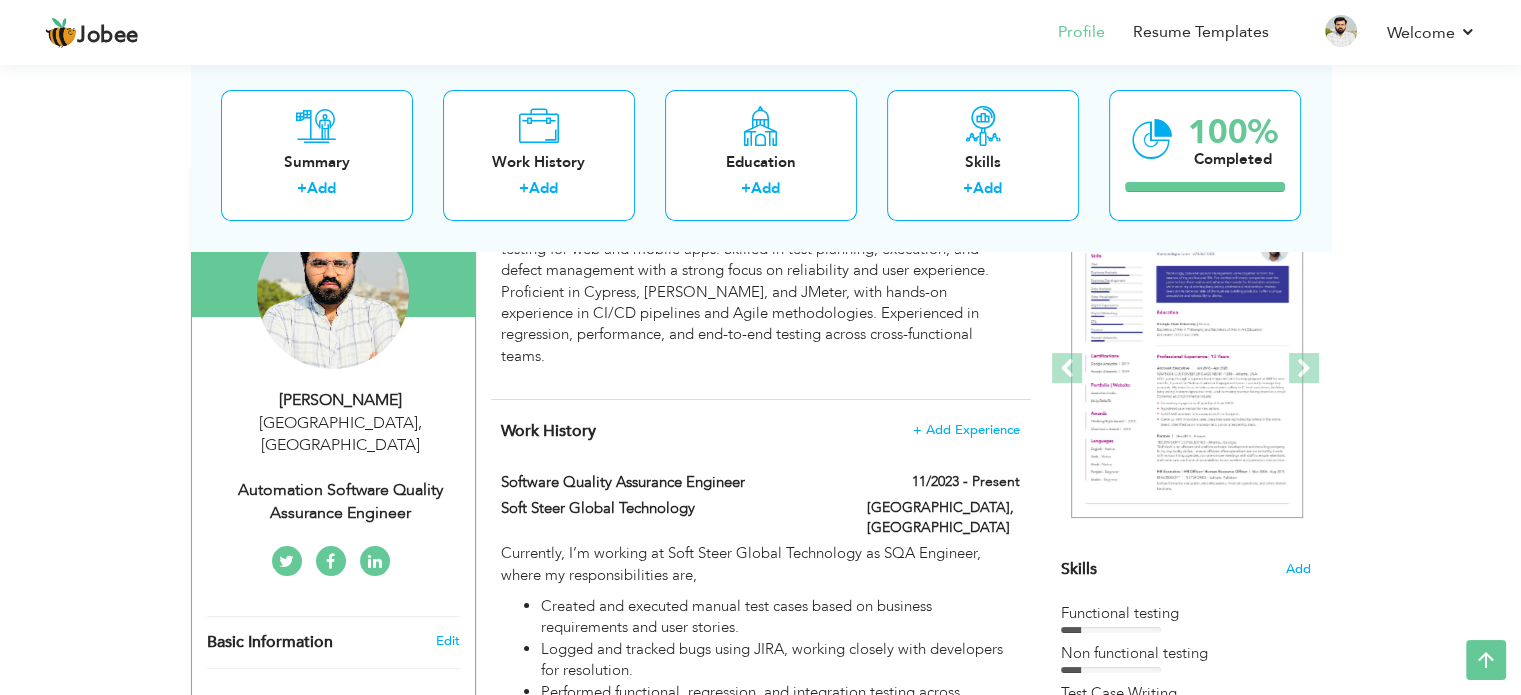 click on "Automation Software Quality Assurance Engineer" at bounding box center [341, 502] 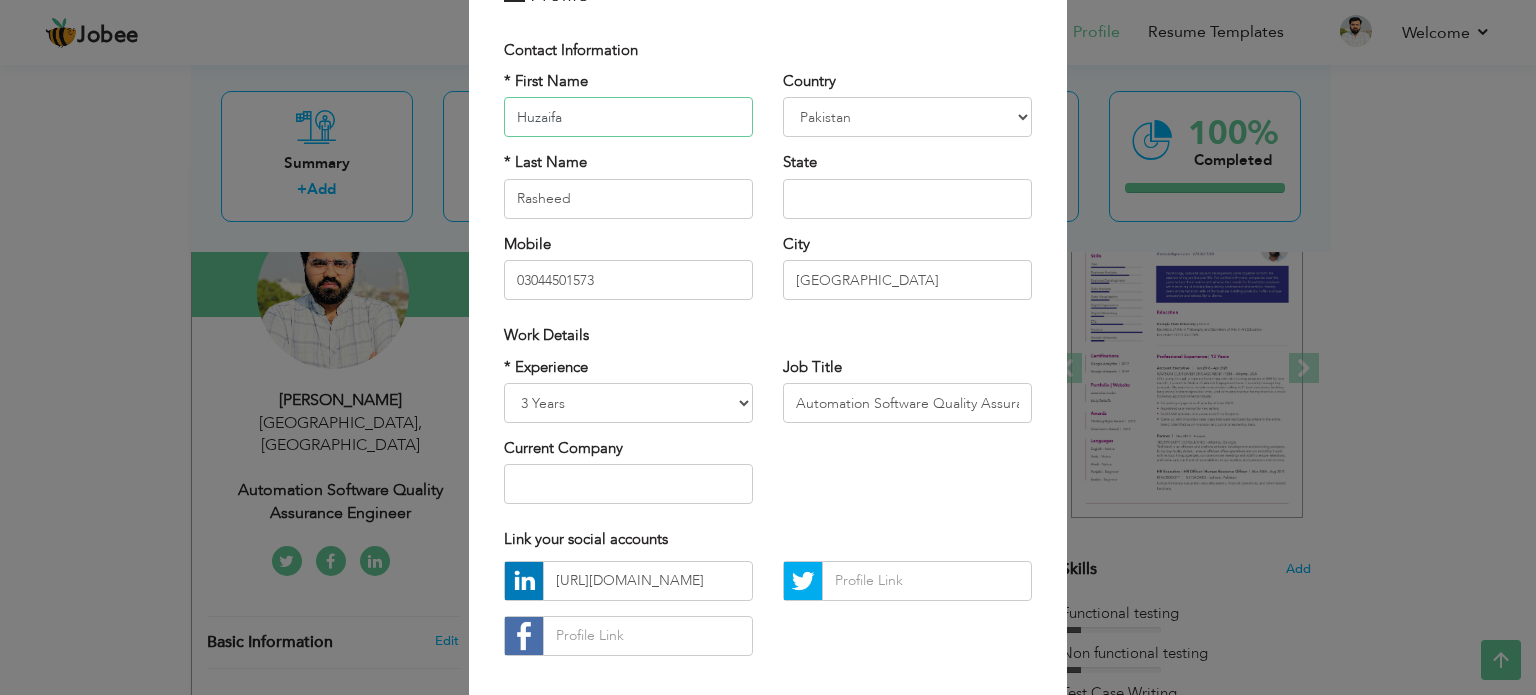 scroll, scrollTop: 120, scrollLeft: 0, axis: vertical 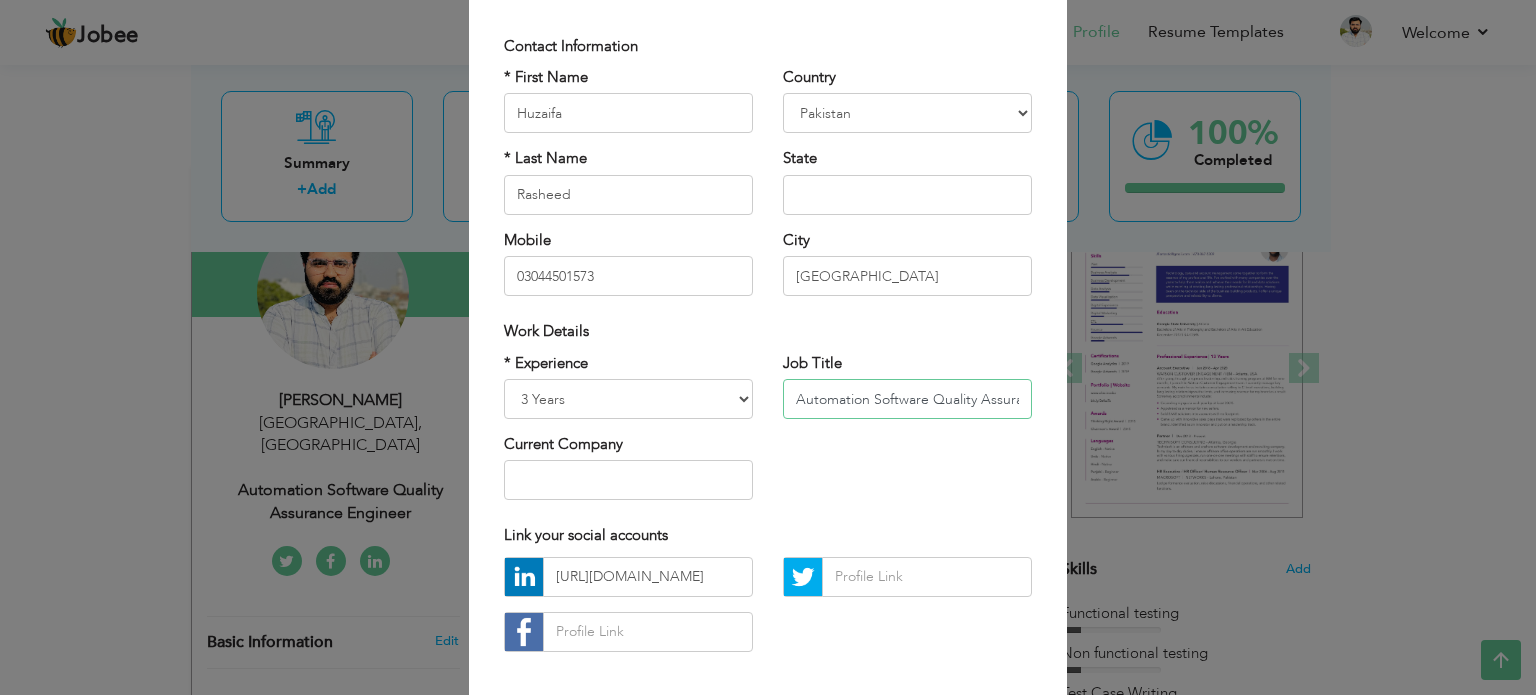 click on "Automation Software Quality Assurance Engineer" at bounding box center (907, 399) 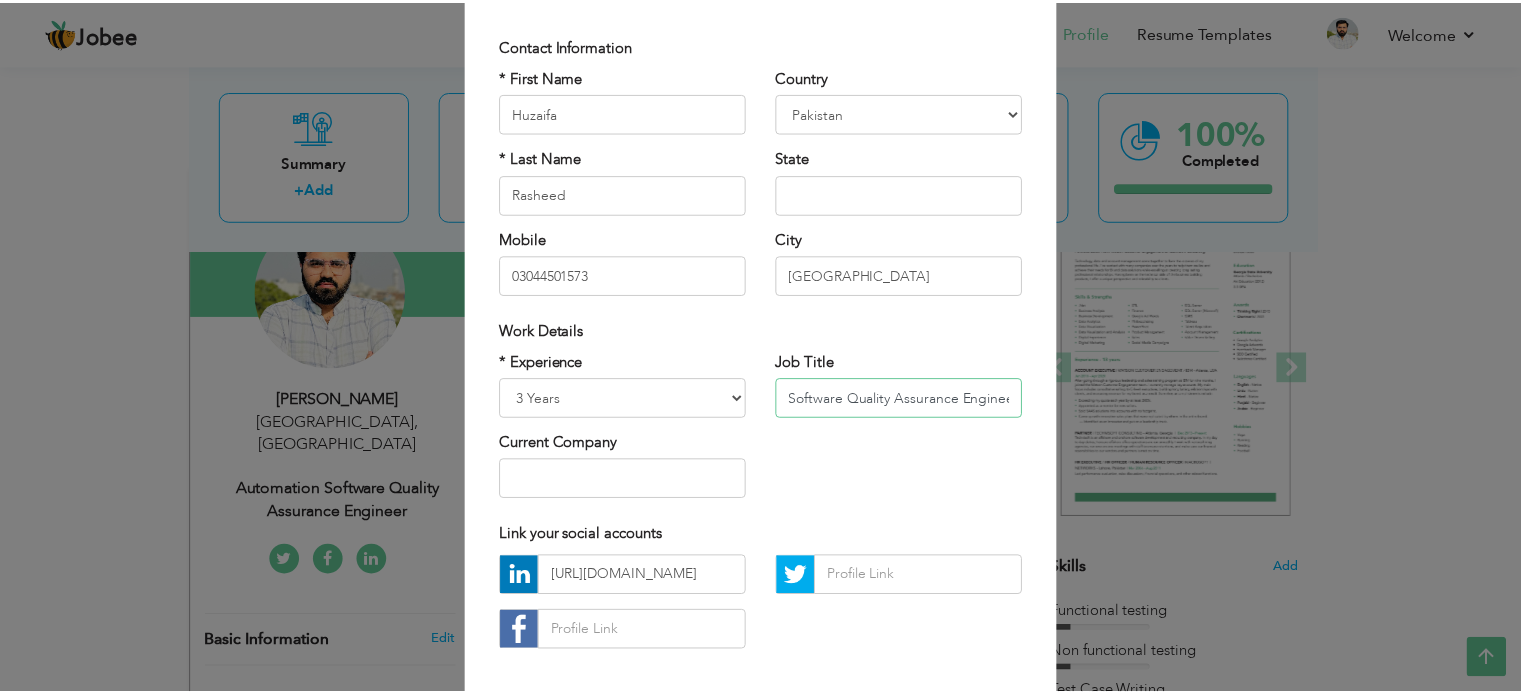 scroll, scrollTop: 212, scrollLeft: 0, axis: vertical 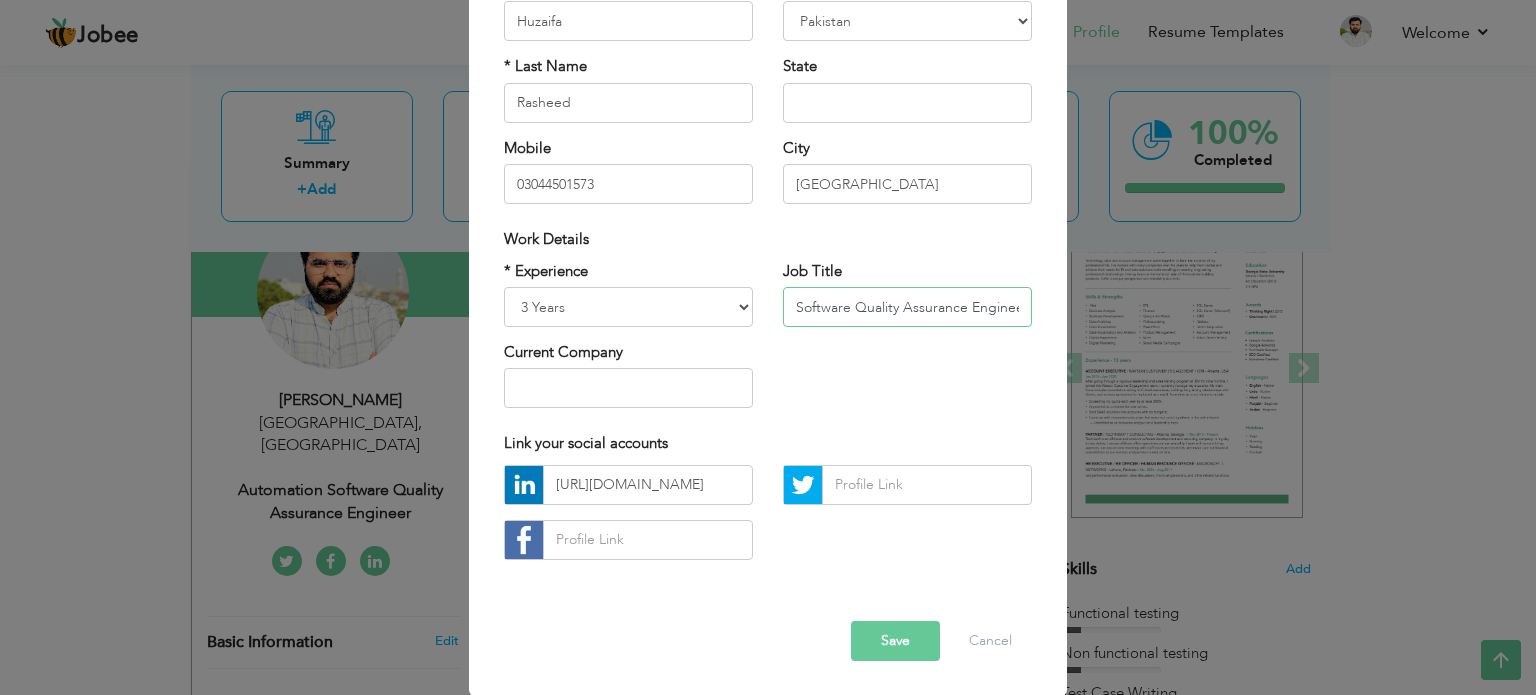 type on "Software Quality Assurance Engineer" 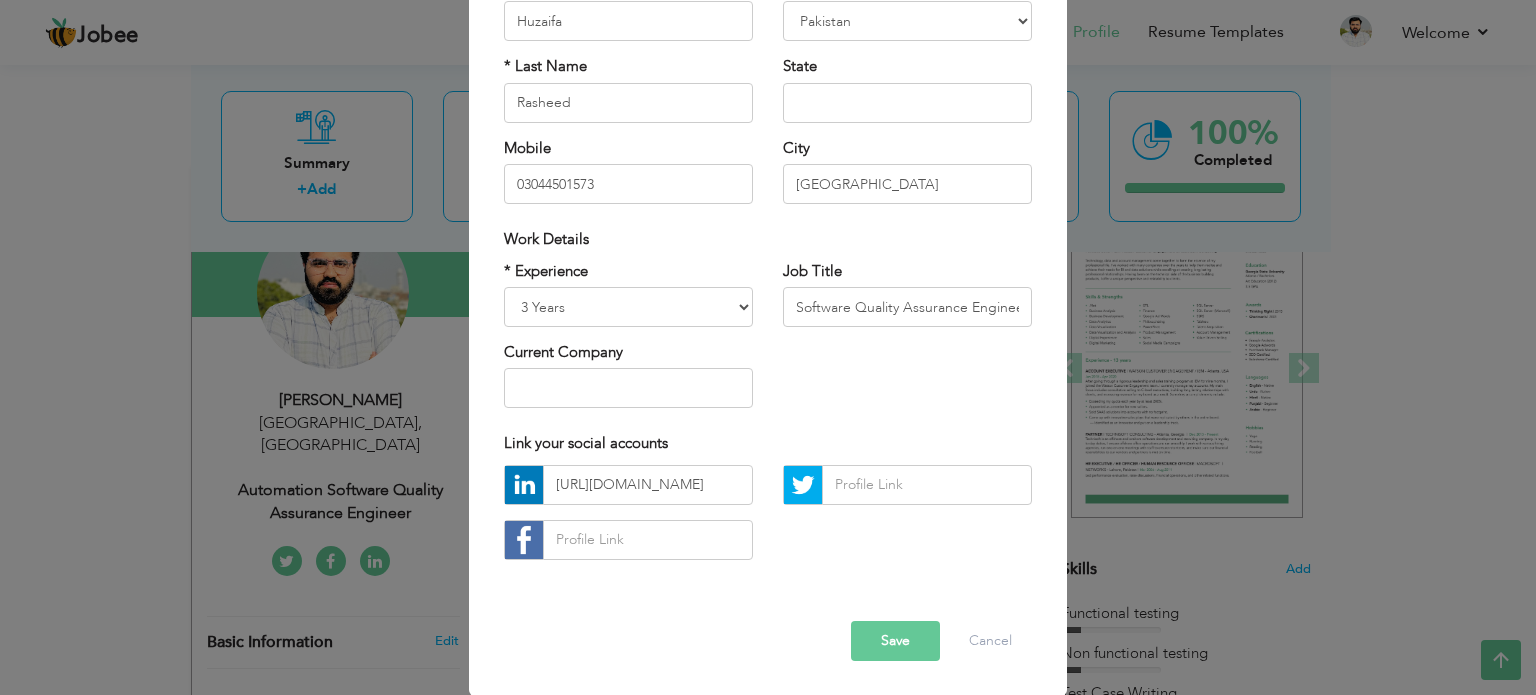 click on "Save" at bounding box center (895, 641) 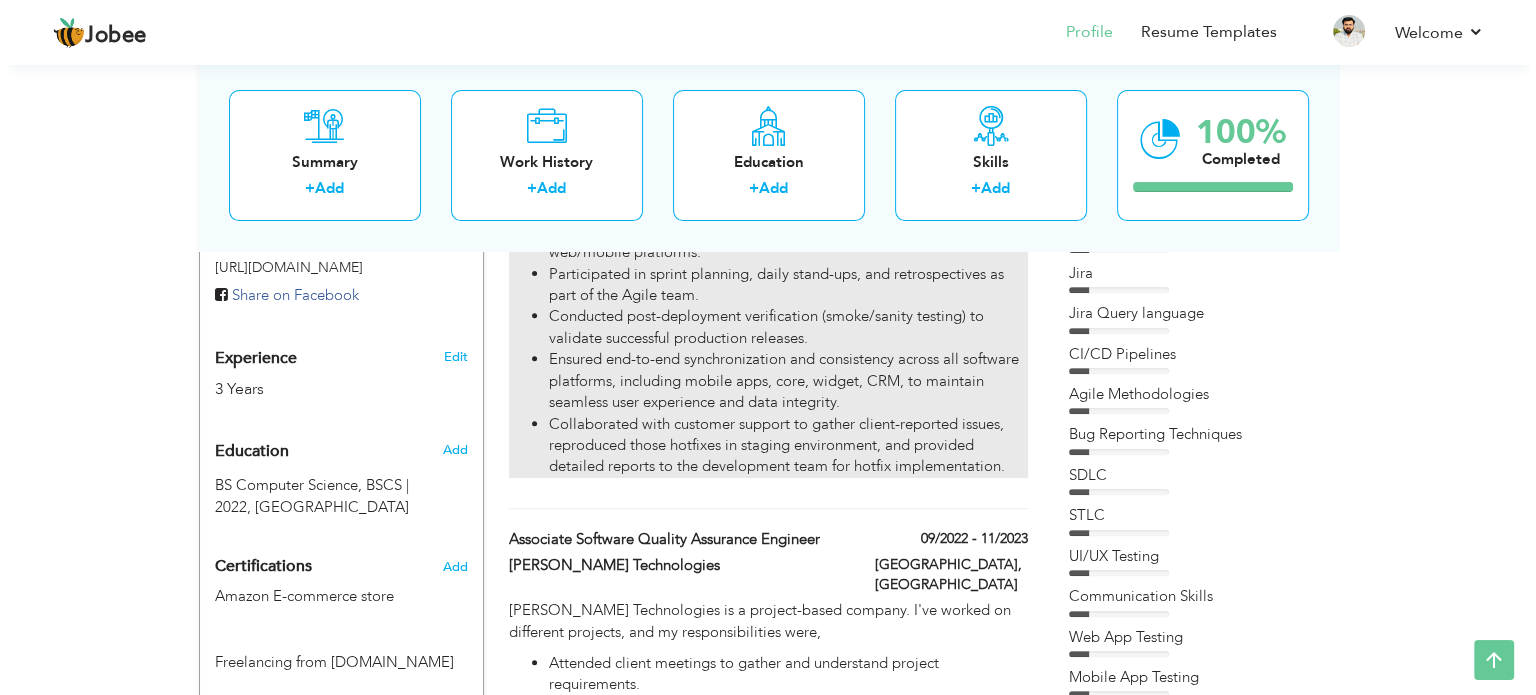 scroll, scrollTop: 674, scrollLeft: 0, axis: vertical 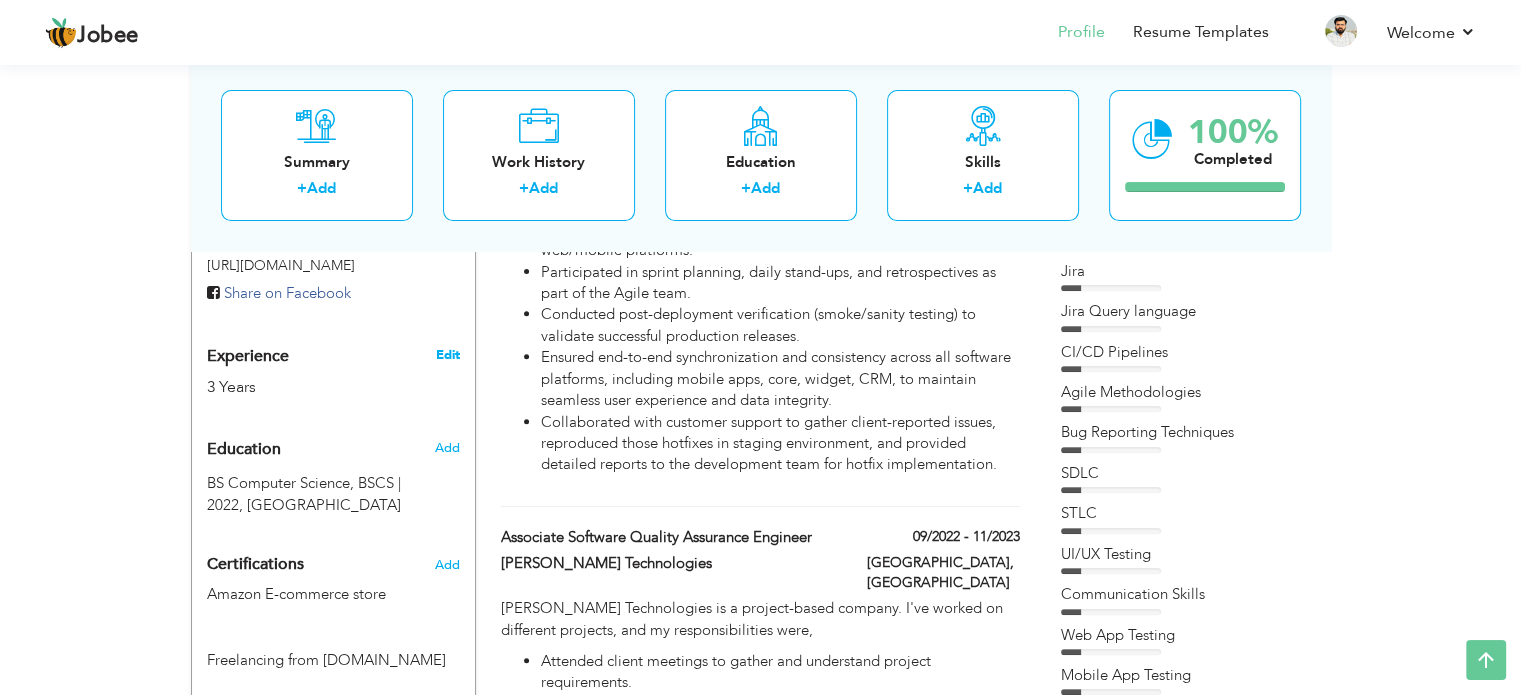click on "Edit" at bounding box center [447, 355] 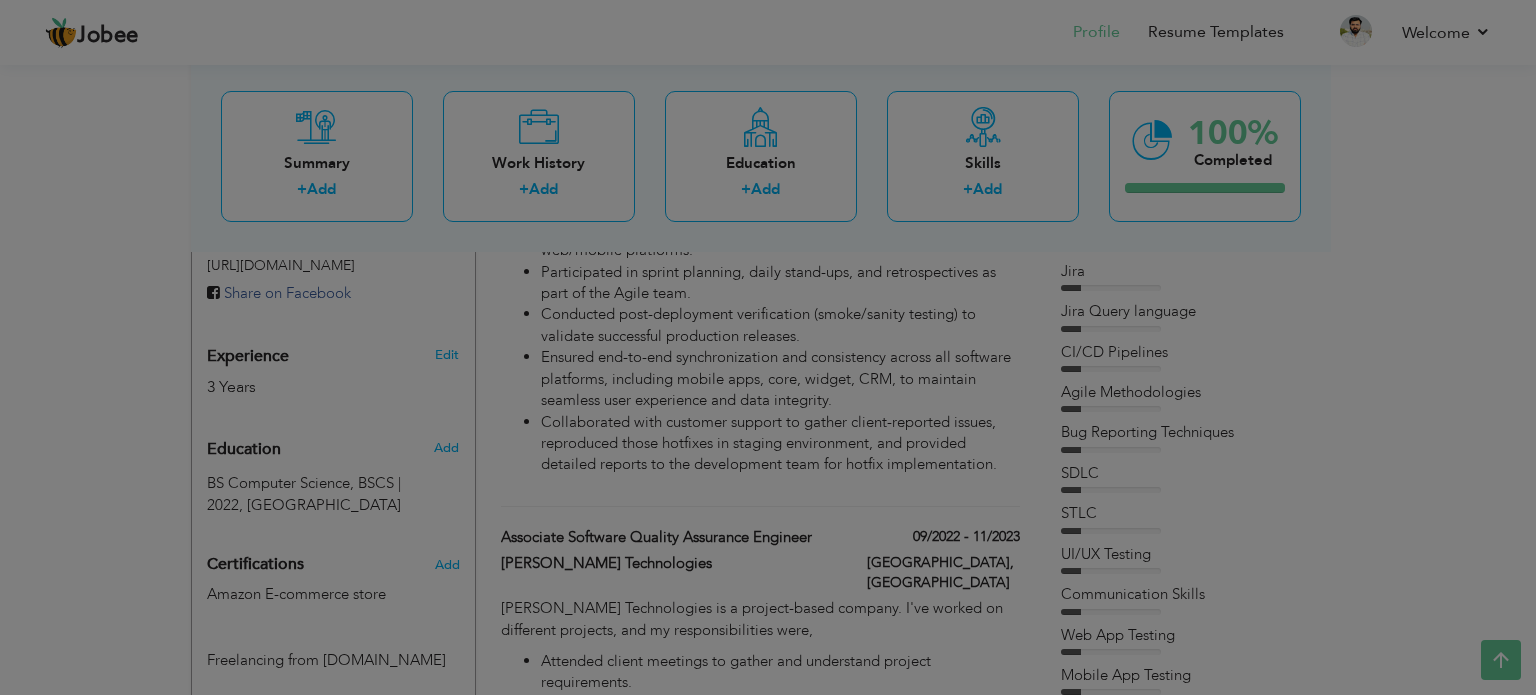 scroll, scrollTop: 0, scrollLeft: 0, axis: both 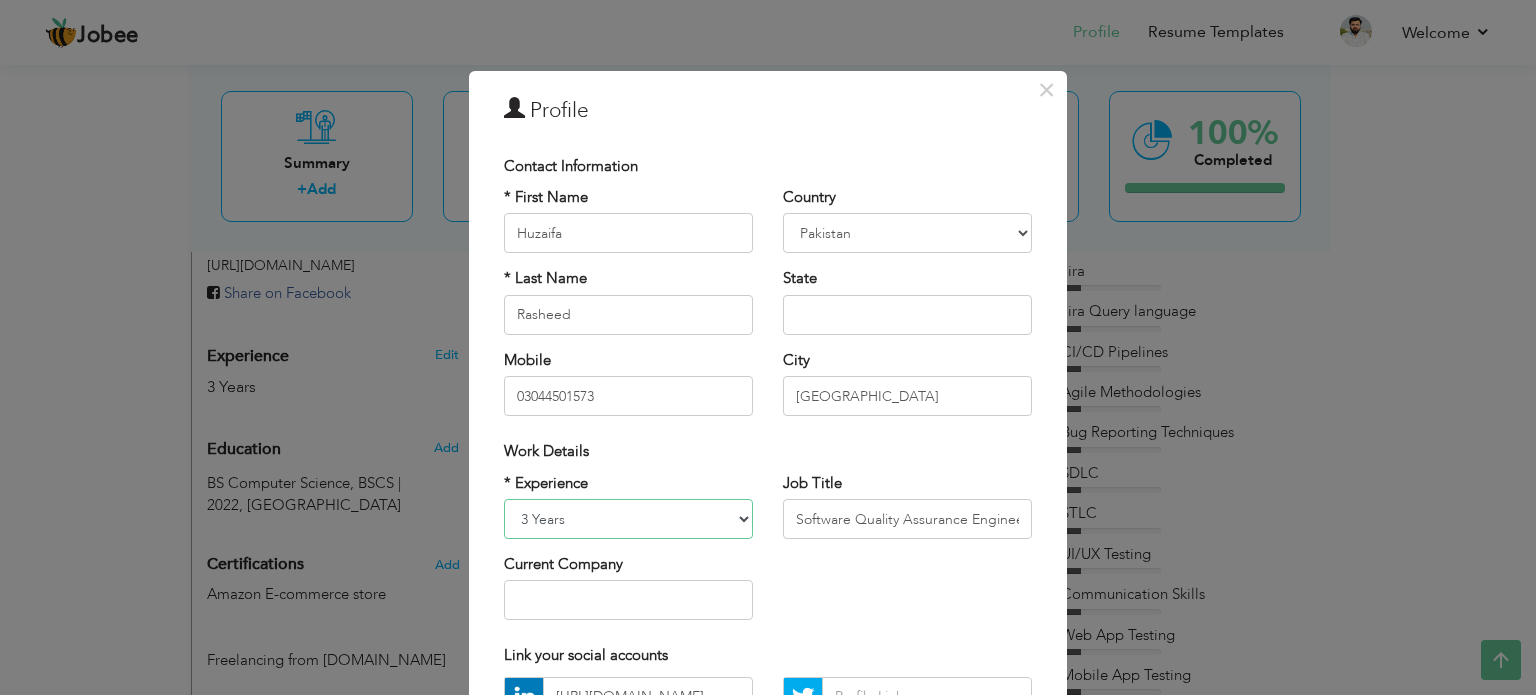 click on "Entry Level Less than 1 Year 1 Year 2 Years 3 Years 4 Years 5 Years 6 Years 7 Years 8 Years 9 Years 10 Years 11 Years 12 Years 13 Years 14 Years 15 Years 16 Years 17 Years 18 Years 19 Years 20 Years 21 Years 22 Years 23 Years 24 Years 25 Years 26 Years 27 Years 28 Years 29 Years 30 Years 31 Years 32 Years 33 Years 34 Years 35 Years More than 35 Years" at bounding box center [628, 519] 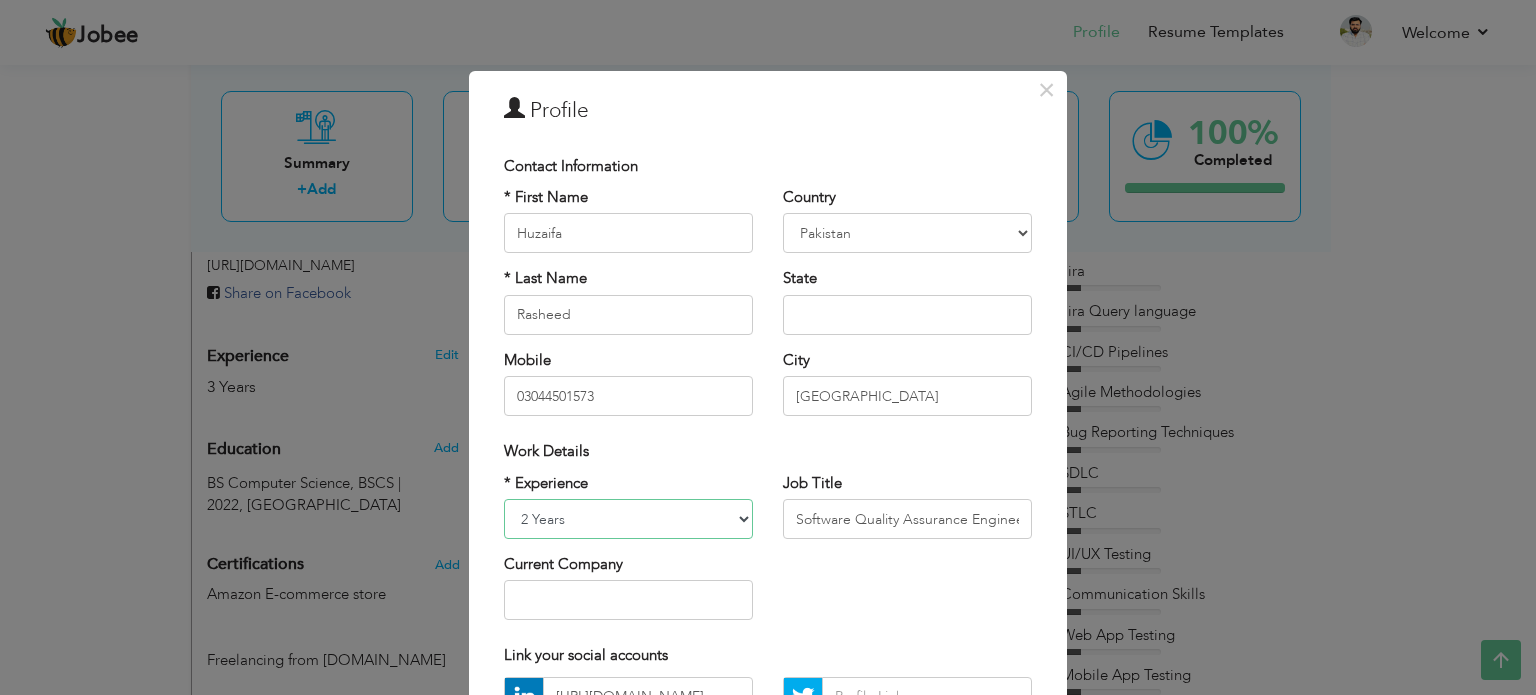 click on "Entry Level Less than 1 Year 1 Year 2 Years 3 Years 4 Years 5 Years 6 Years 7 Years 8 Years 9 Years 10 Years 11 Years 12 Years 13 Years 14 Years 15 Years 16 Years 17 Years 18 Years 19 Years 20 Years 21 Years 22 Years 23 Years 24 Years 25 Years 26 Years 27 Years 28 Years 29 Years 30 Years 31 Years 32 Years 33 Years 34 Years 35 Years More than 35 Years" at bounding box center [628, 519] 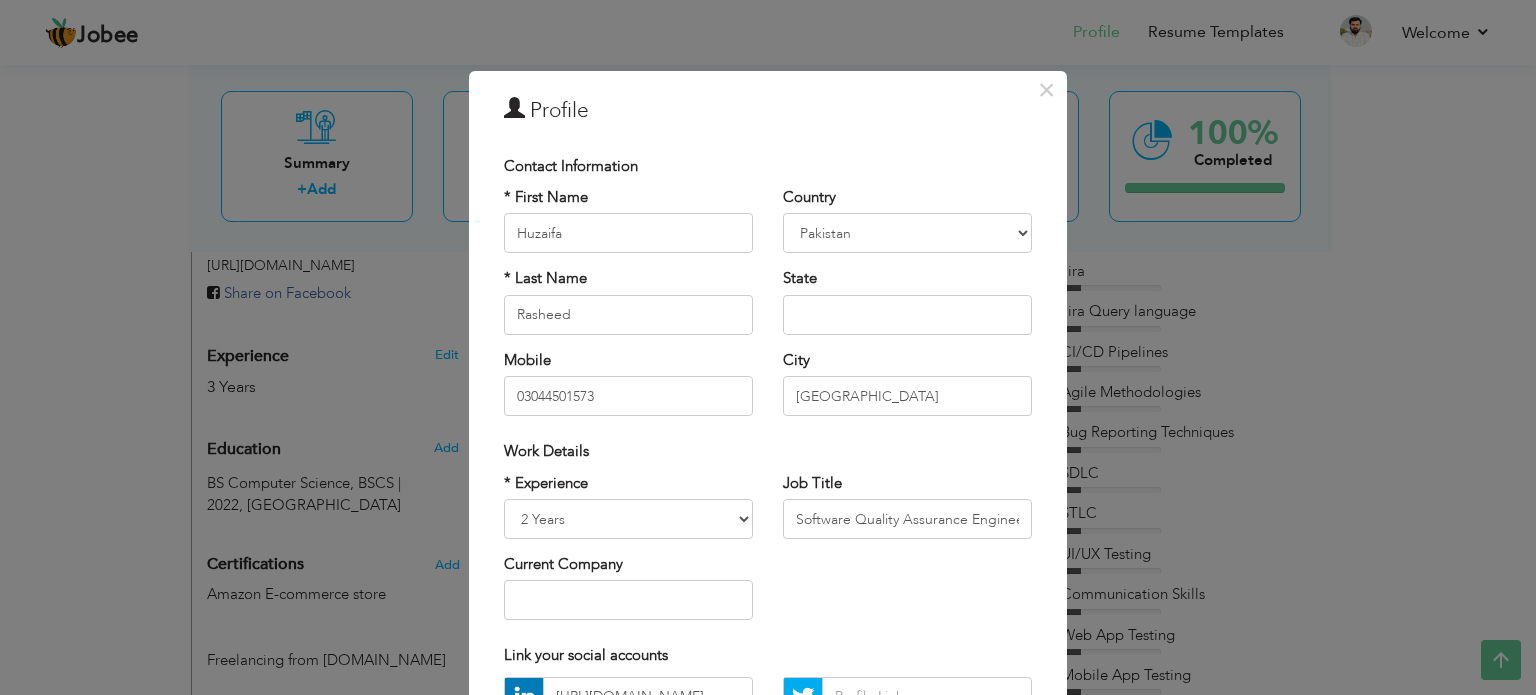 click on "×
Profile
Contact Information
* First Name
Huzaifa
* Last Name
[GEOGRAPHIC_DATA]" at bounding box center [768, 347] 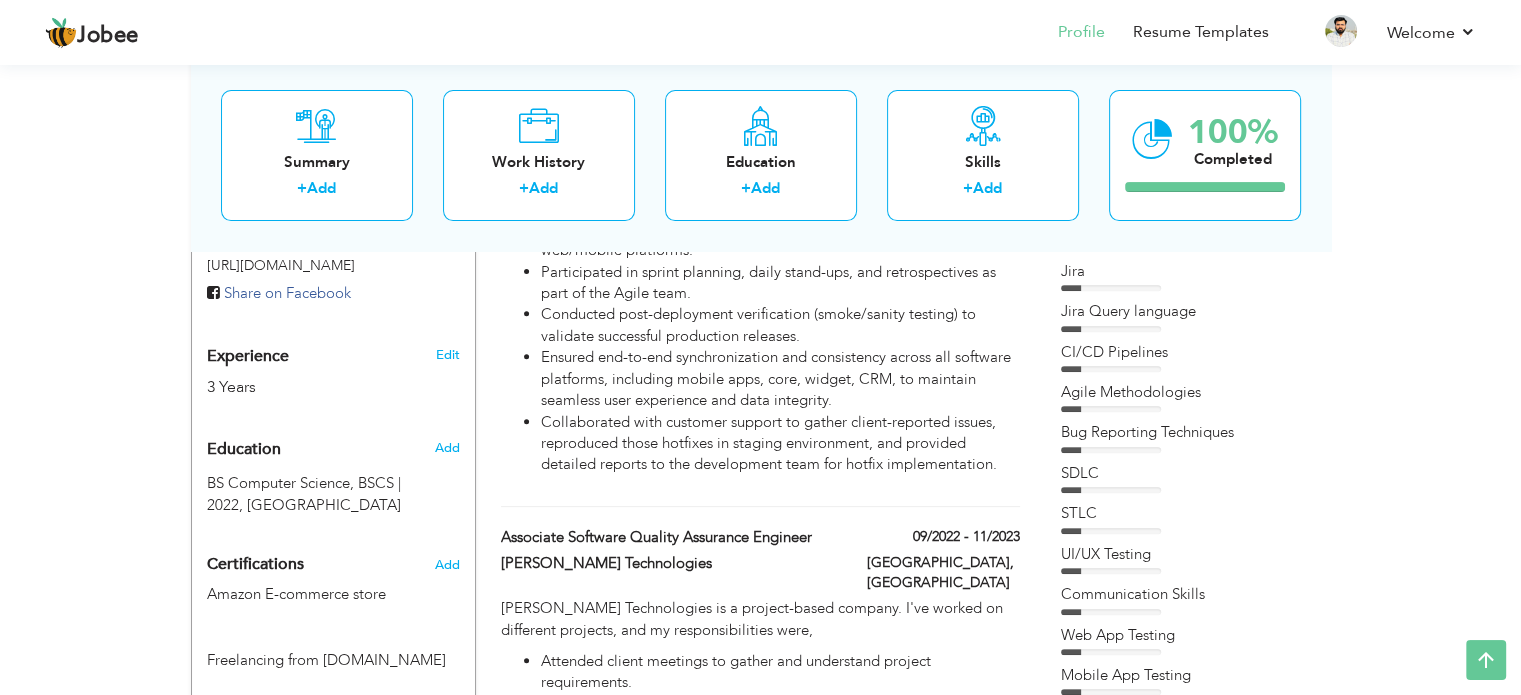 click on "Edit" at bounding box center (447, 355) 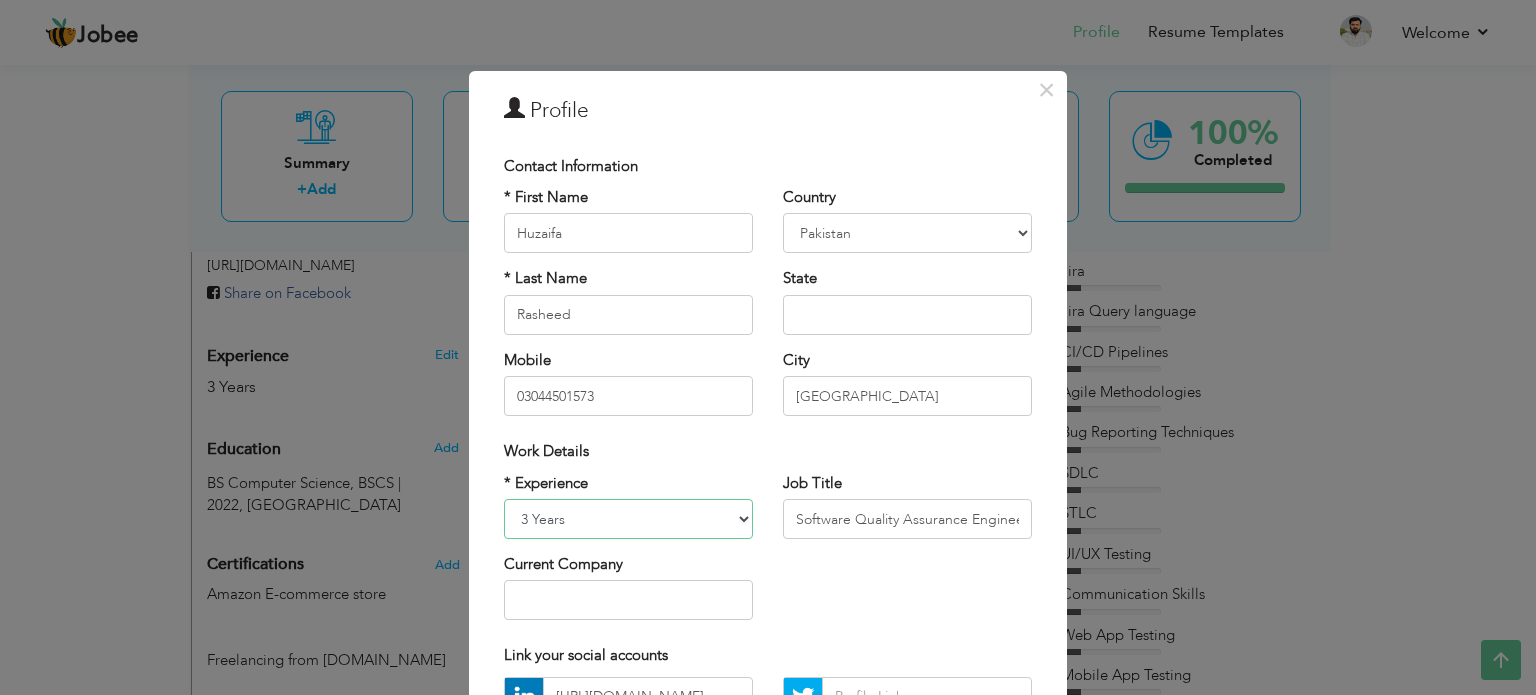 click on "Entry Level Less than 1 Year 1 Year 2 Years 3 Years 4 Years 5 Years 6 Years 7 Years 8 Years 9 Years 10 Years 11 Years 12 Years 13 Years 14 Years 15 Years 16 Years 17 Years 18 Years 19 Years 20 Years 21 Years 22 Years 23 Years 24 Years 25 Years 26 Years 27 Years 28 Years 29 Years 30 Years 31 Years 32 Years 33 Years 34 Years 35 Years More than 35 Years" at bounding box center (628, 519) 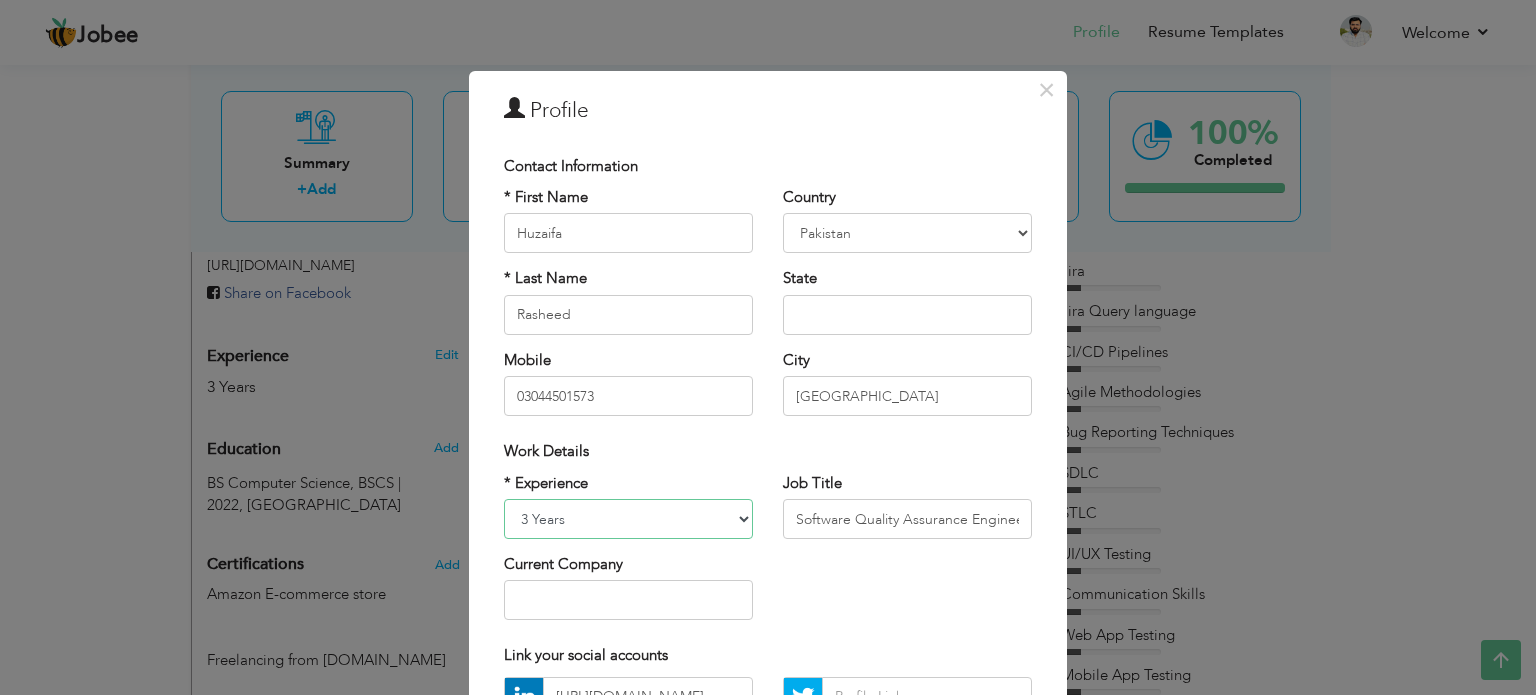 select on "number:4" 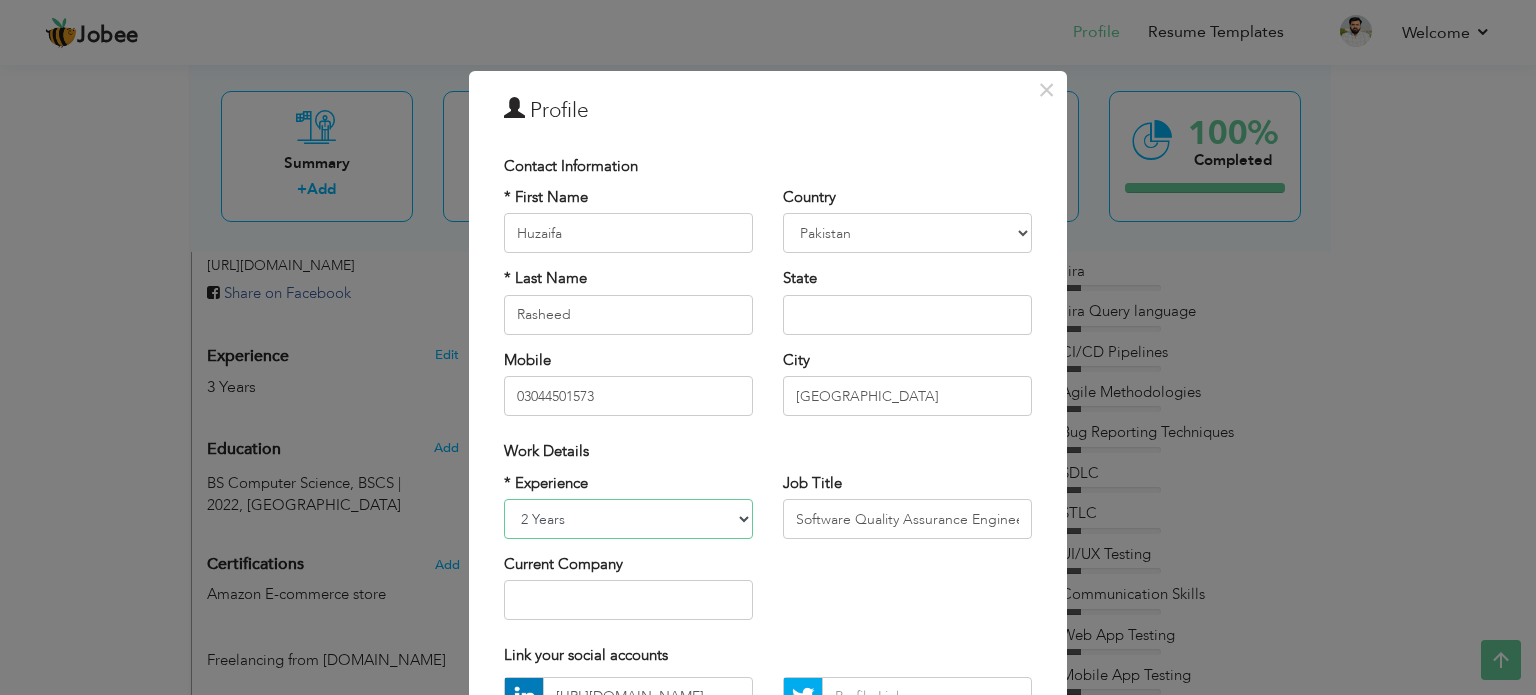 click on "Entry Level Less than 1 Year 1 Year 2 Years 3 Years 4 Years 5 Years 6 Years 7 Years 8 Years 9 Years 10 Years 11 Years 12 Years 13 Years 14 Years 15 Years 16 Years 17 Years 18 Years 19 Years 20 Years 21 Years 22 Years 23 Years 24 Years 25 Years 26 Years 27 Years 28 Years 29 Years 30 Years 31 Years 32 Years 33 Years 34 Years 35 Years More than 35 Years" at bounding box center (628, 519) 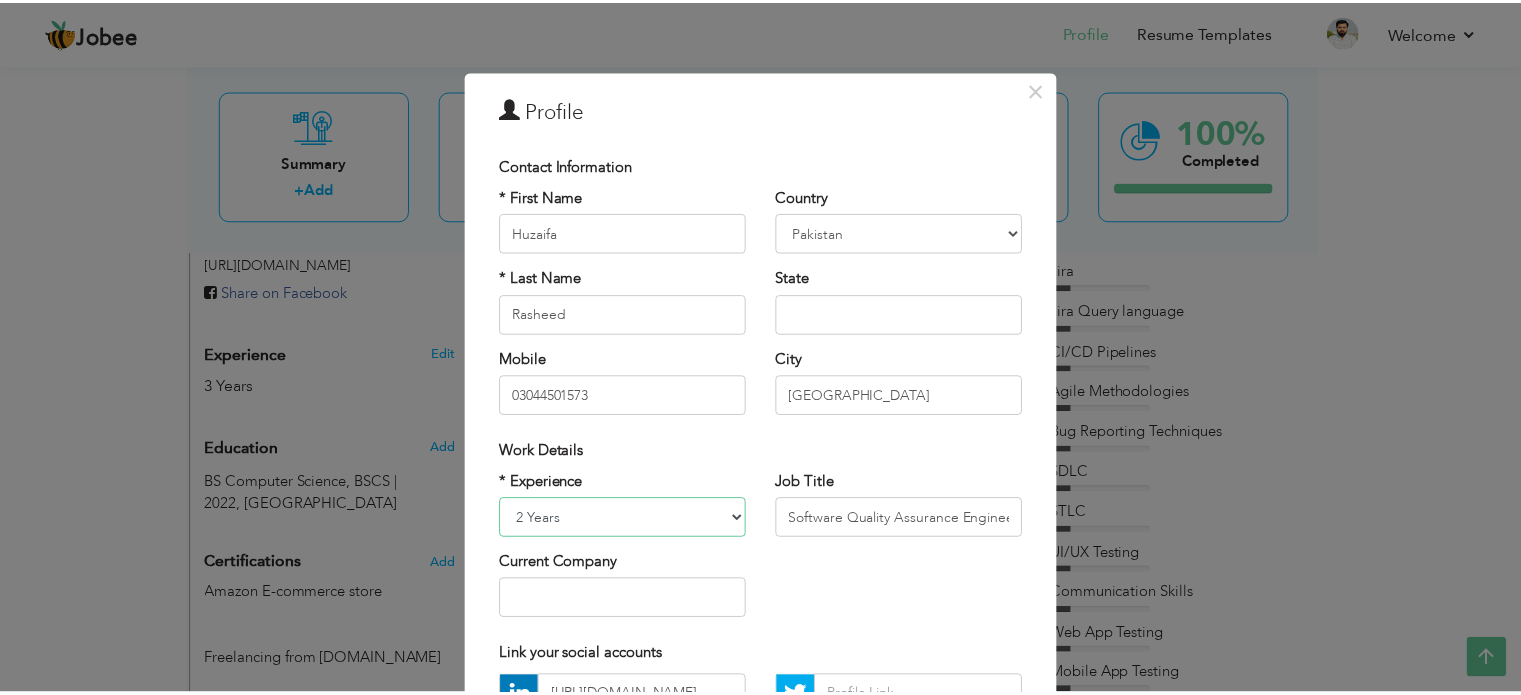 scroll, scrollTop: 212, scrollLeft: 0, axis: vertical 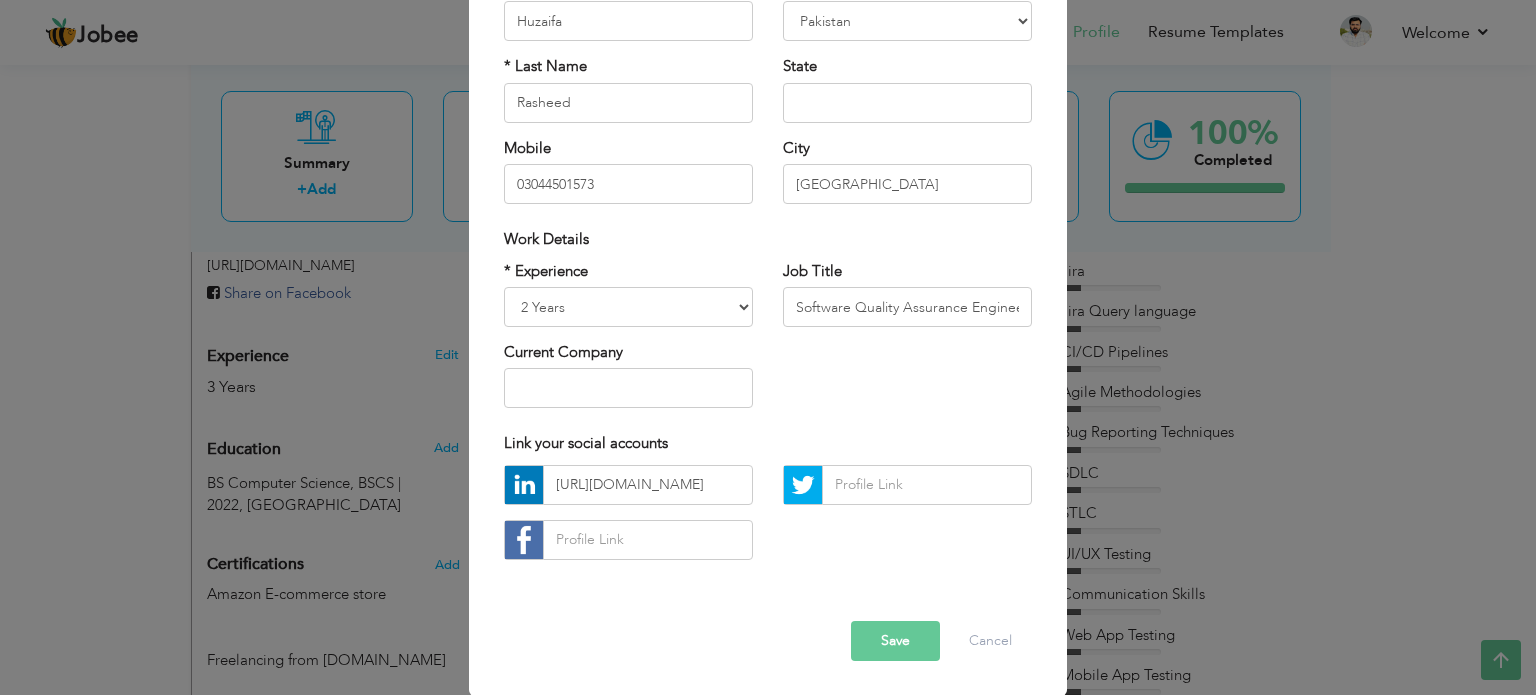 click on "Save" at bounding box center (895, 641) 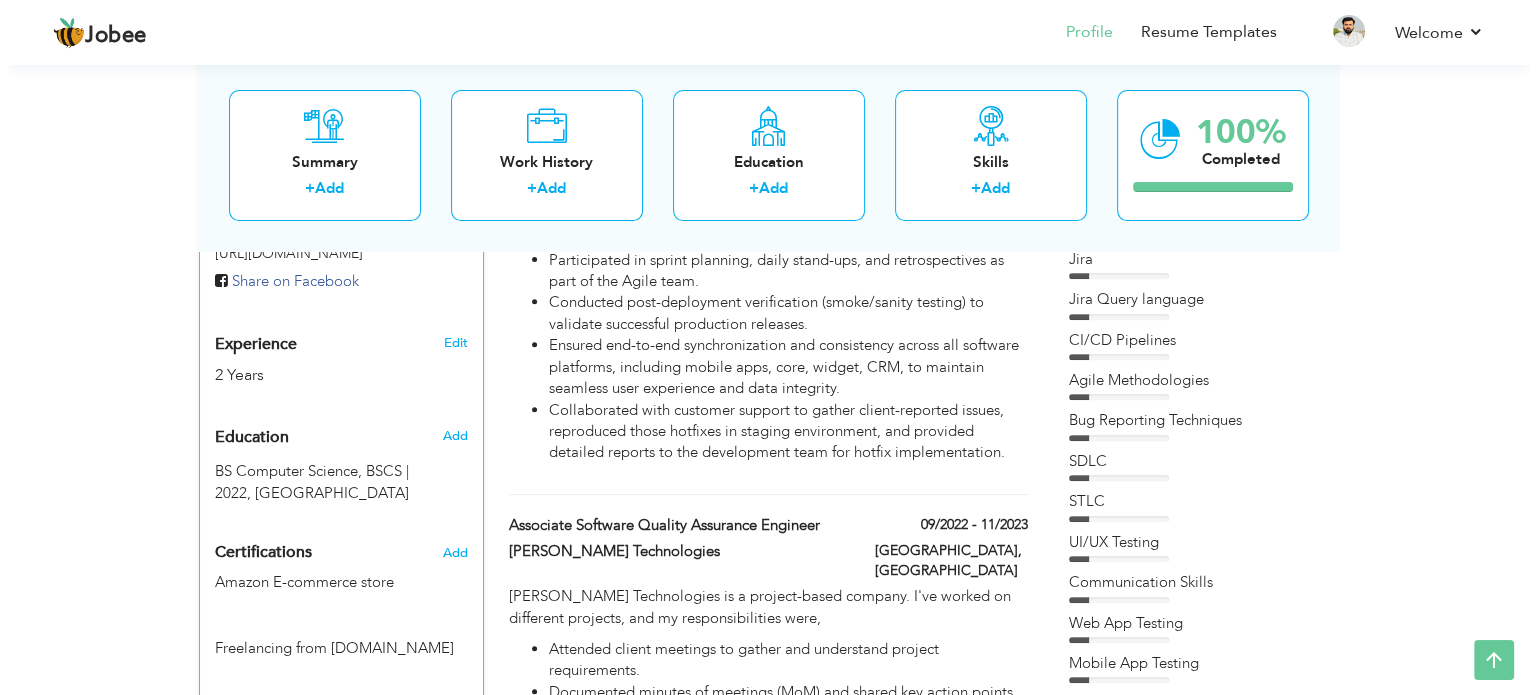 scroll, scrollTop: 688, scrollLeft: 0, axis: vertical 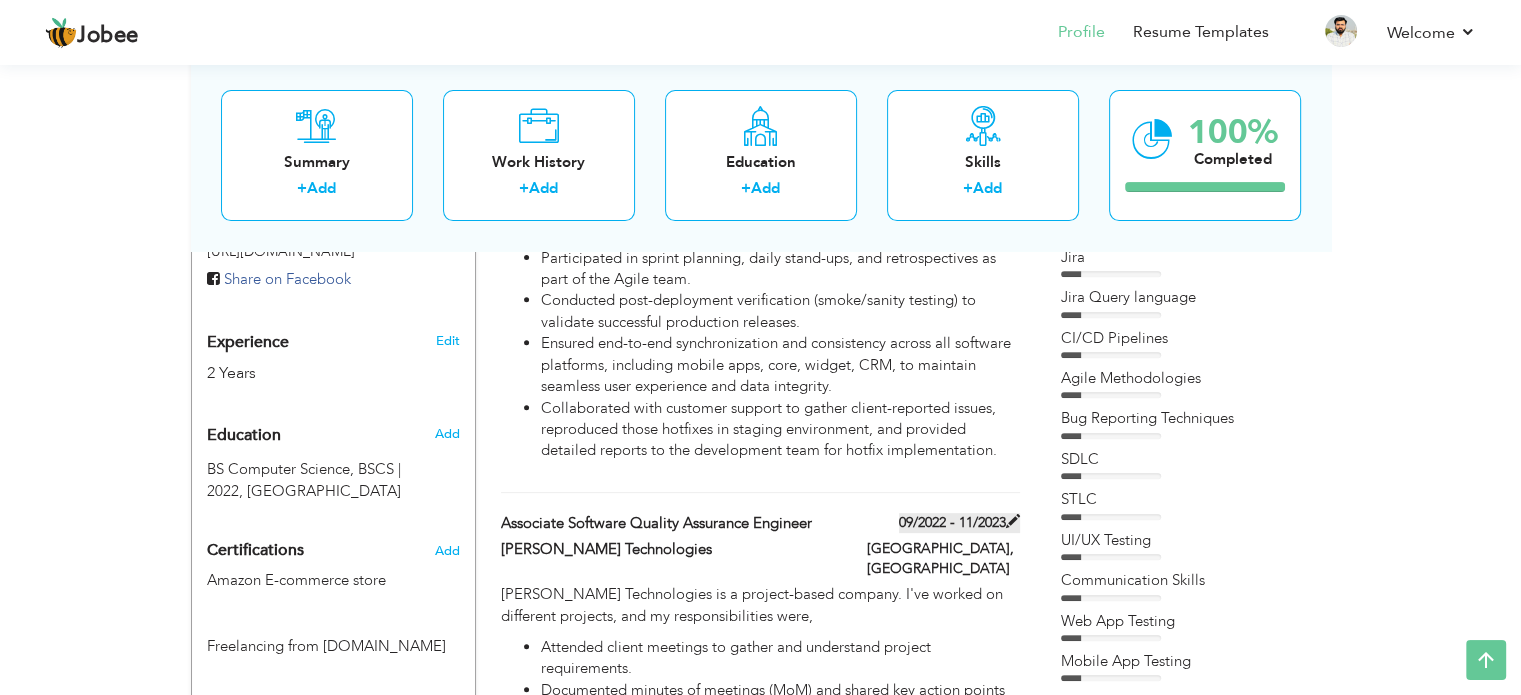 click on "09/2022 - 11/2023" at bounding box center (959, 523) 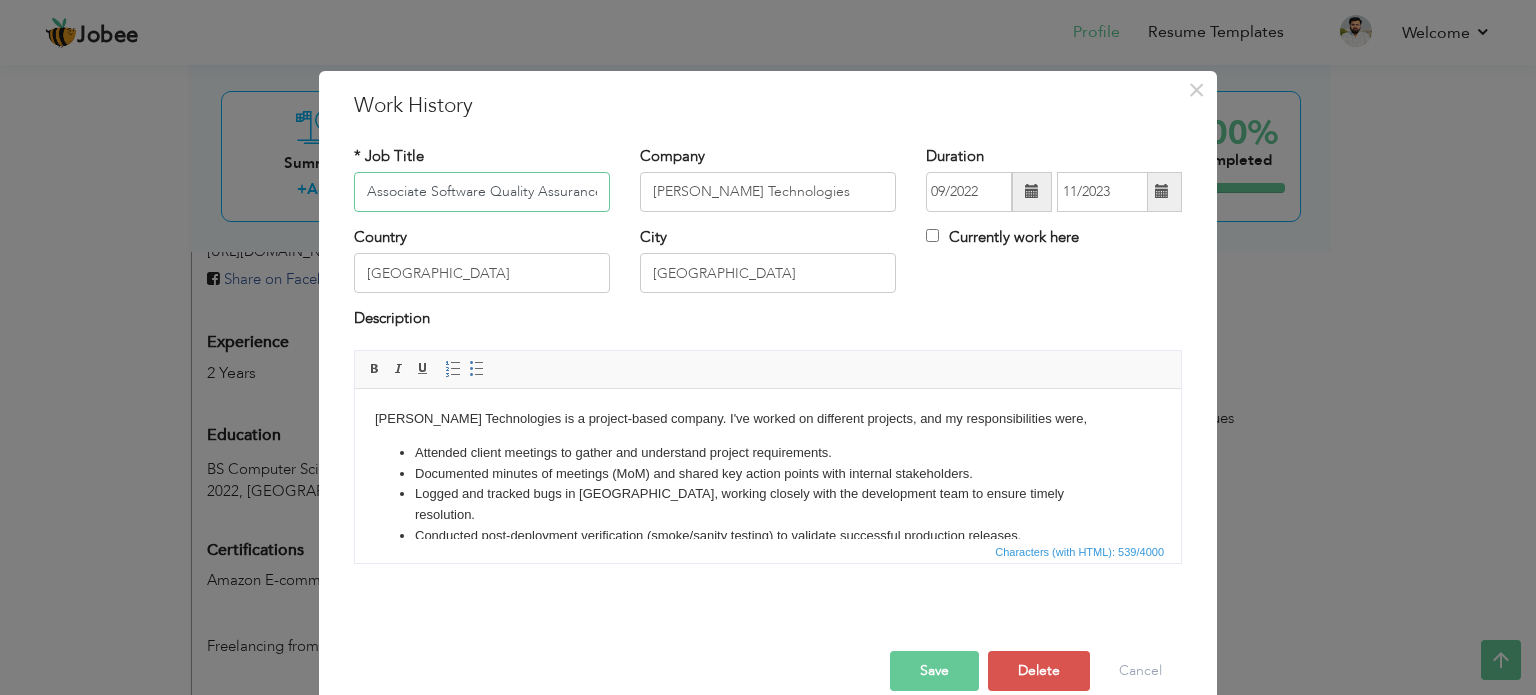 scroll, scrollTop: 0, scrollLeft: 62, axis: horizontal 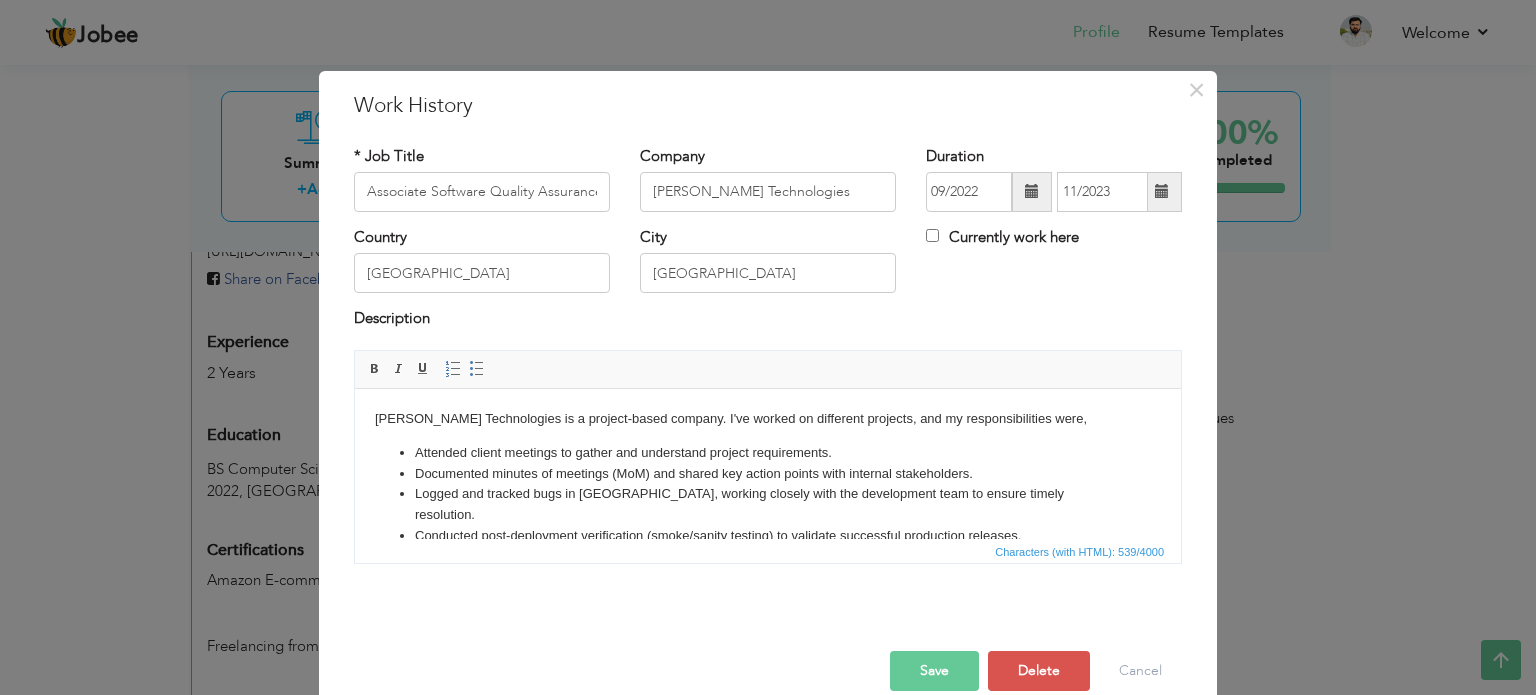 click at bounding box center (1032, 191) 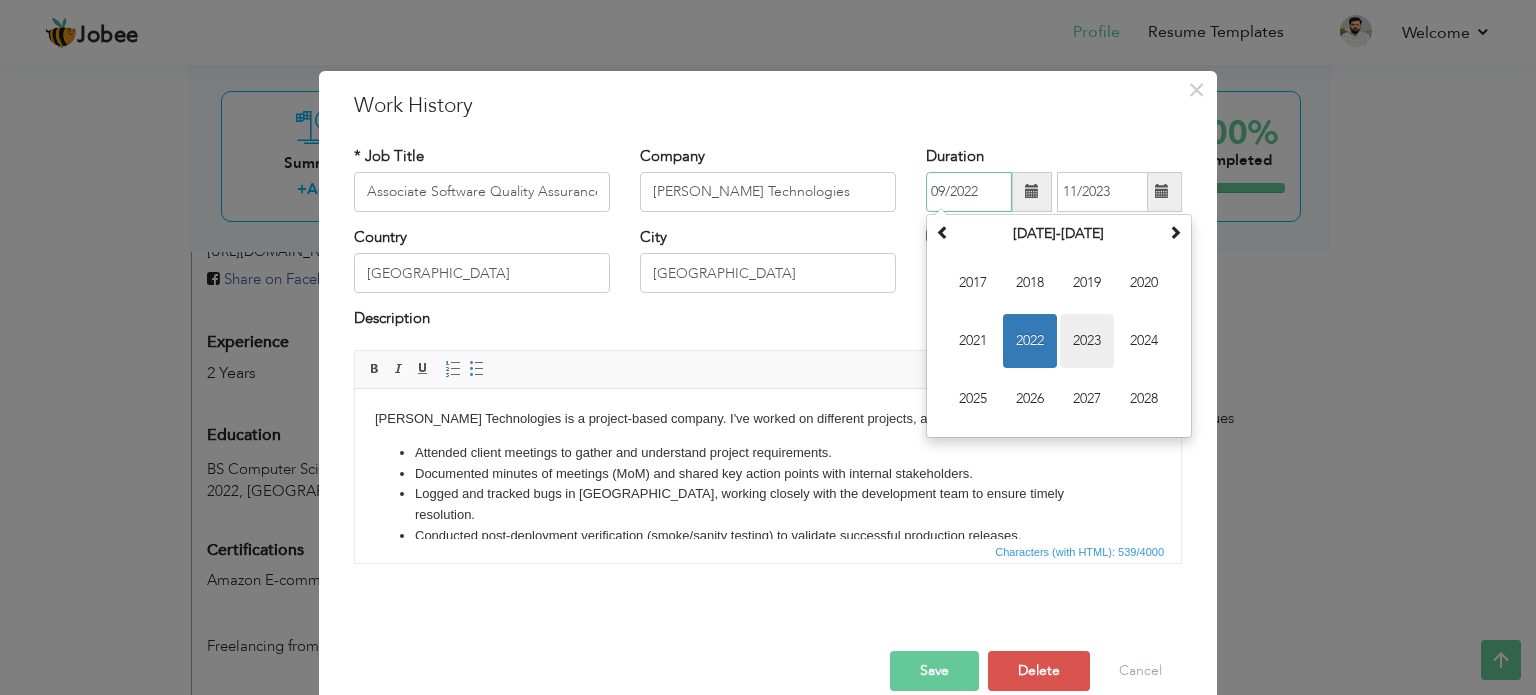 click on "2023" at bounding box center (1087, 341) 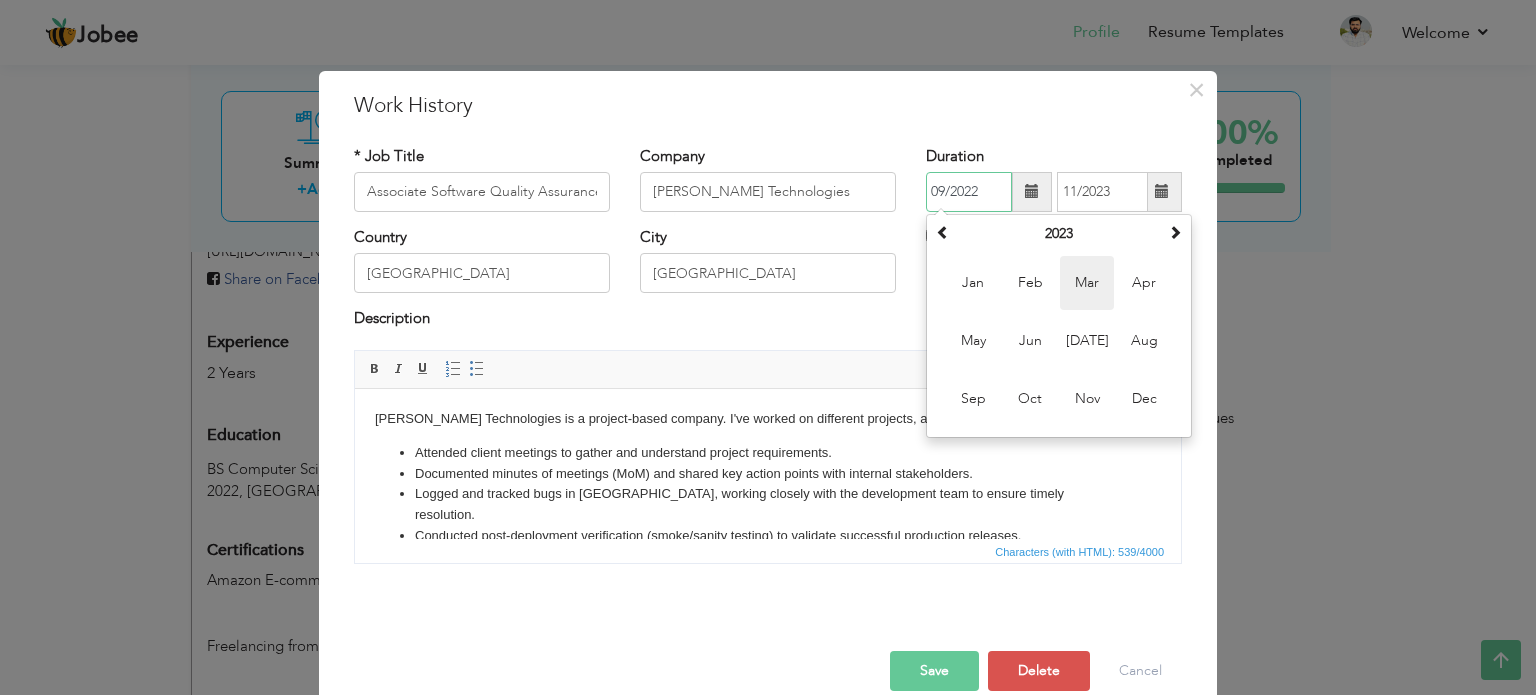 click on "Mar" at bounding box center [1087, 283] 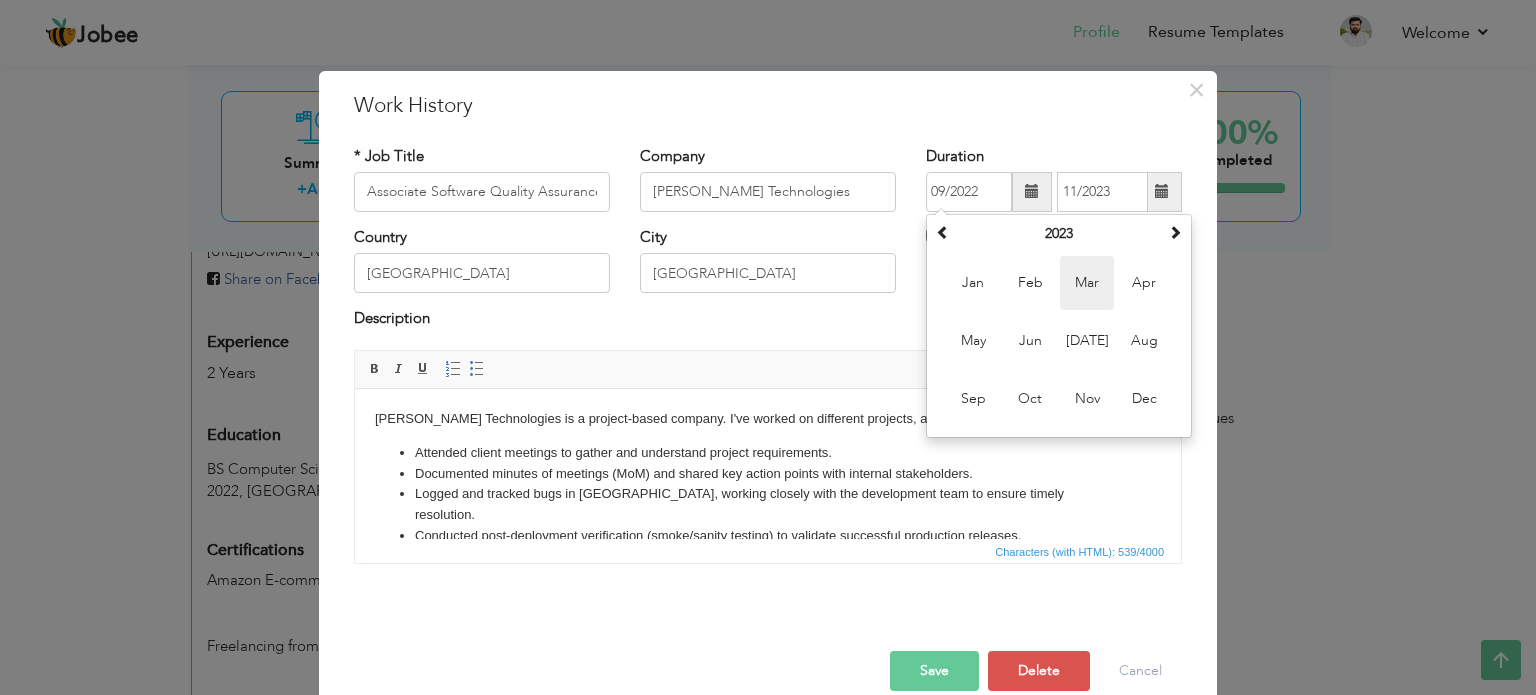 type on "03/2023" 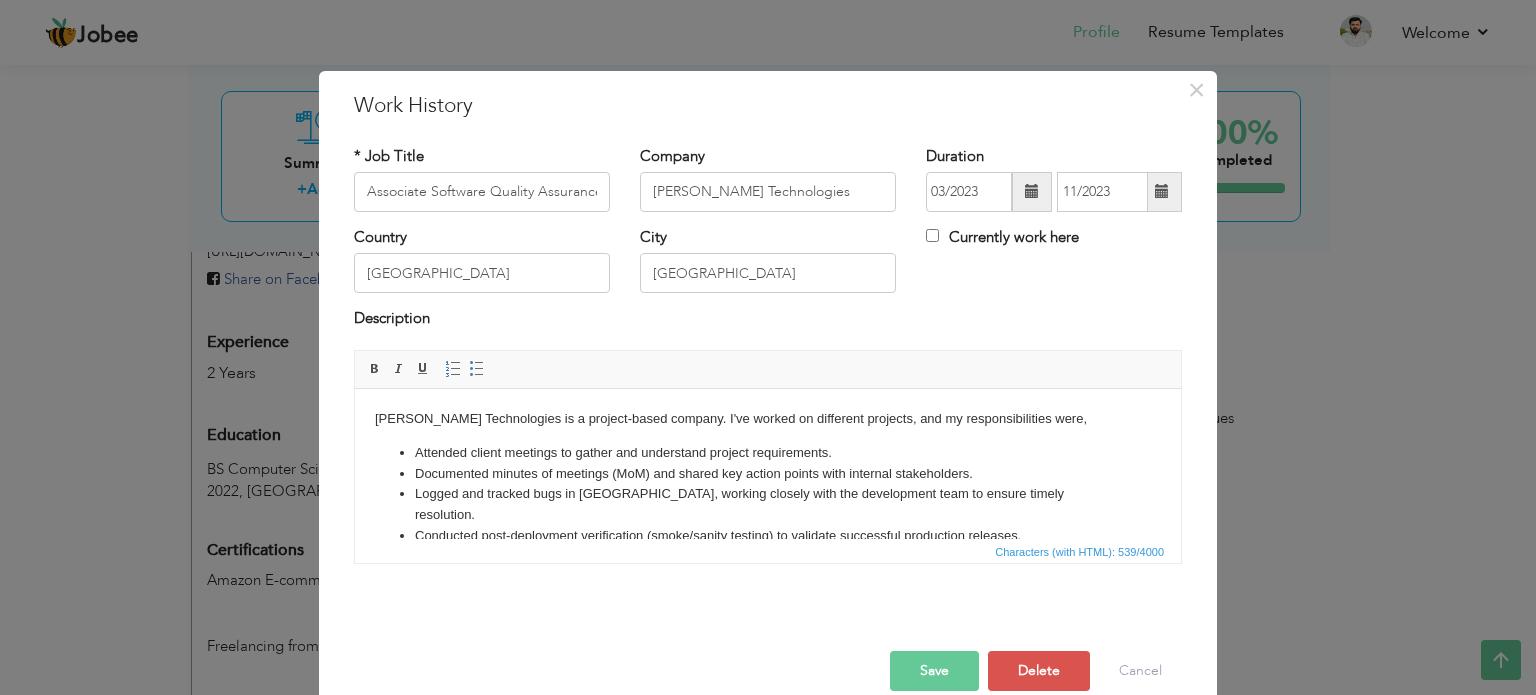 click on "Save" at bounding box center [934, 671] 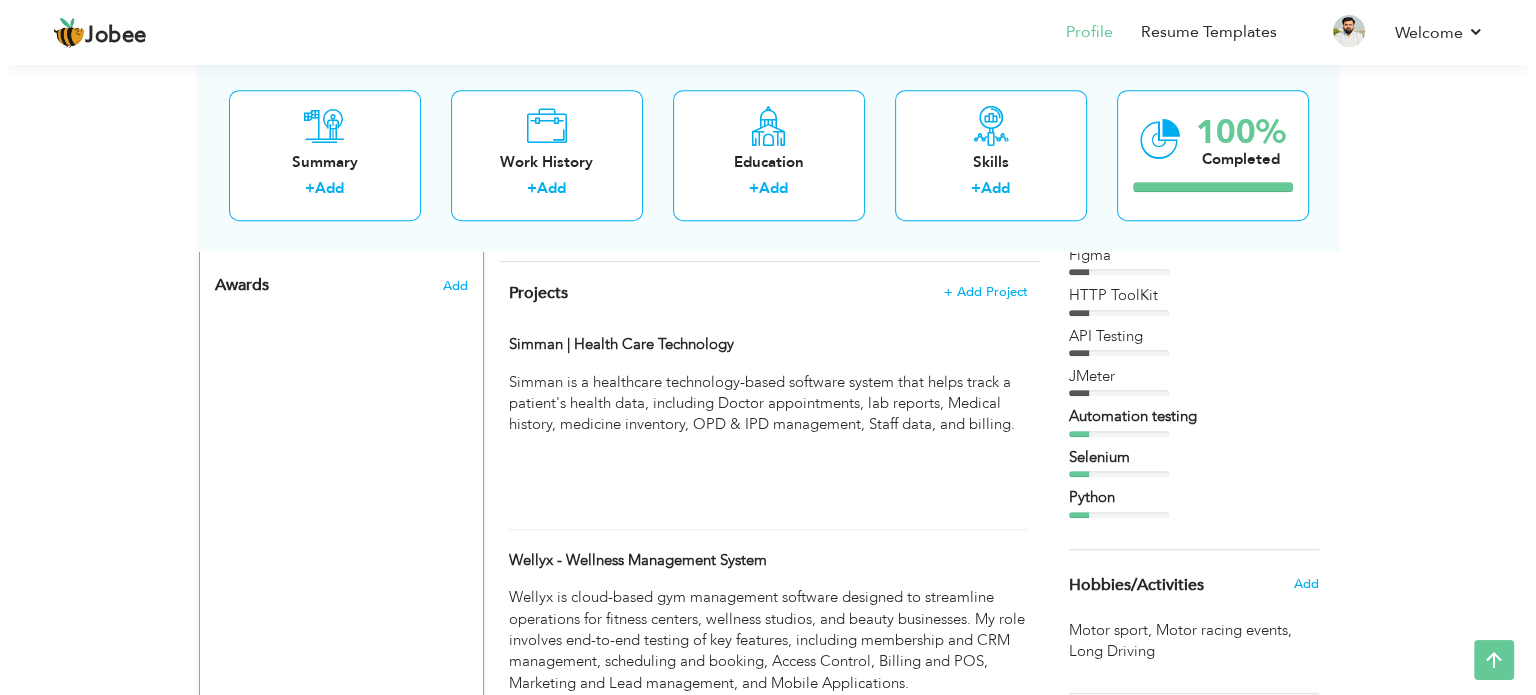 scroll, scrollTop: 1260, scrollLeft: 0, axis: vertical 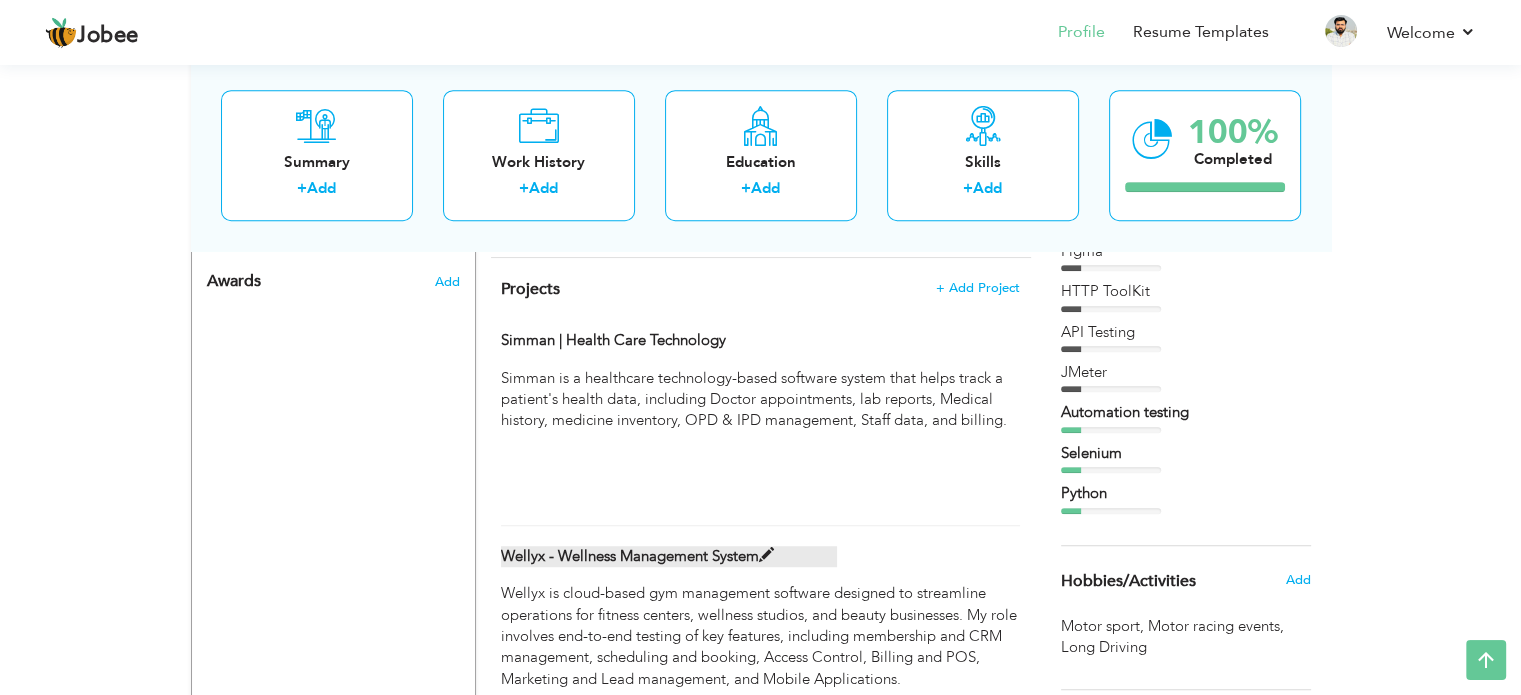 click at bounding box center (766, 555) 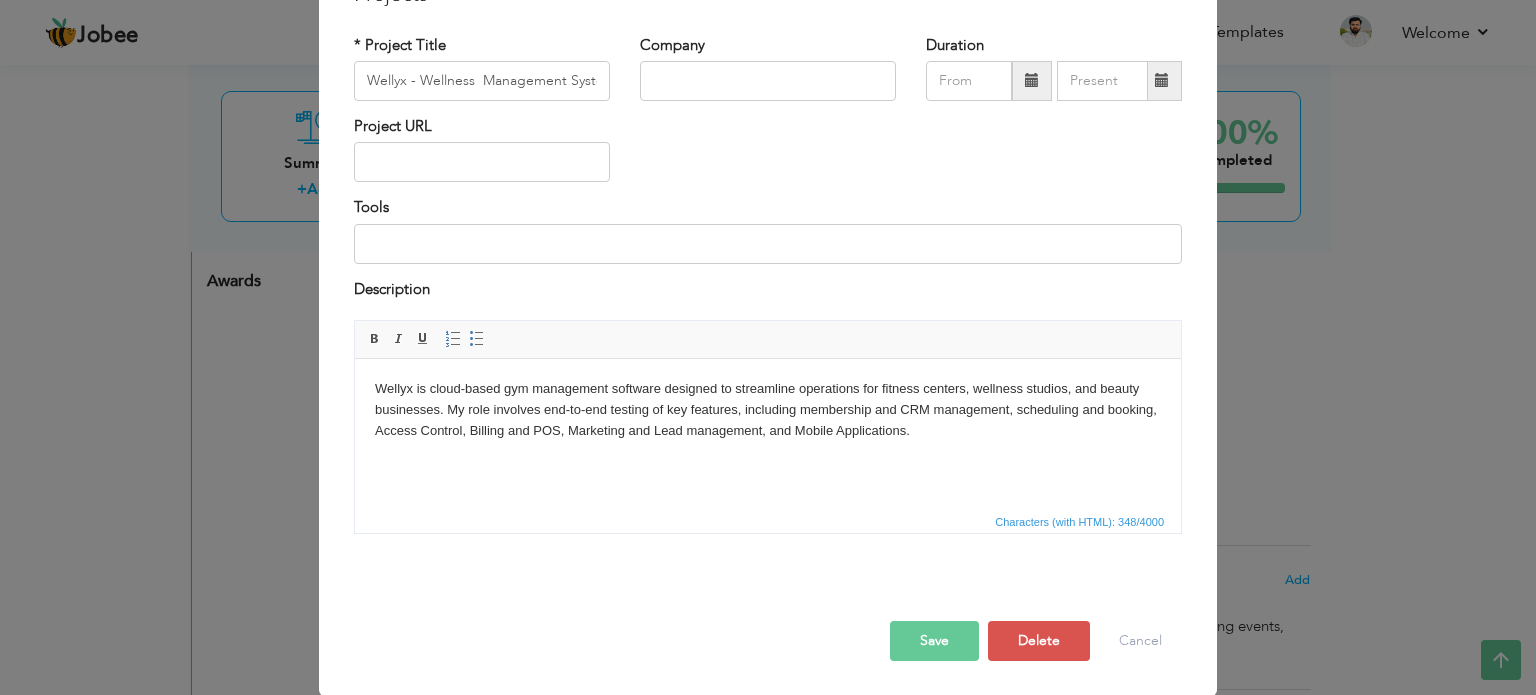 scroll, scrollTop: 0, scrollLeft: 0, axis: both 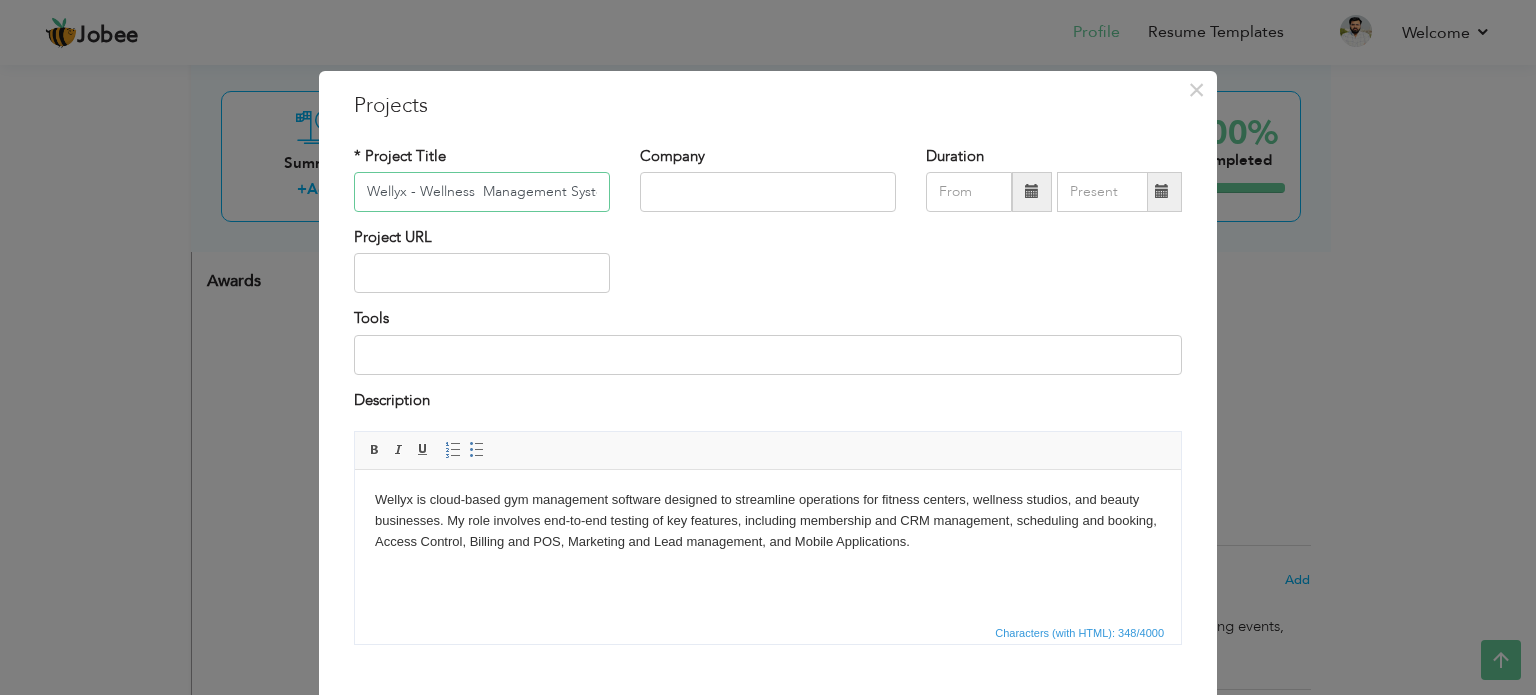 click on "Wellyx - Wellness  Management System" at bounding box center [482, 192] 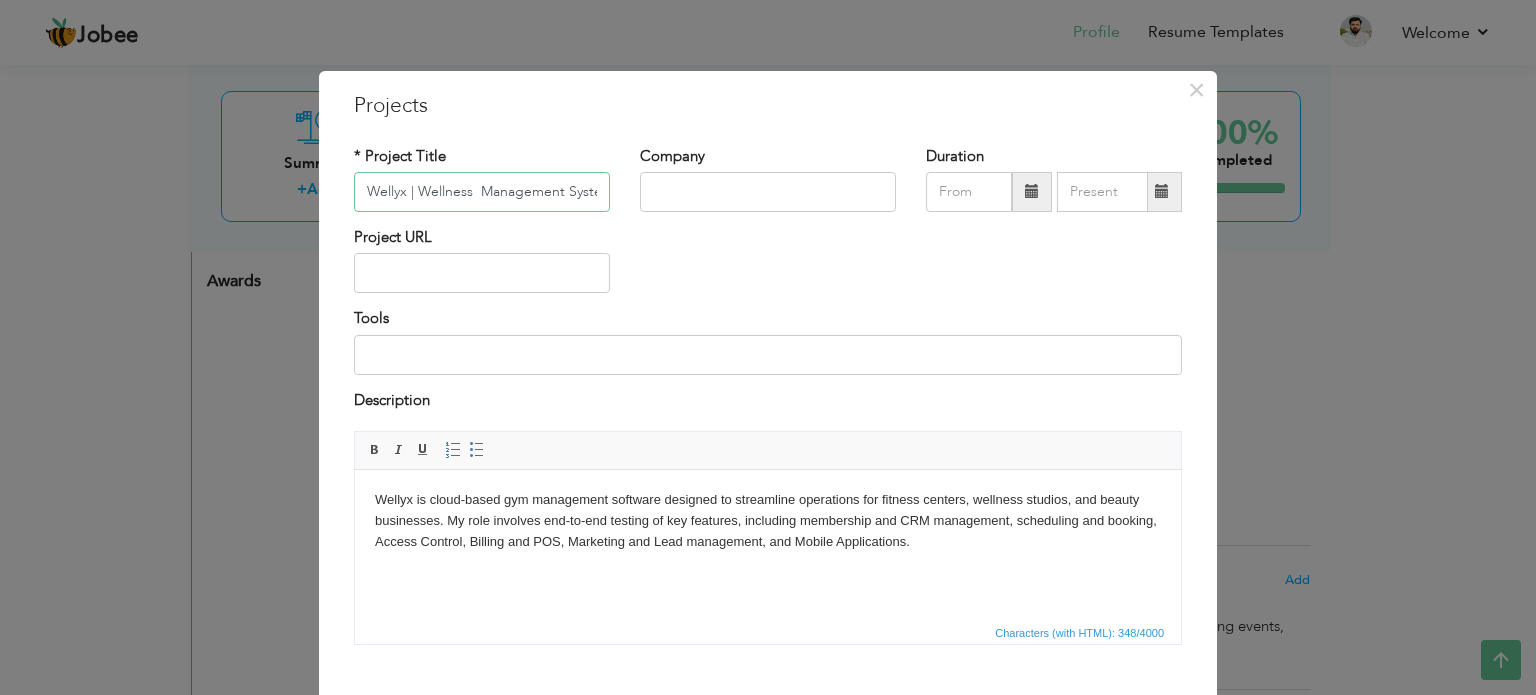 scroll, scrollTop: 111, scrollLeft: 0, axis: vertical 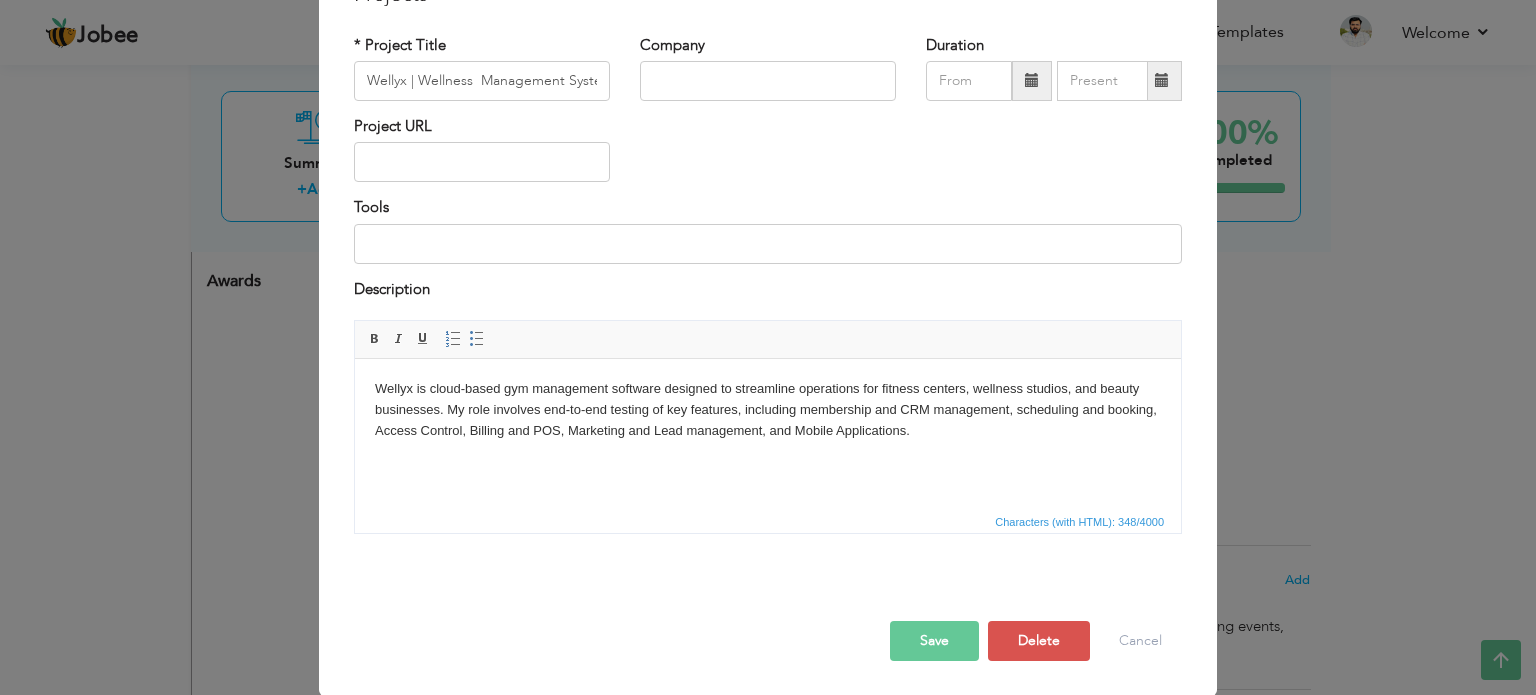 drag, startPoint x: 376, startPoint y: 192, endPoint x: 927, endPoint y: 637, distance: 708.2556 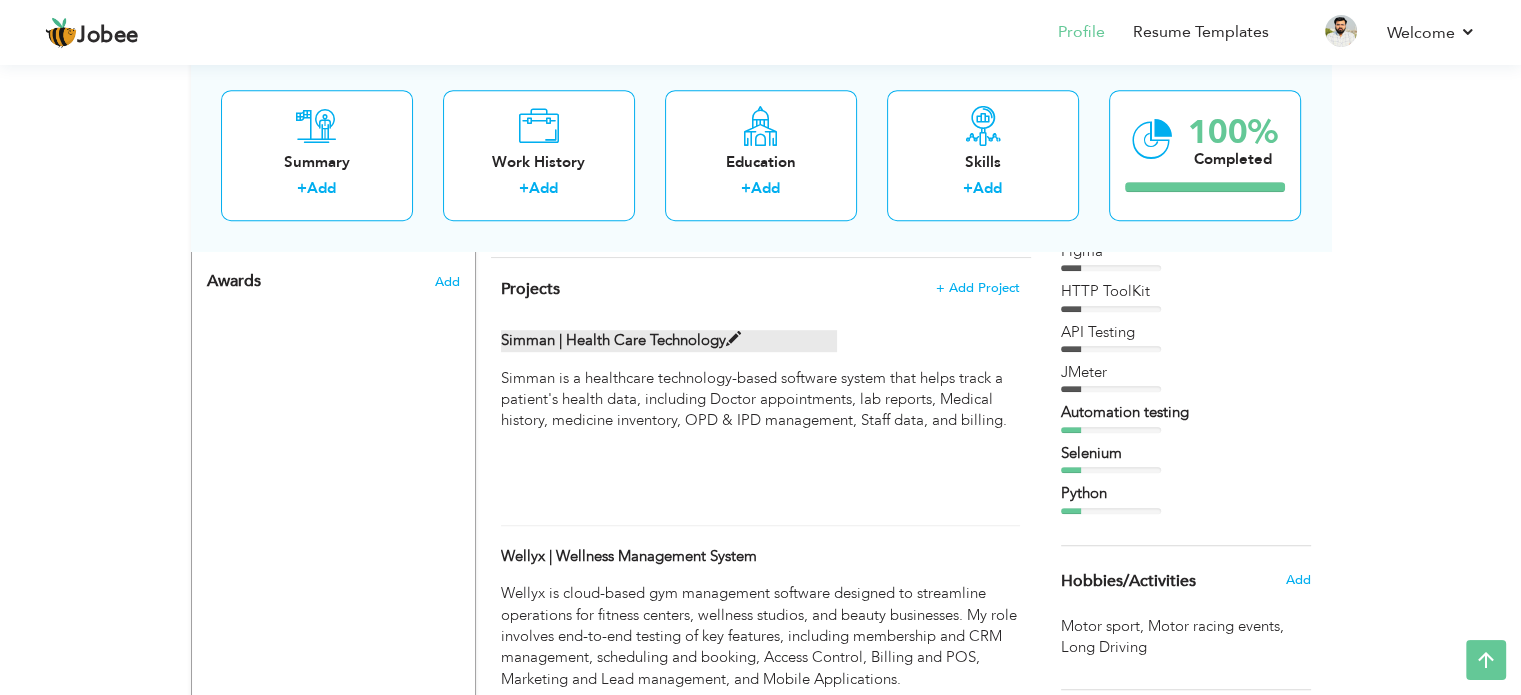 click at bounding box center (733, 339) 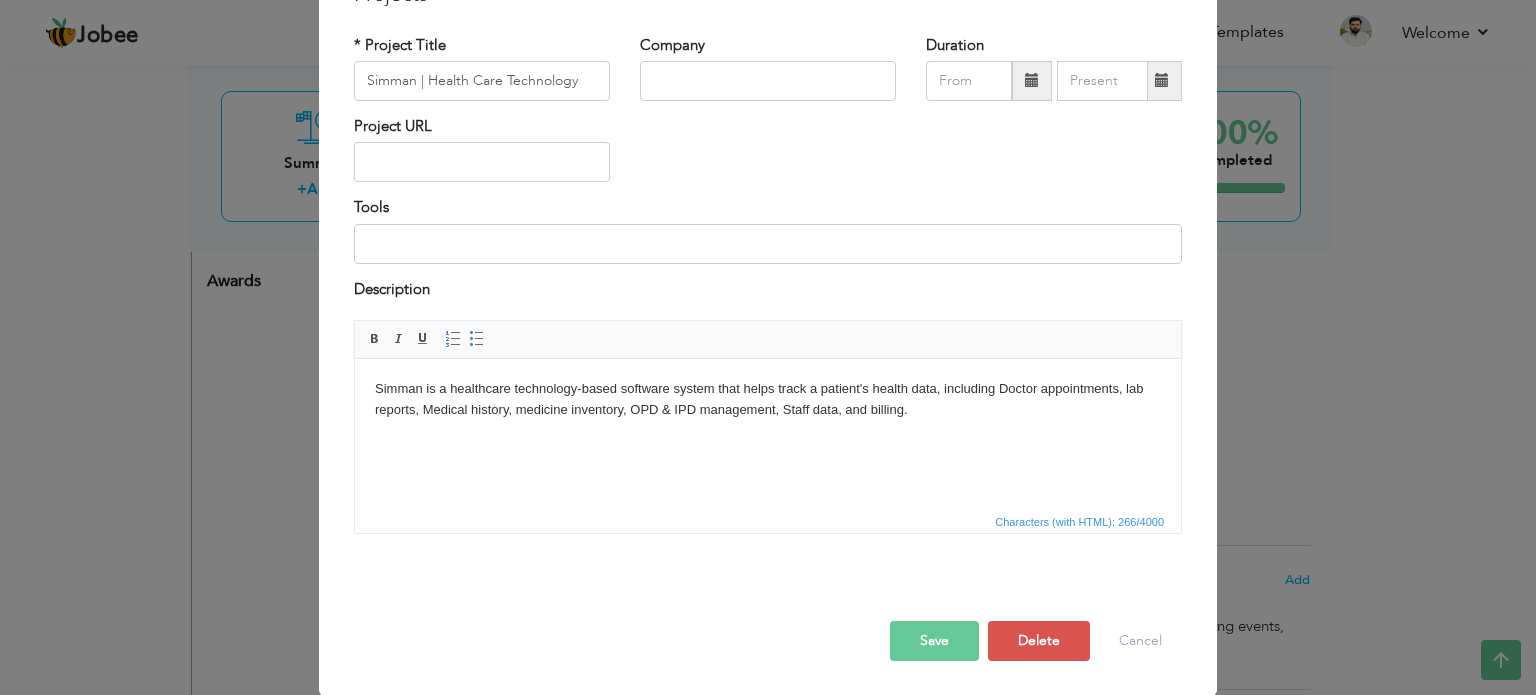 scroll, scrollTop: 0, scrollLeft: 0, axis: both 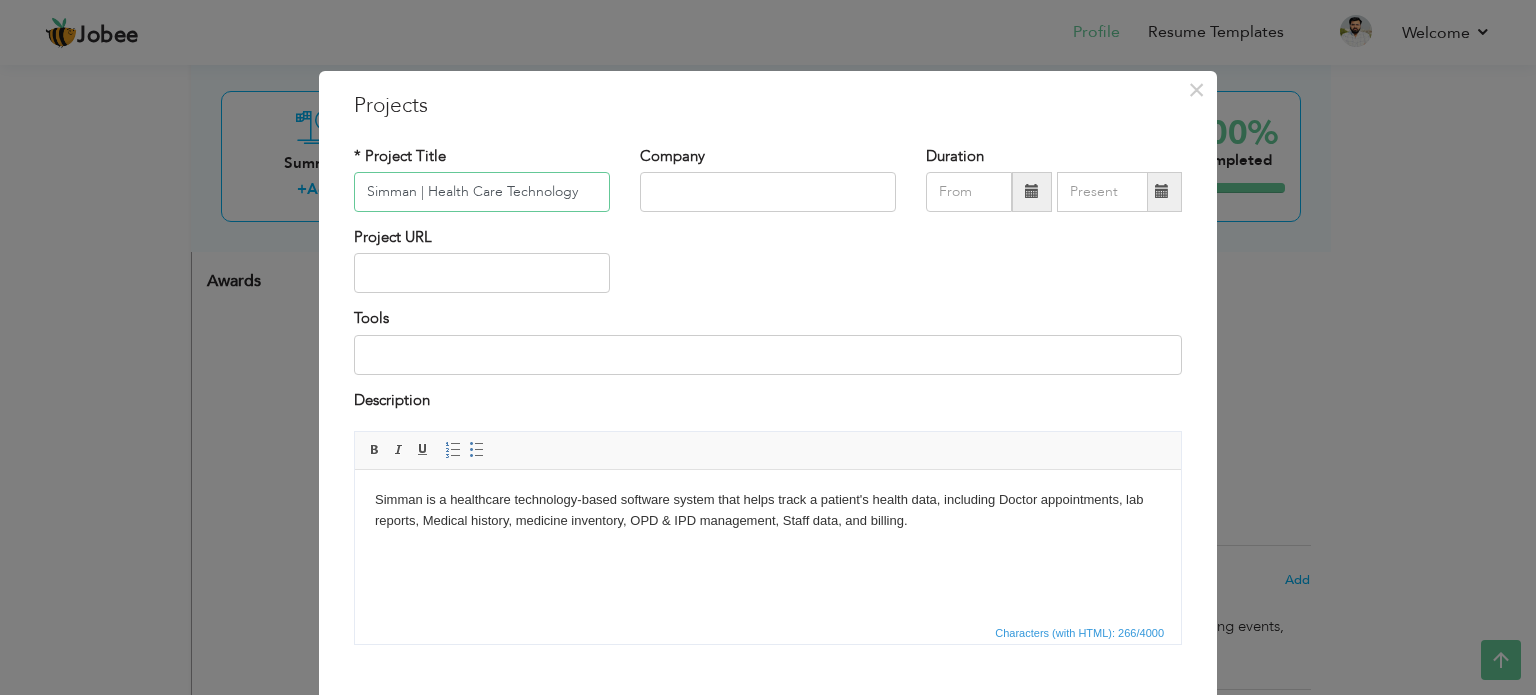 click on "Simman | Health Care Technology" at bounding box center [482, 192] 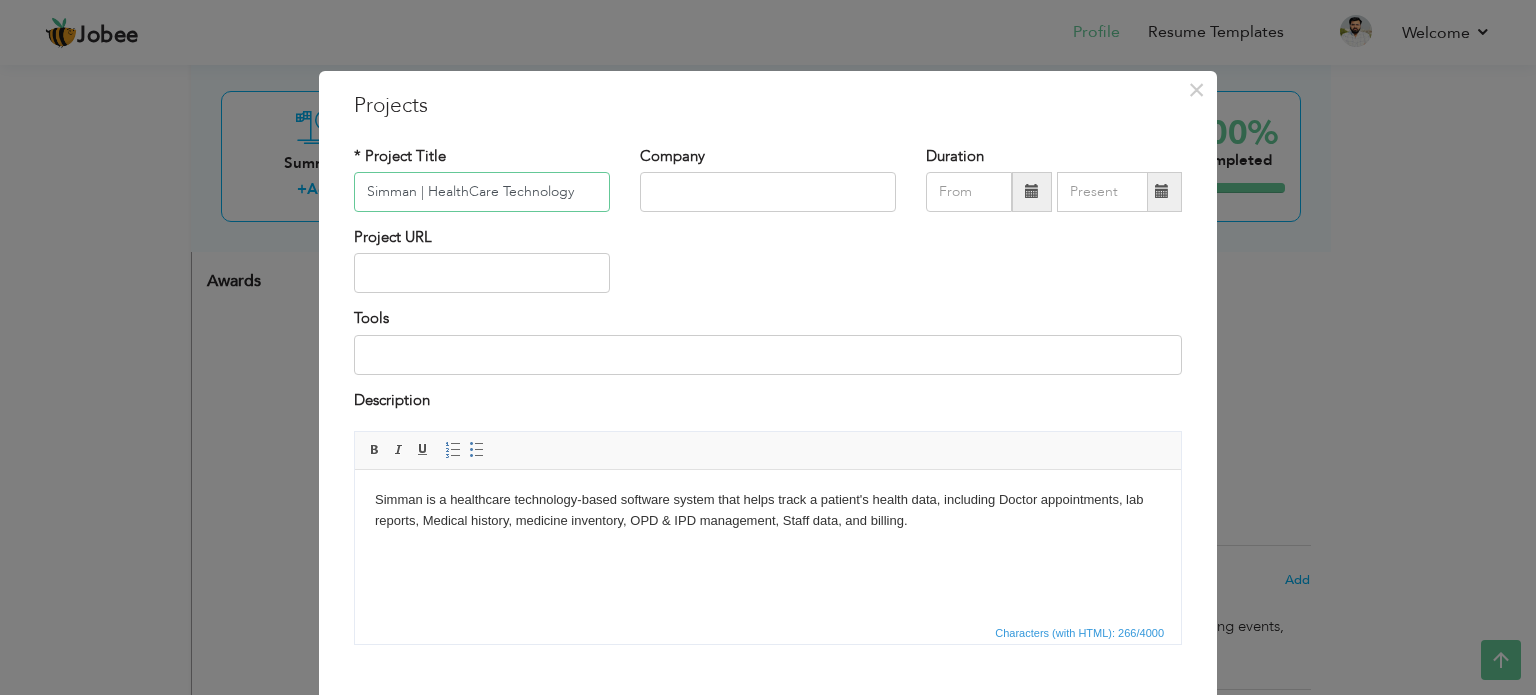 click on "Simman | HealthCare Technology" at bounding box center (482, 192) 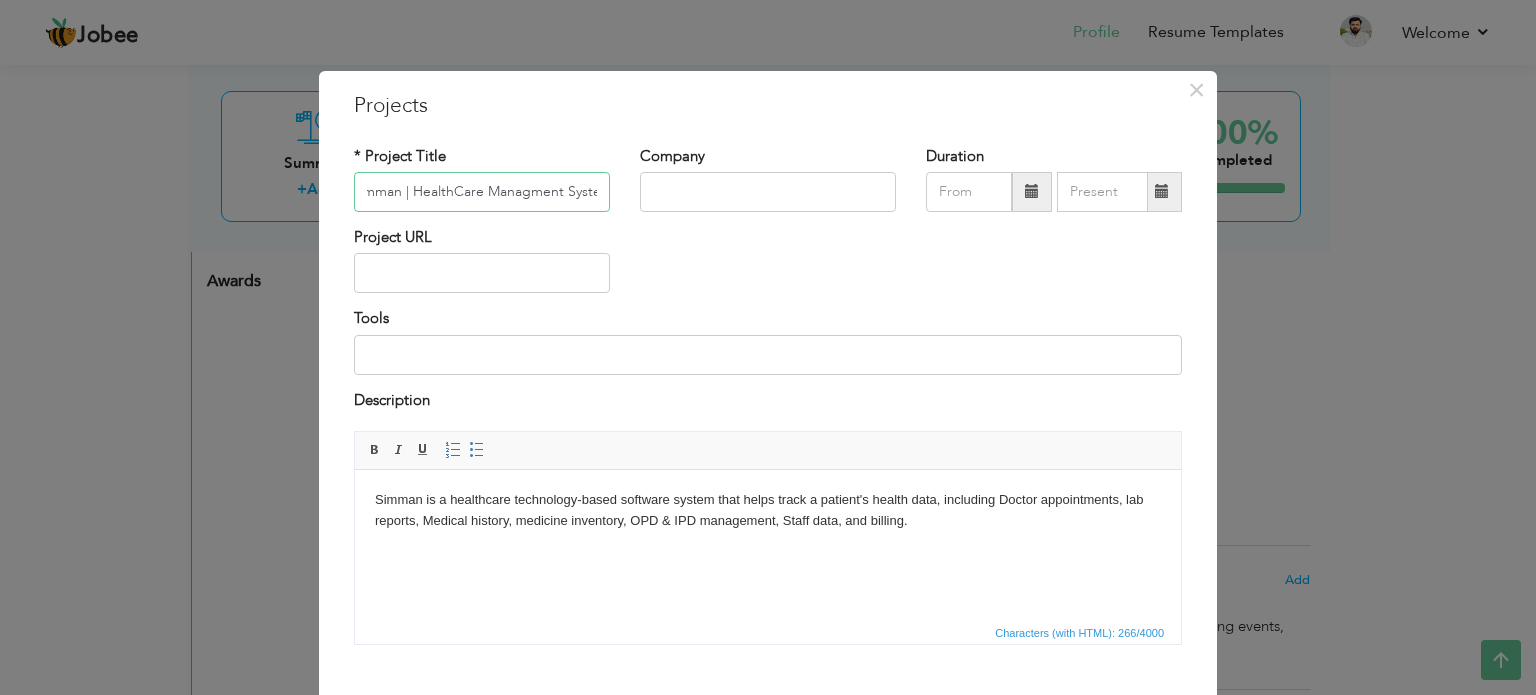scroll, scrollTop: 0, scrollLeft: 27, axis: horizontal 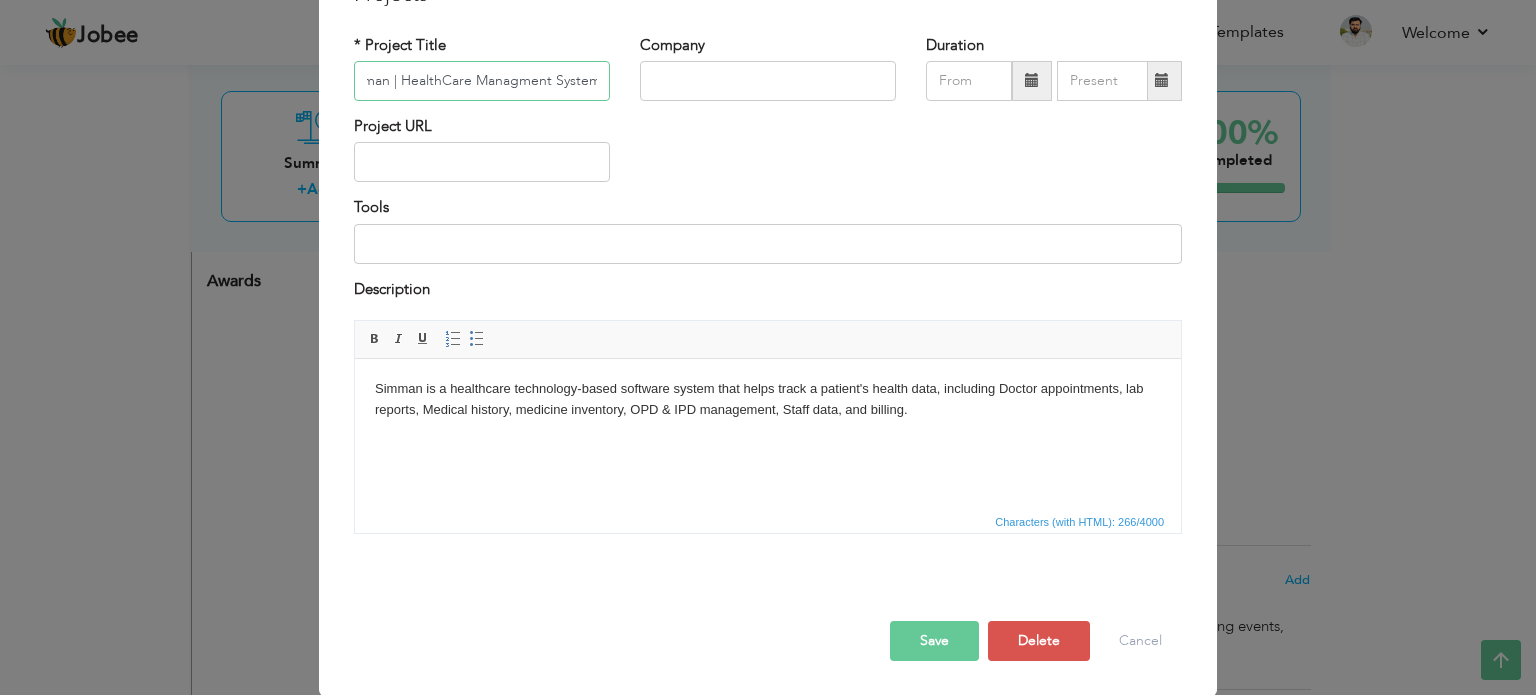 type on "Simman | HealthCare Managment System" 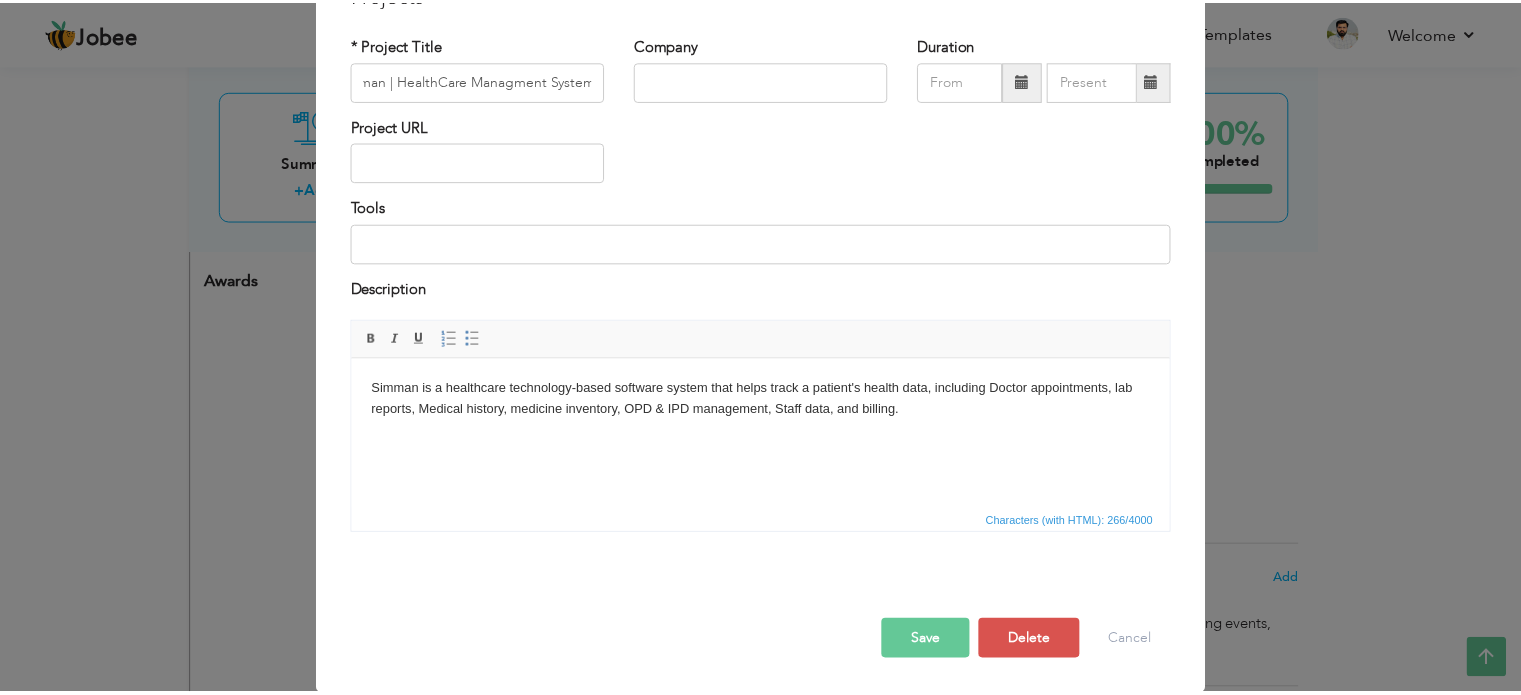 scroll, scrollTop: 0, scrollLeft: 0, axis: both 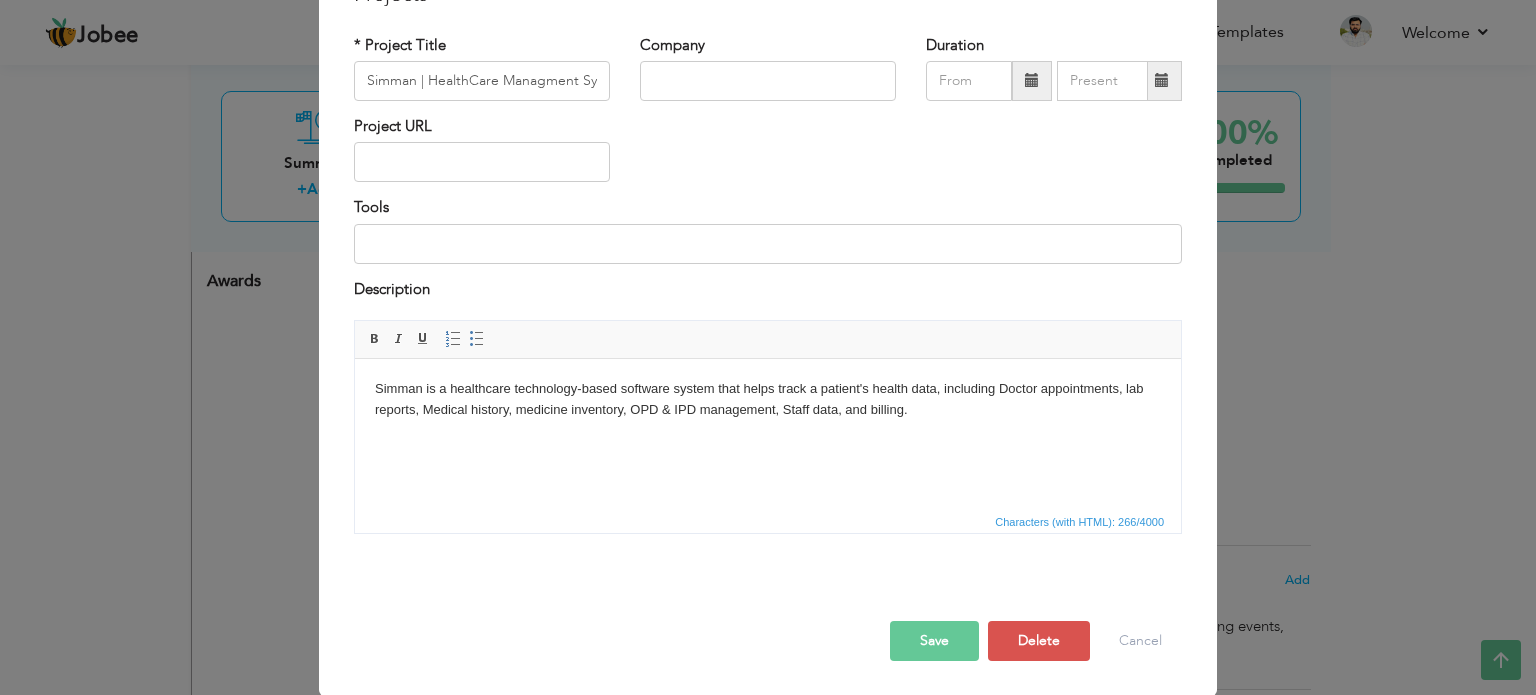 click on "Save" at bounding box center [934, 641] 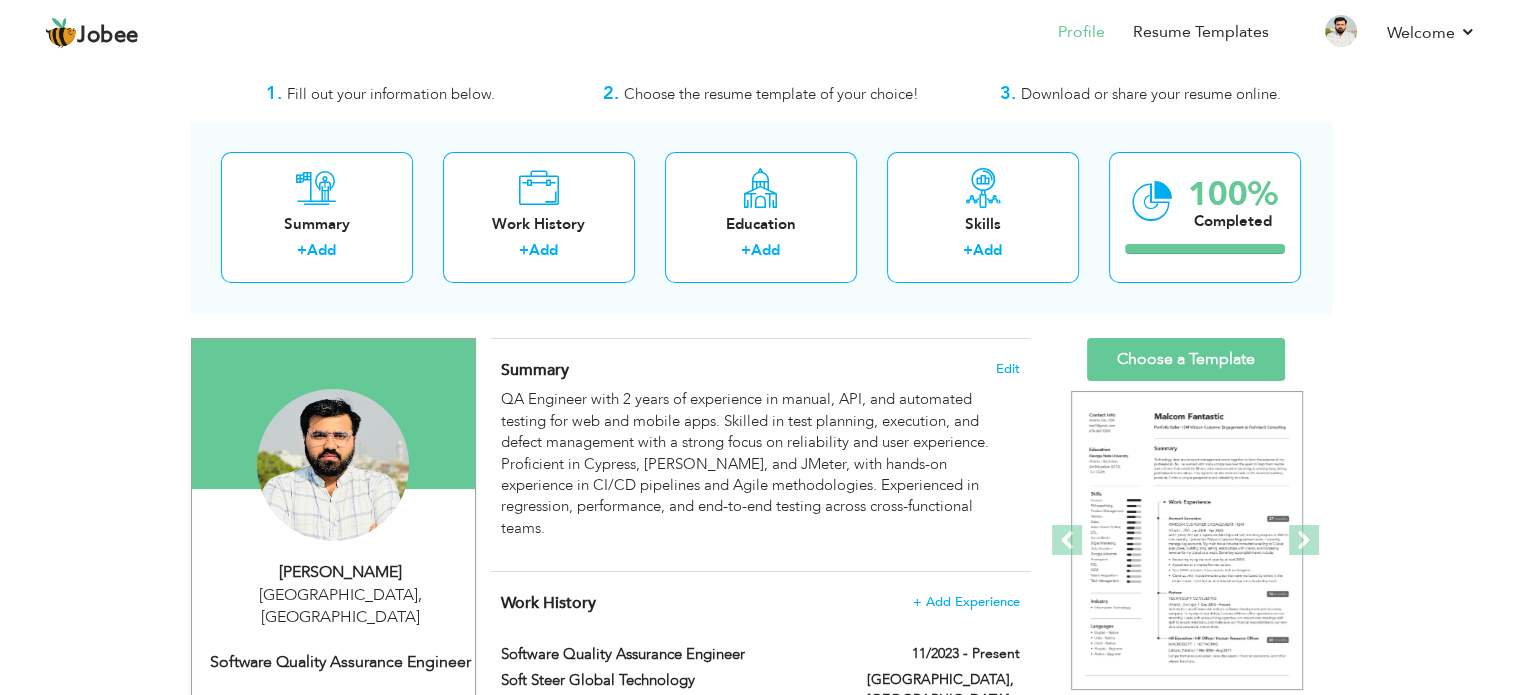 scroll, scrollTop: 0, scrollLeft: 0, axis: both 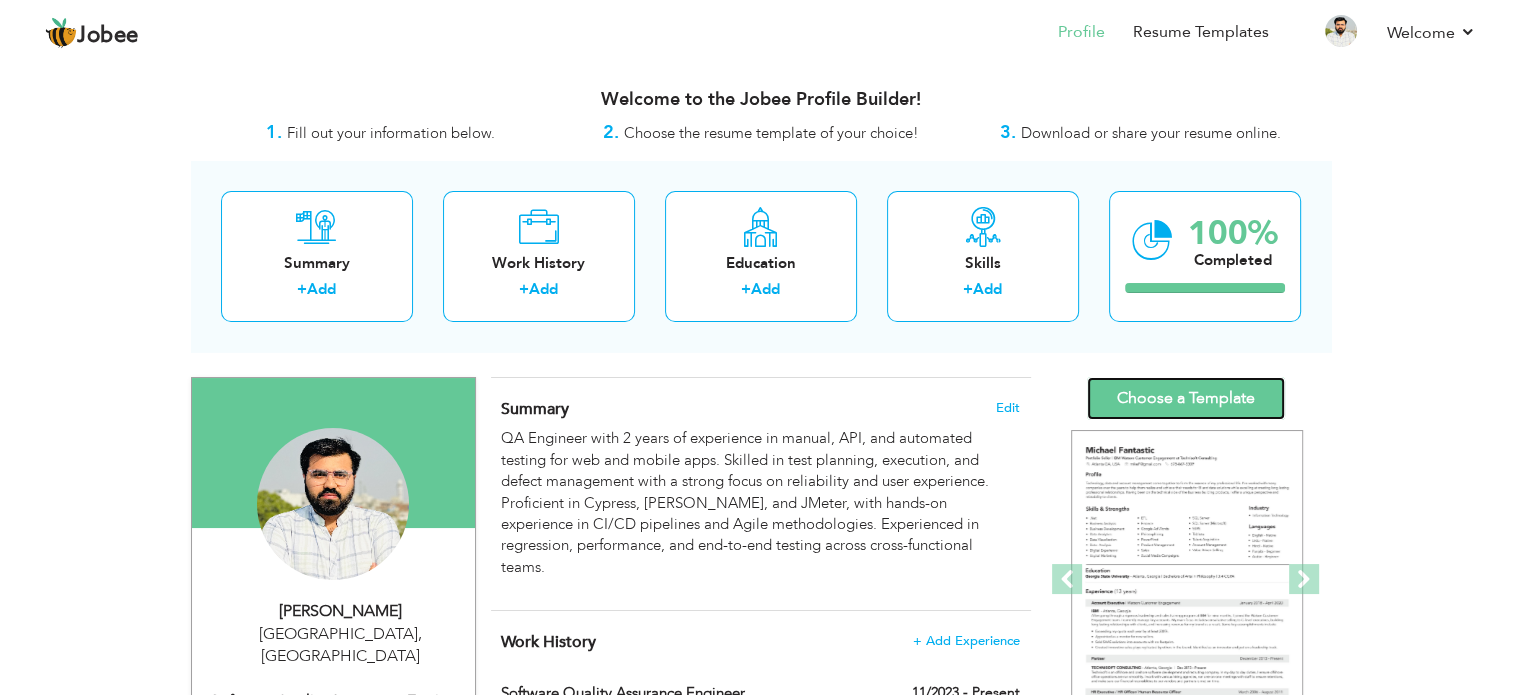click on "Choose a Template" at bounding box center (1186, 398) 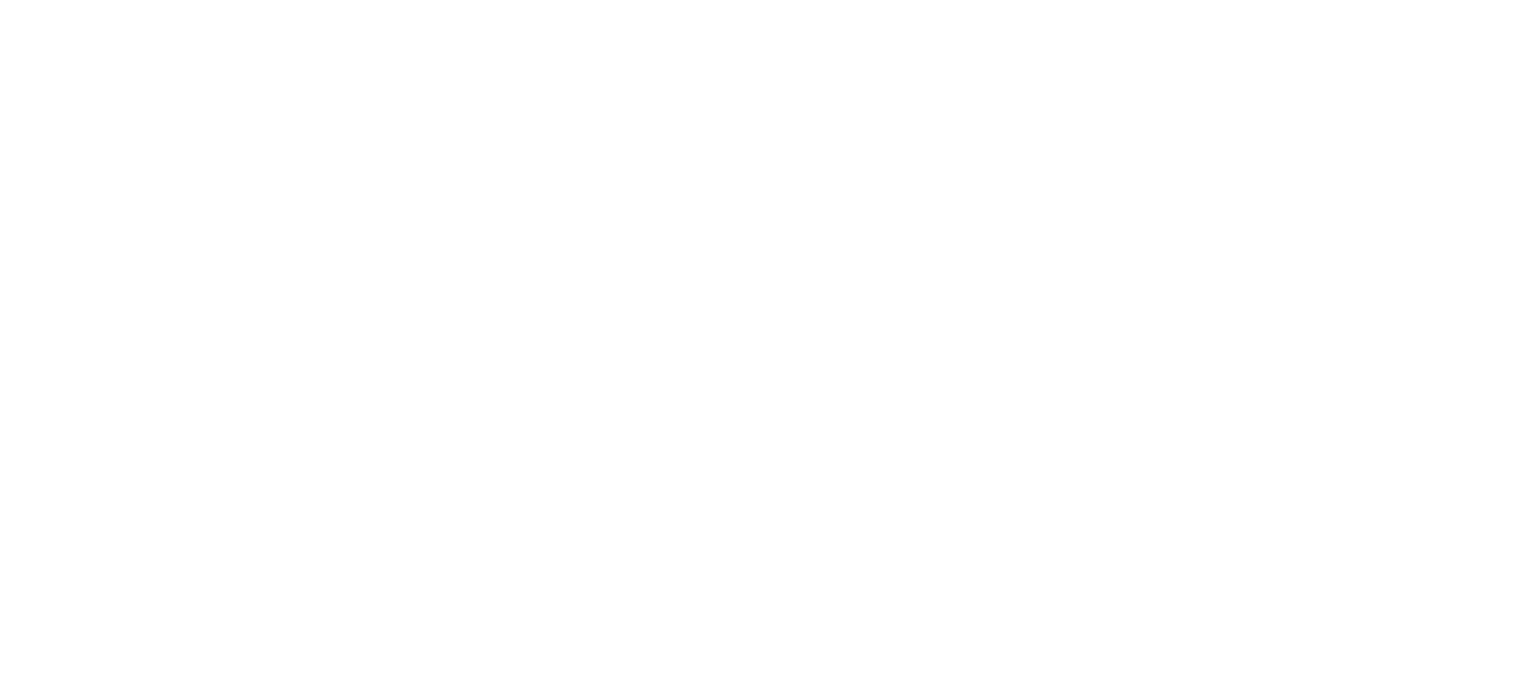 scroll, scrollTop: 0, scrollLeft: 0, axis: both 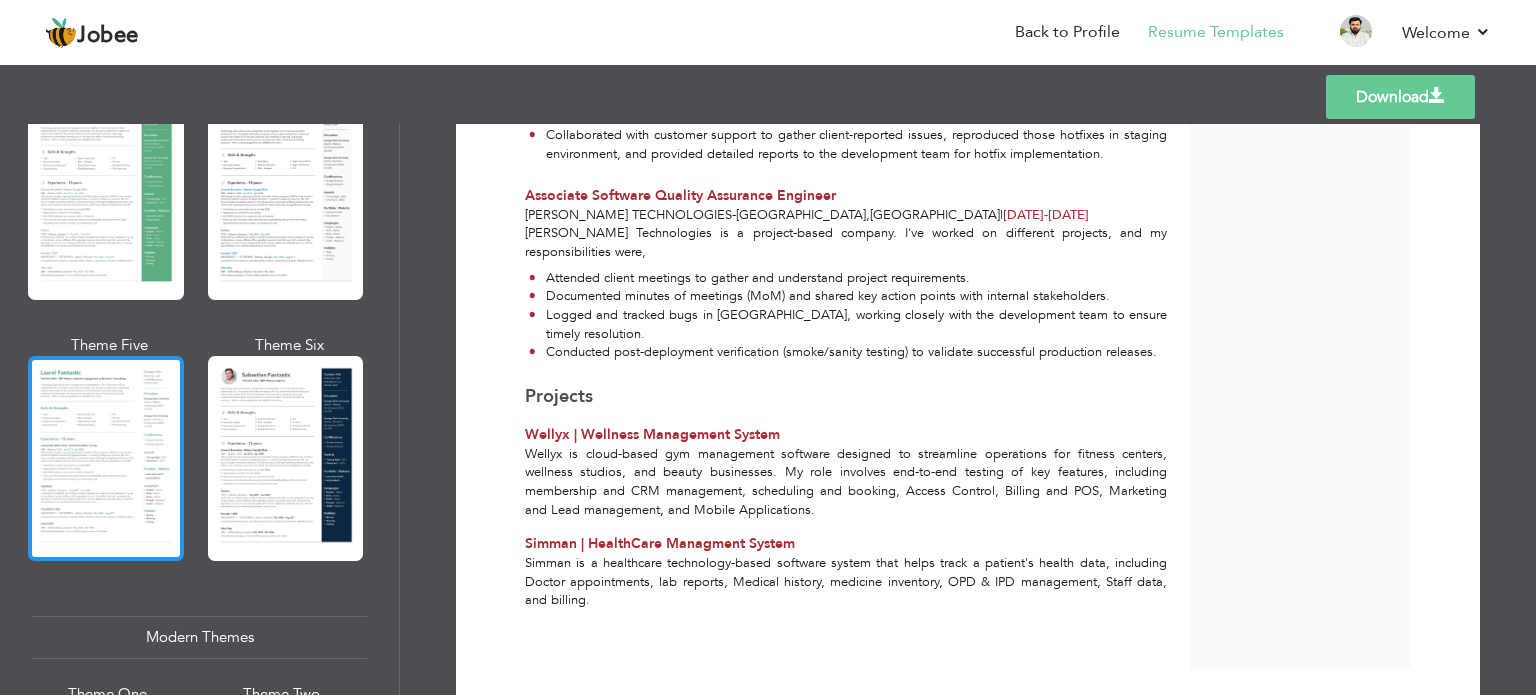 click at bounding box center [106, 458] 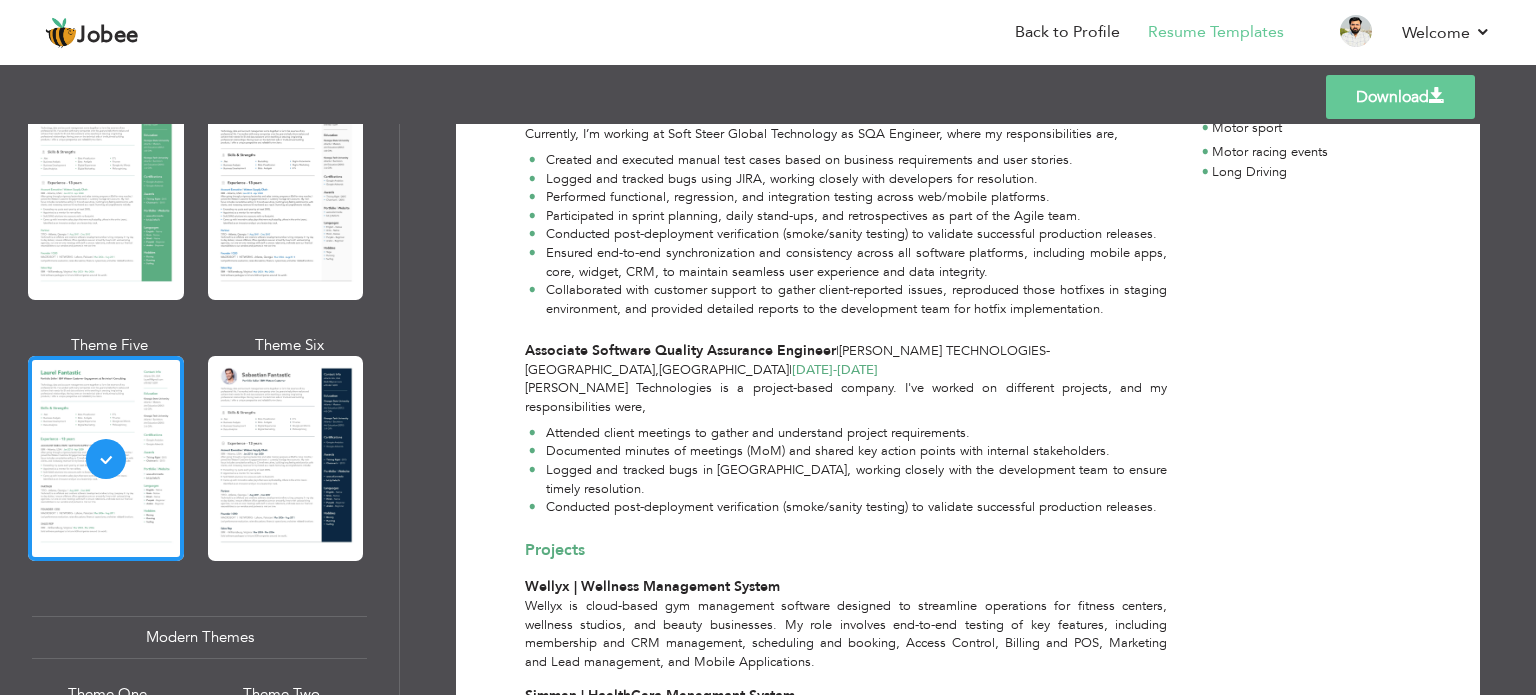 scroll, scrollTop: 587, scrollLeft: 0, axis: vertical 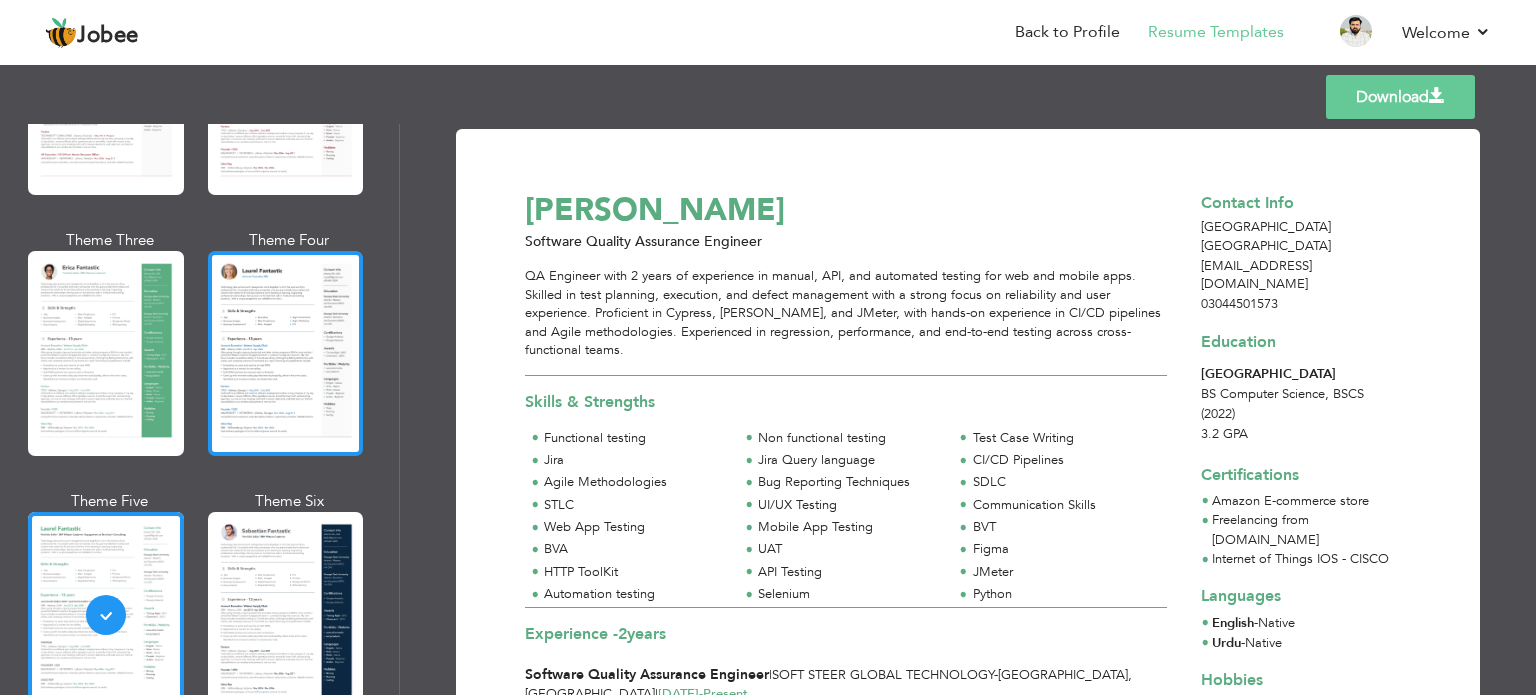 click at bounding box center [286, 353] 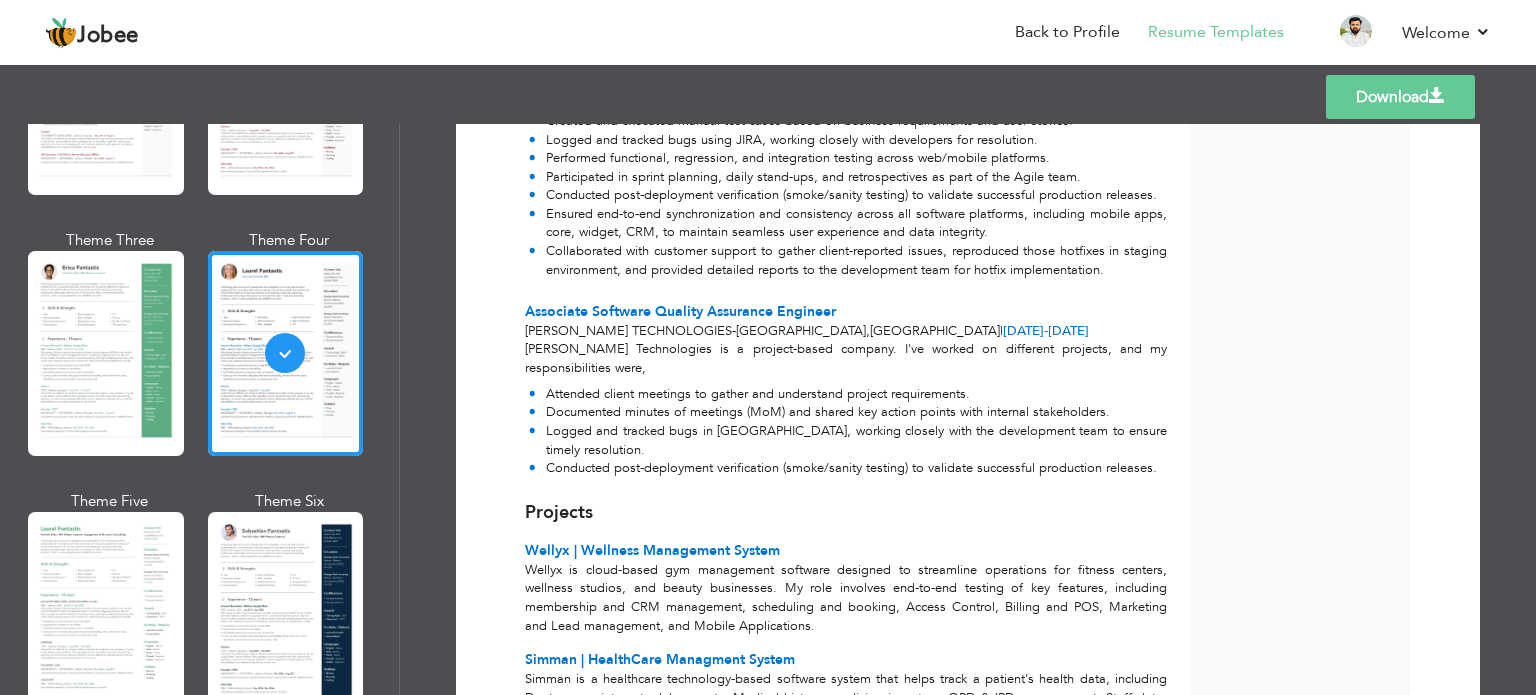 scroll, scrollTop: 670, scrollLeft: 0, axis: vertical 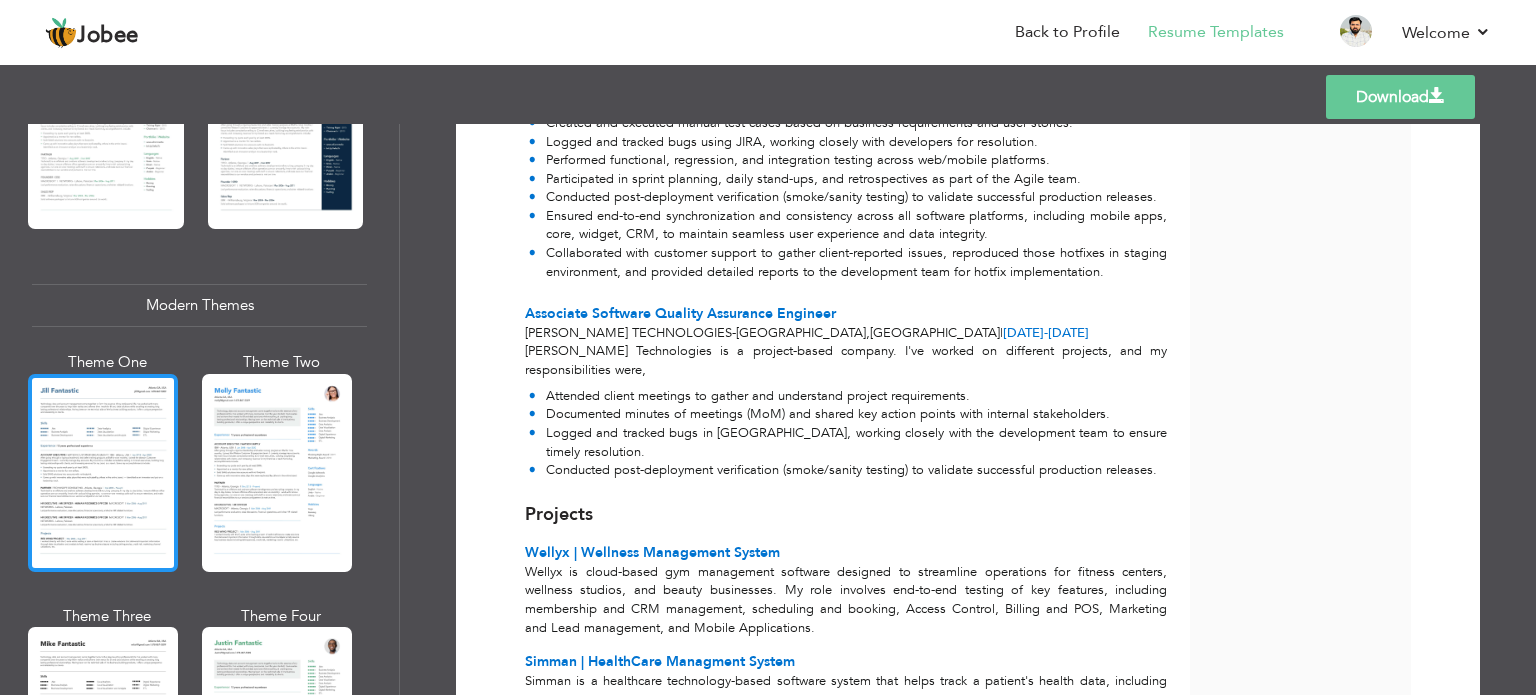 click at bounding box center (103, 473) 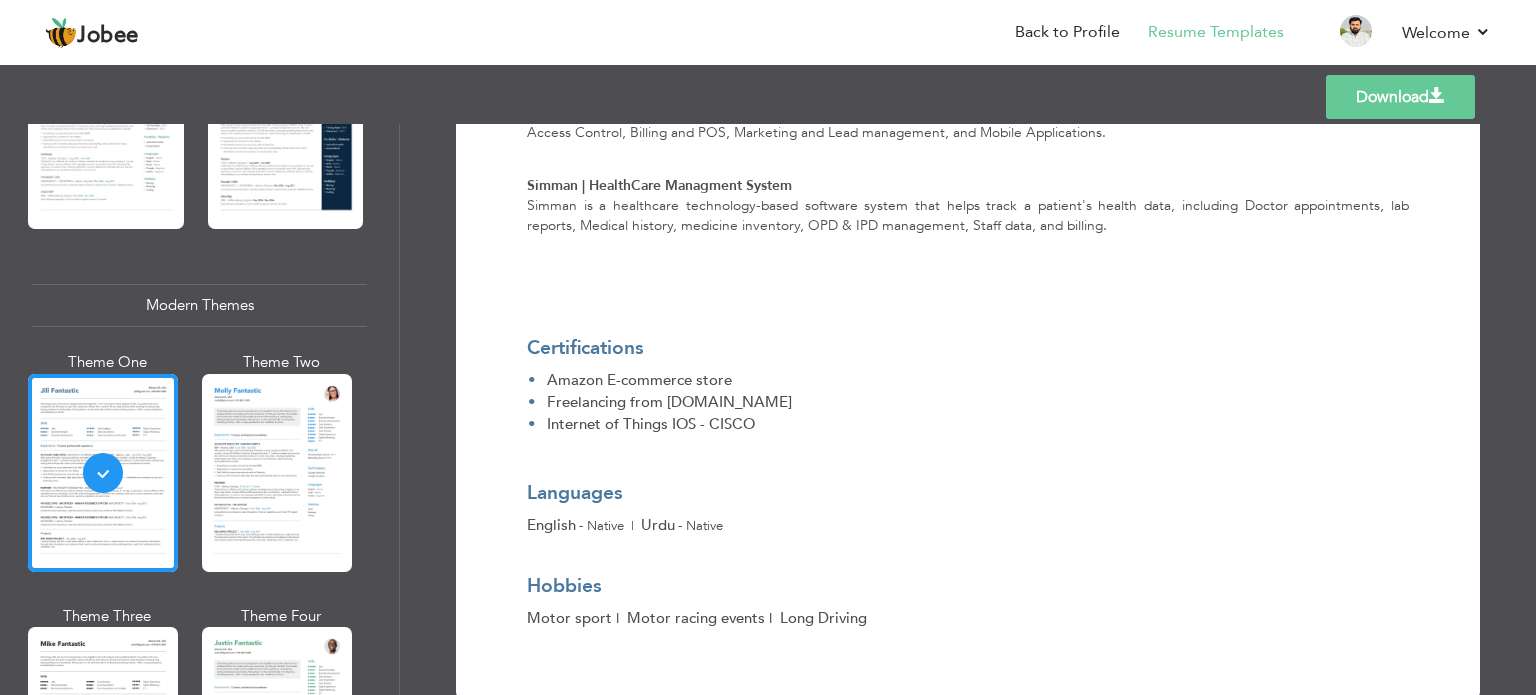 scroll, scrollTop: 1337, scrollLeft: 0, axis: vertical 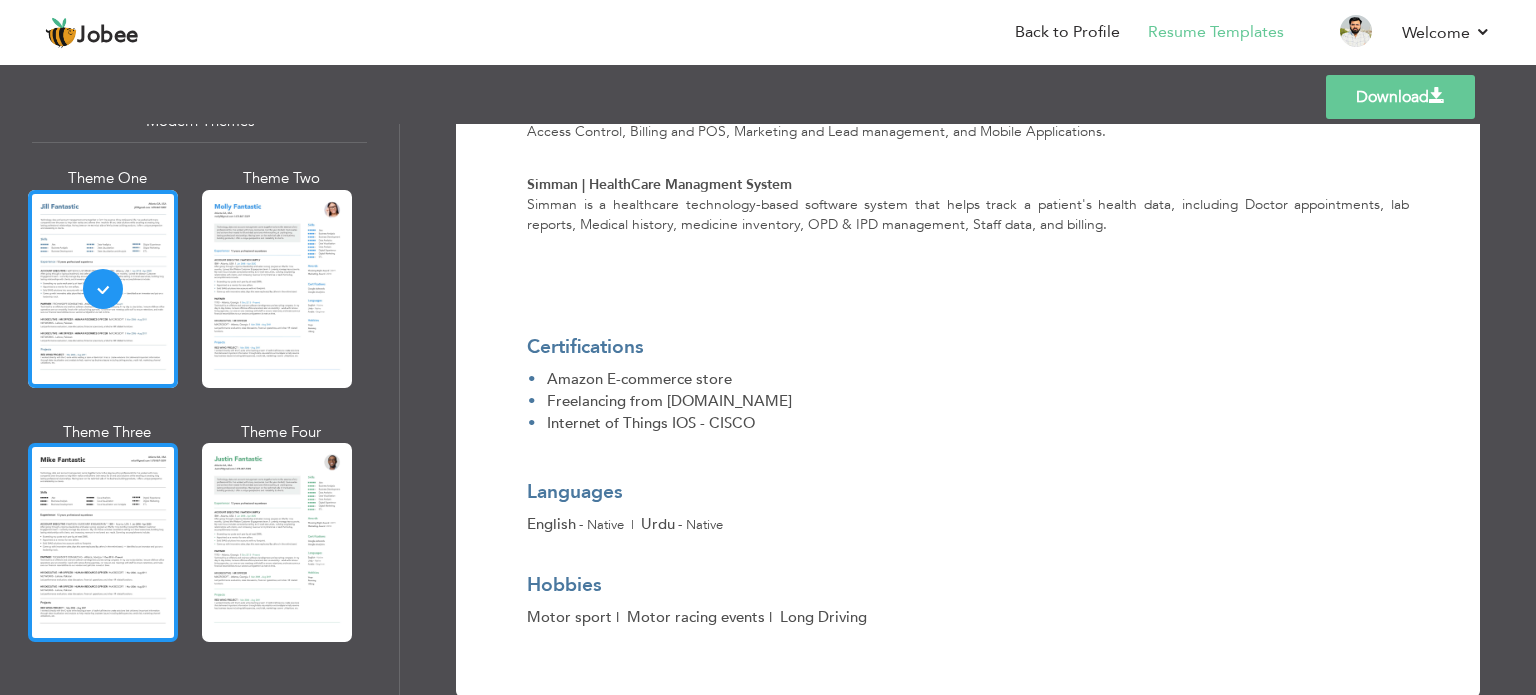 click at bounding box center [103, 542] 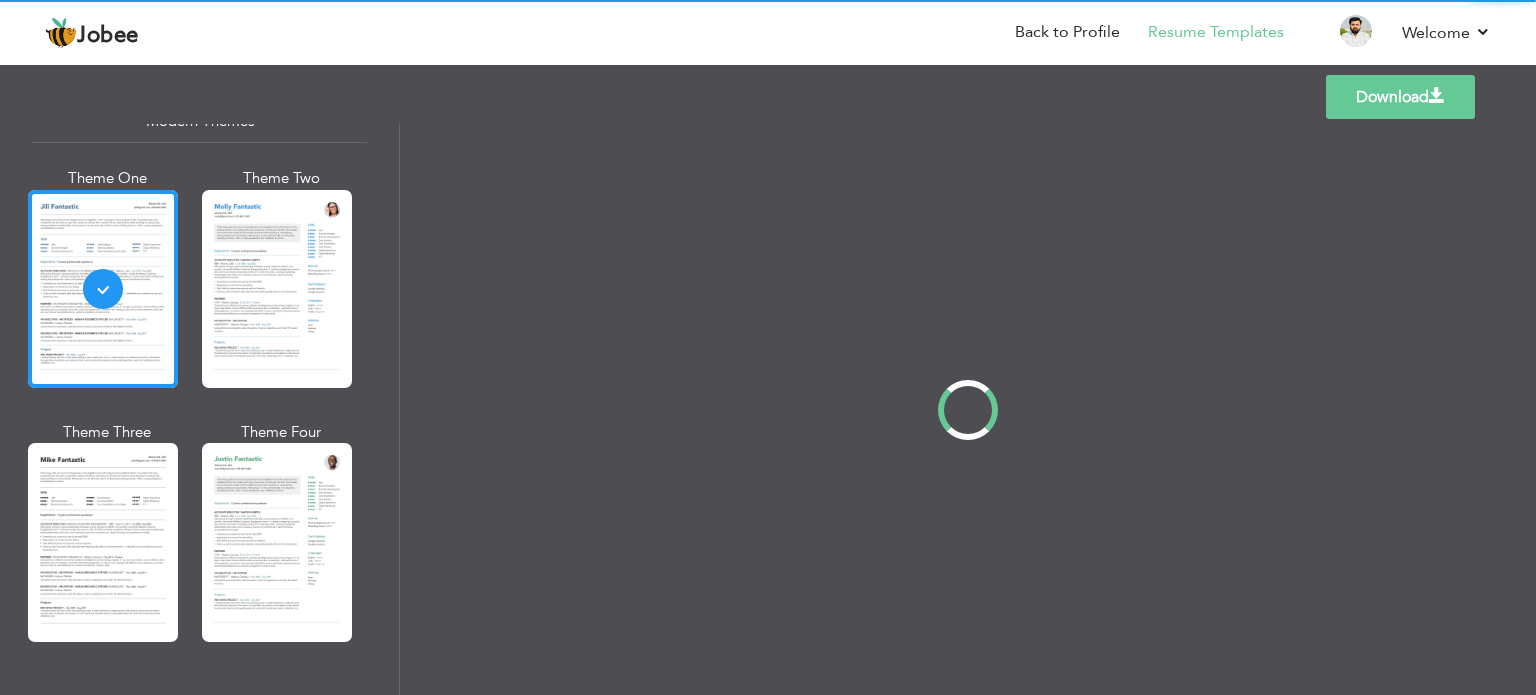 scroll, scrollTop: 0, scrollLeft: 0, axis: both 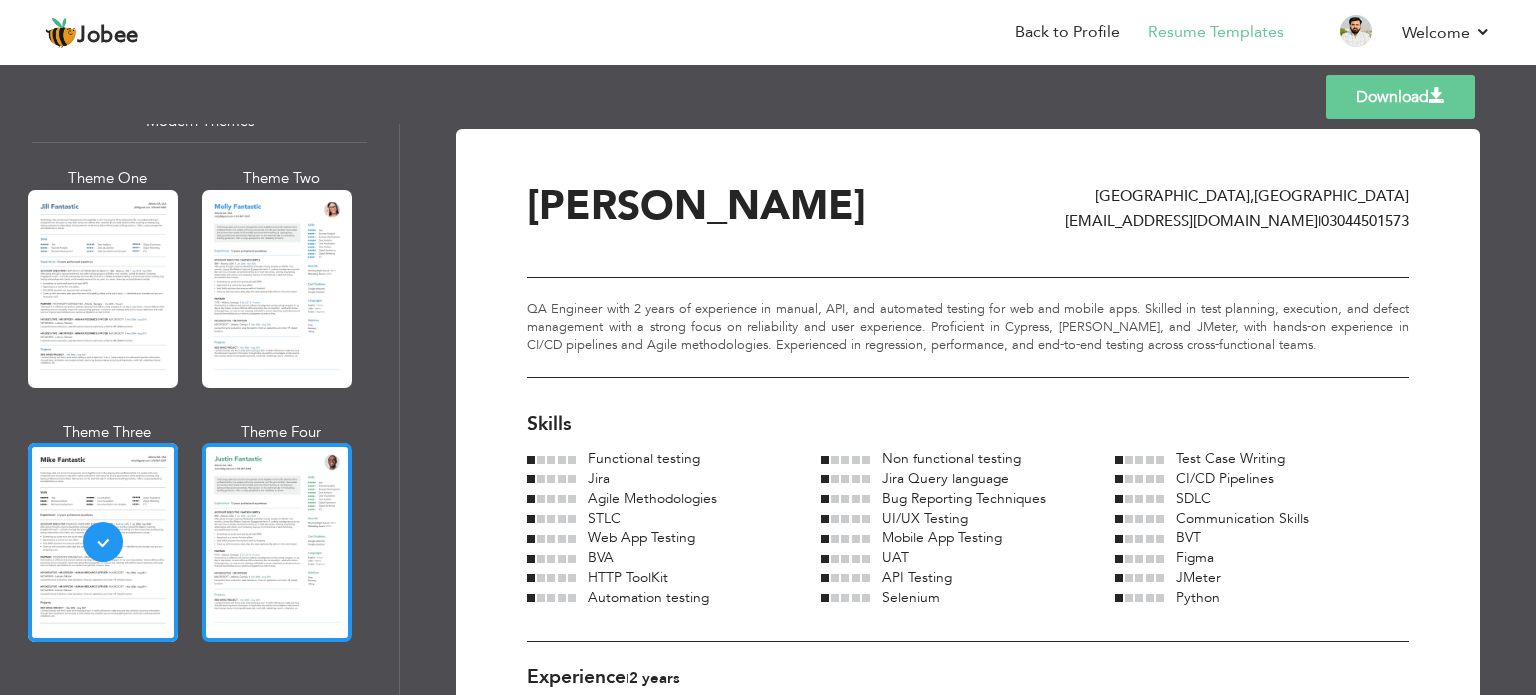 click at bounding box center (277, 542) 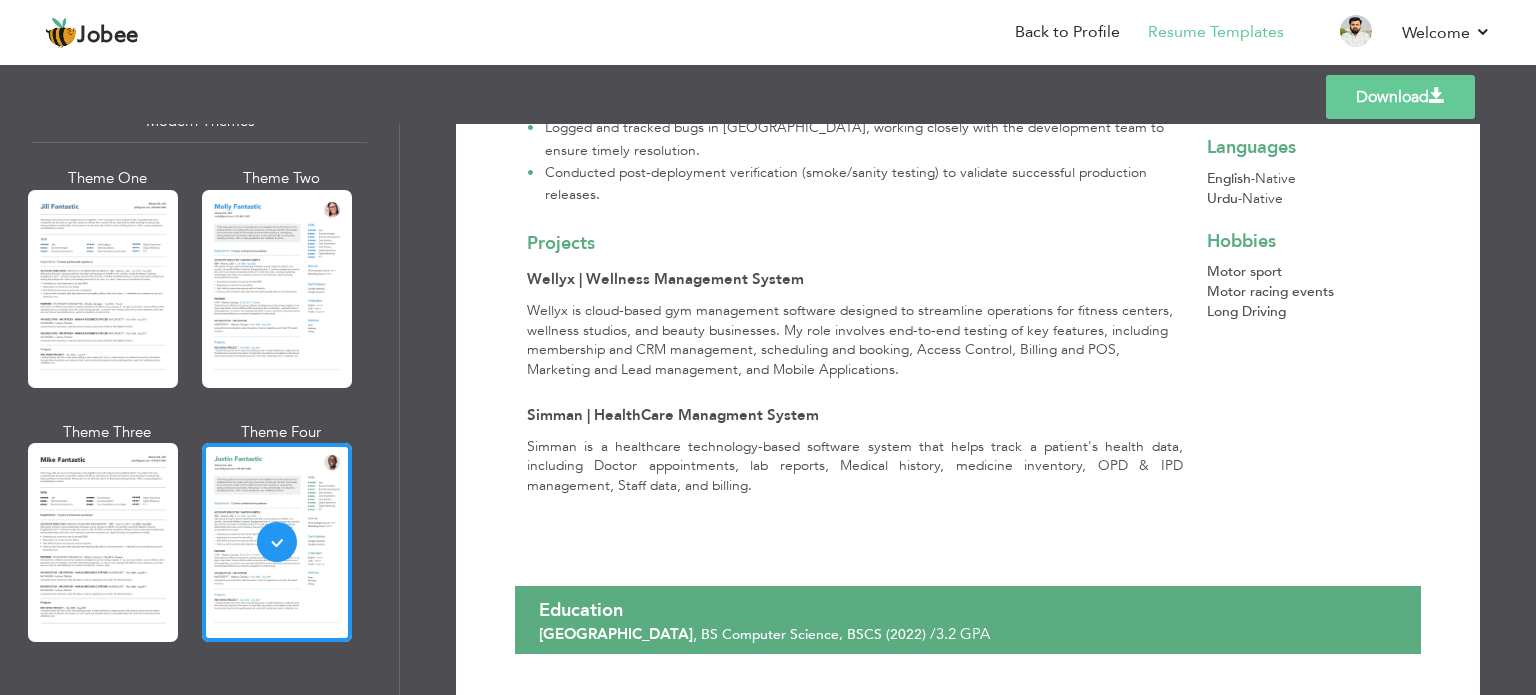 scroll, scrollTop: 972, scrollLeft: 0, axis: vertical 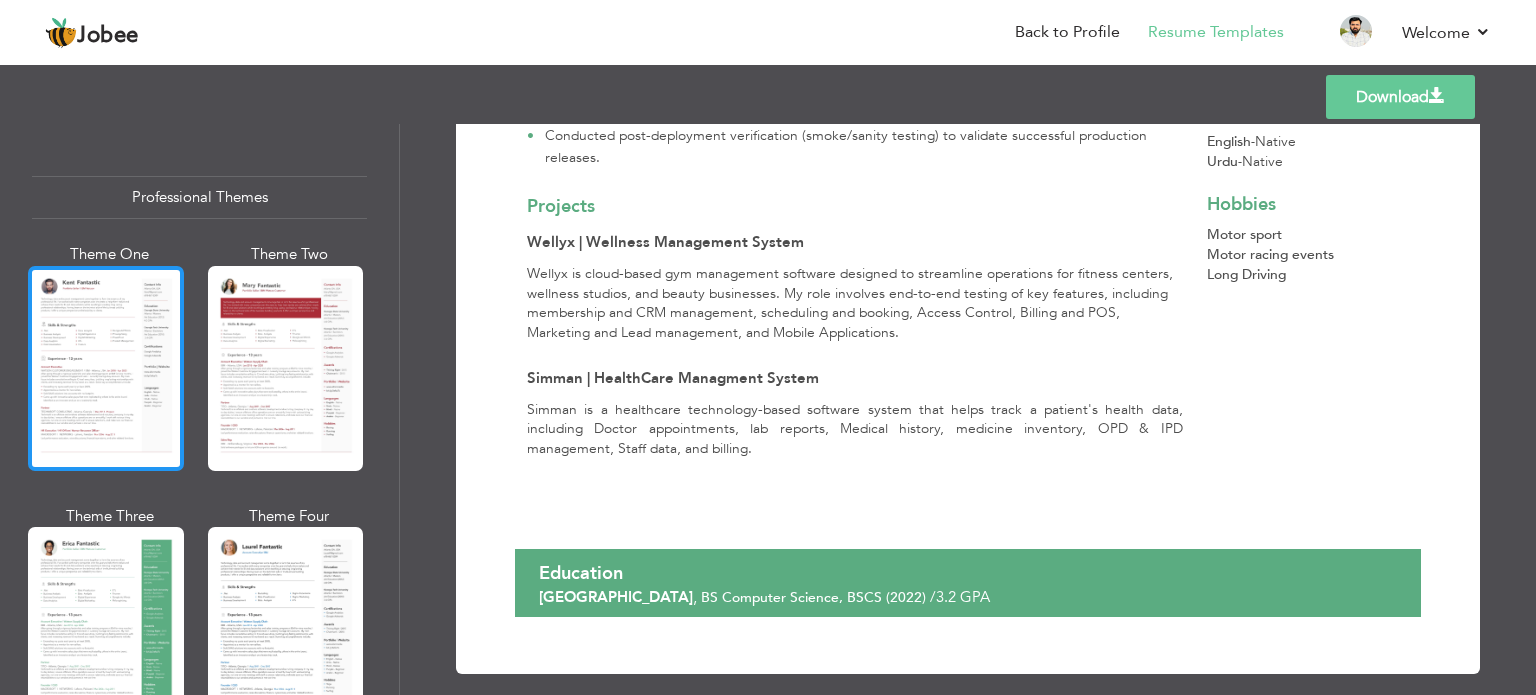 click at bounding box center (106, 368) 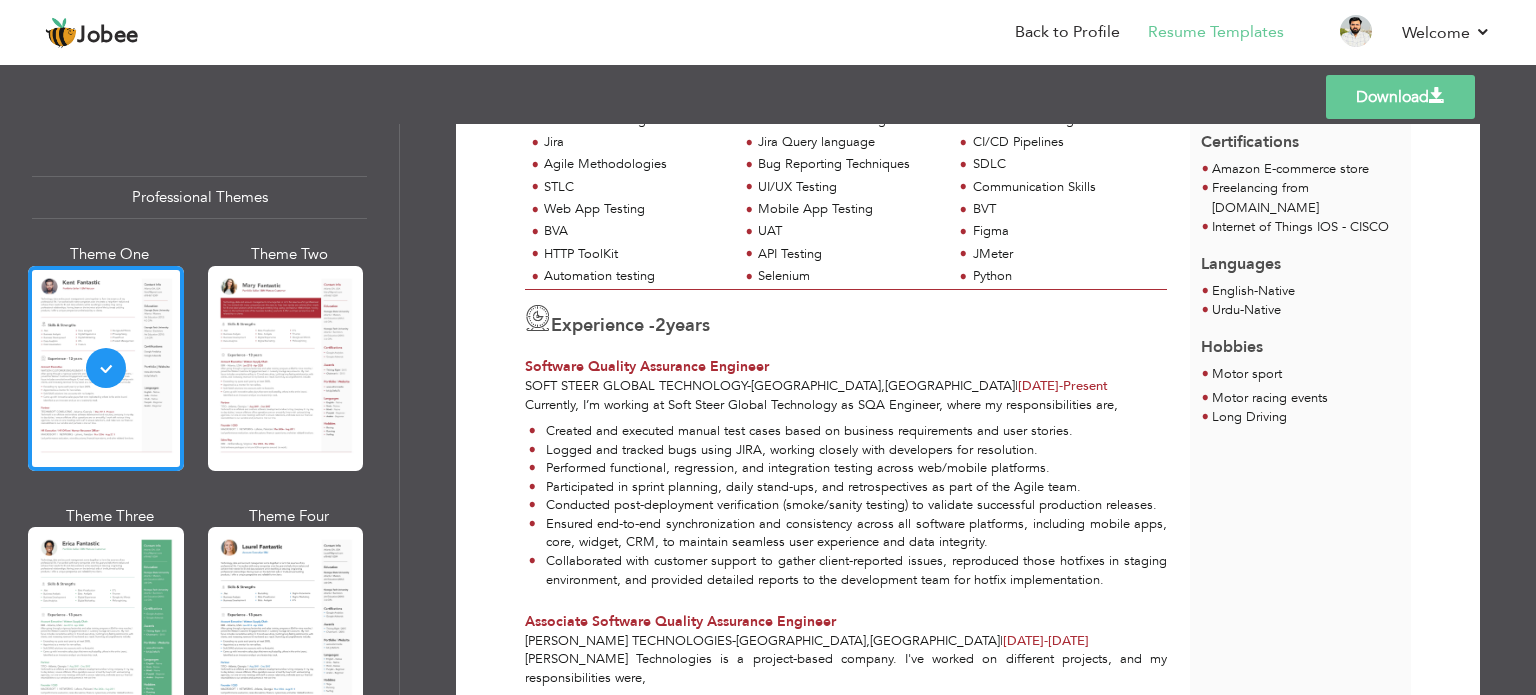 scroll, scrollTop: 0, scrollLeft: 0, axis: both 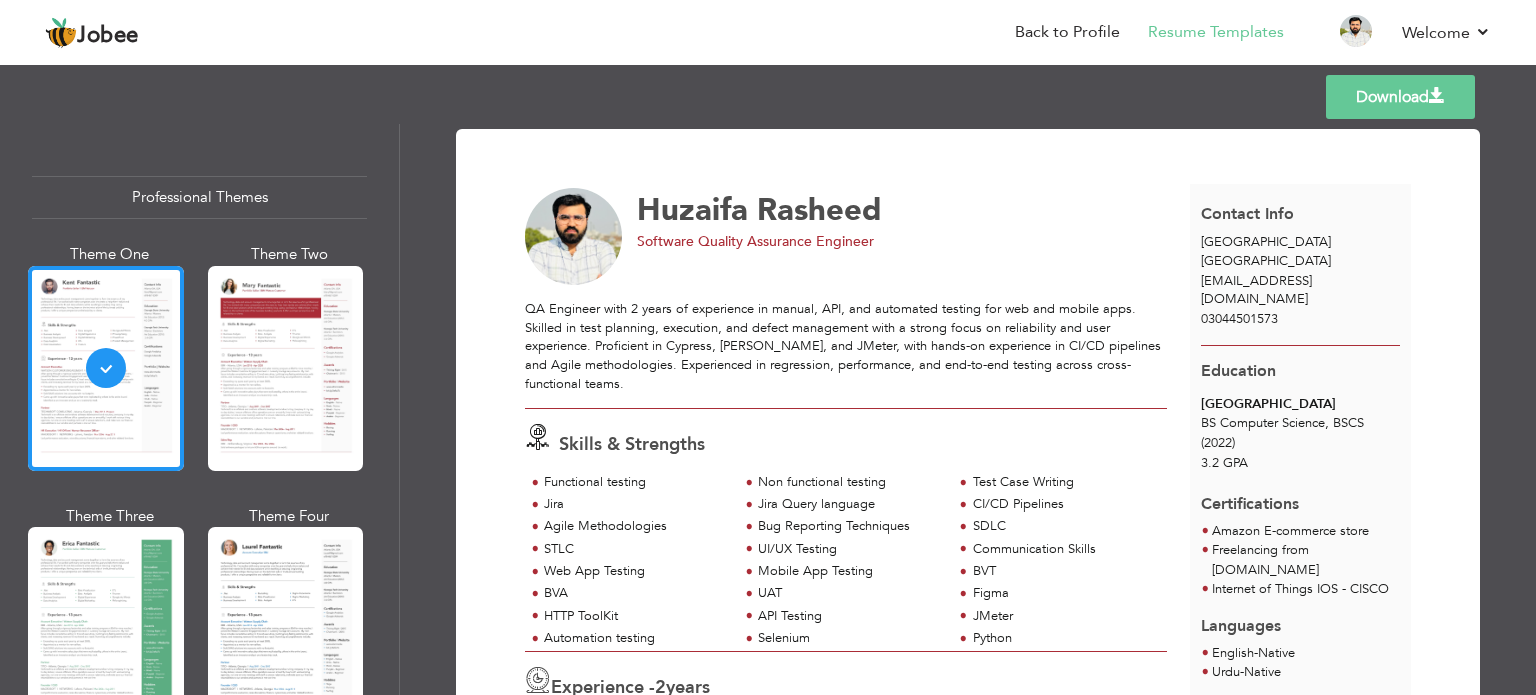 click on "Download" at bounding box center [1400, 97] 